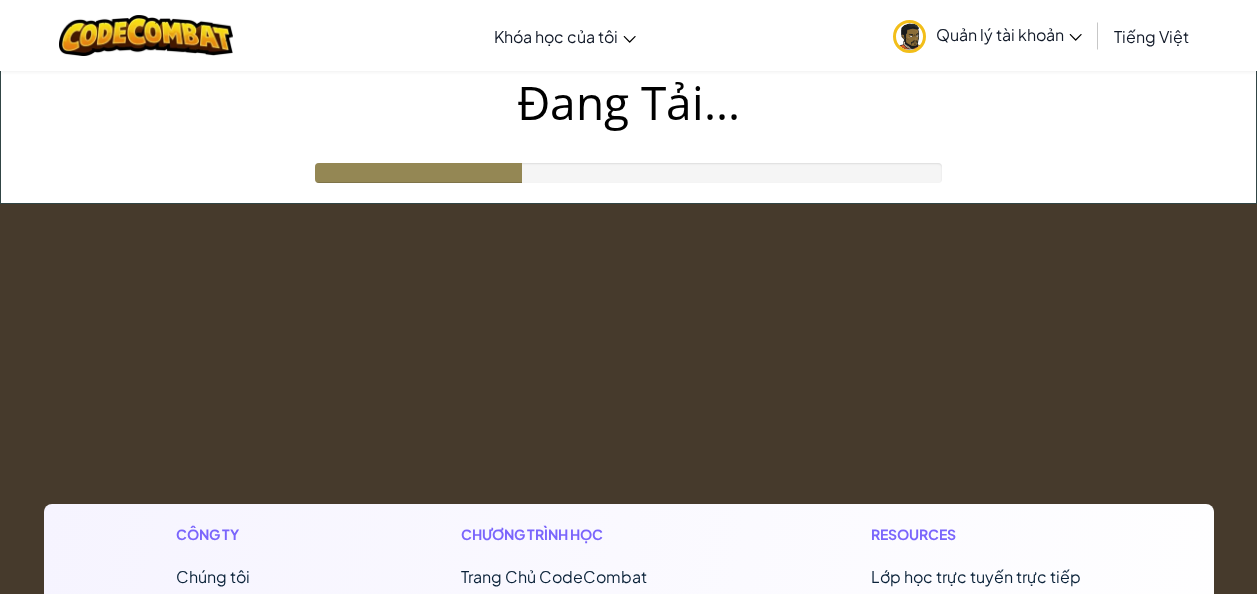 scroll, scrollTop: 0, scrollLeft: 0, axis: both 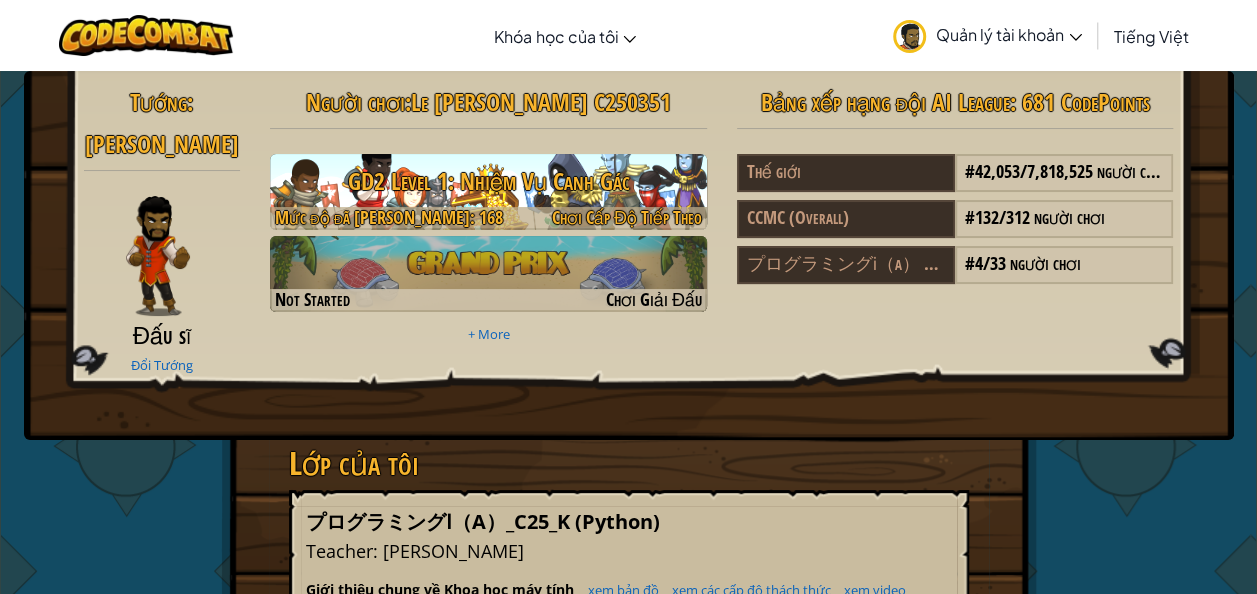 drag, startPoint x: 0, startPoint y: 0, endPoint x: 624, endPoint y: 220, distance: 661.6464 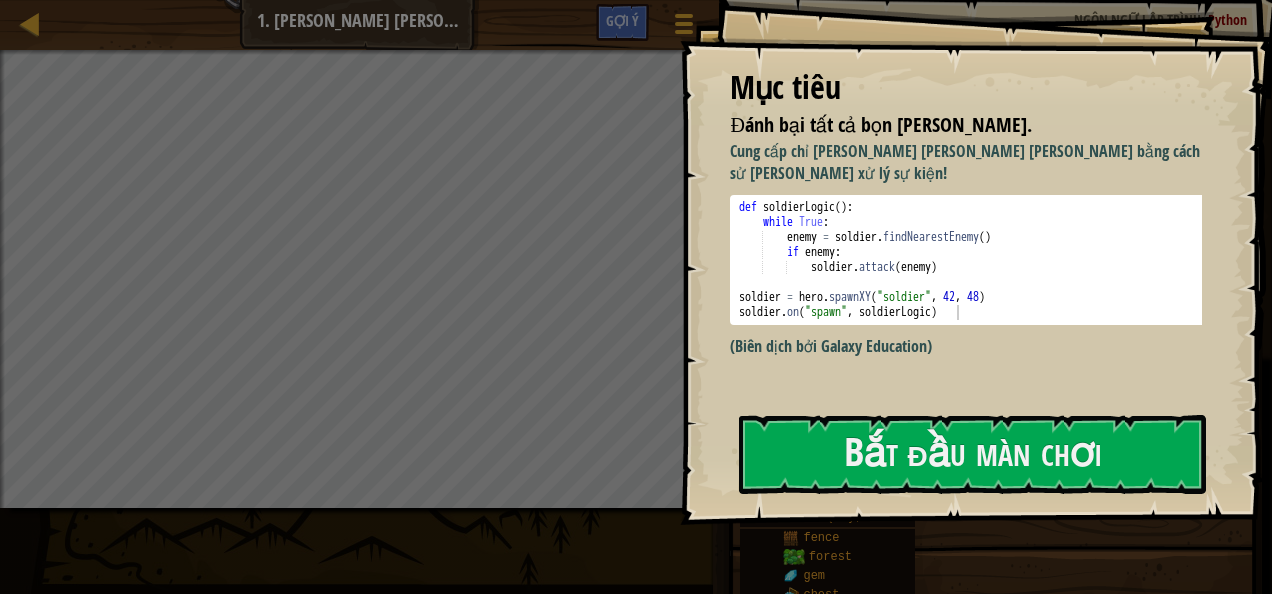 drag, startPoint x: 853, startPoint y: 451, endPoint x: 60, endPoint y: -46, distance: 935.87286 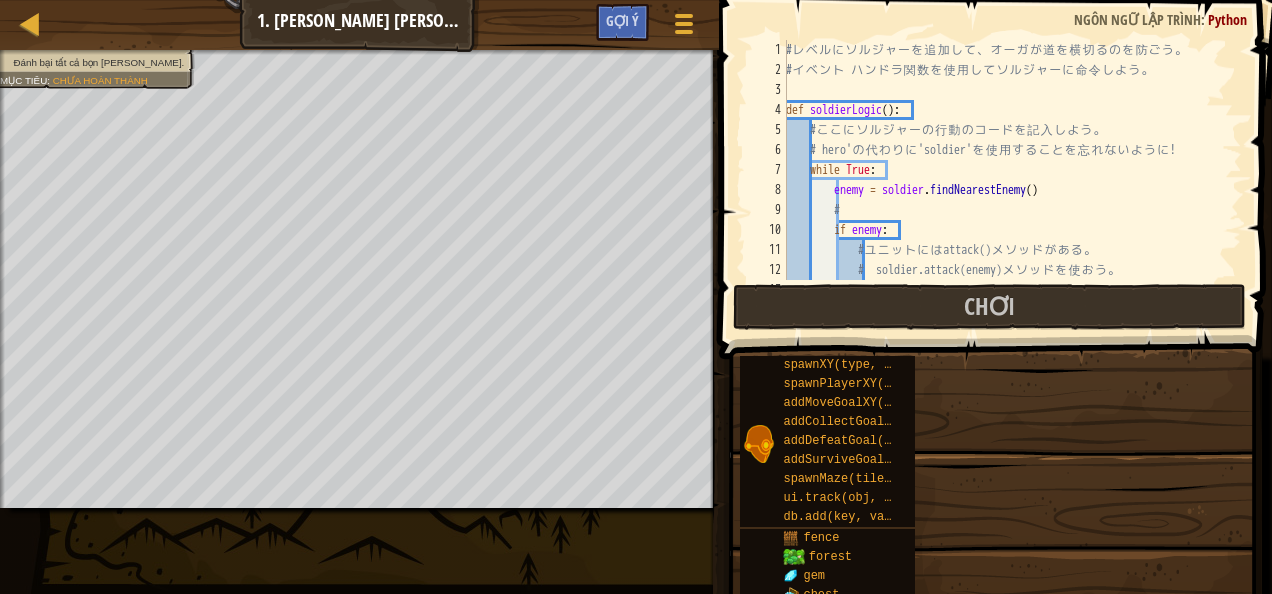 click on "Mục [PERSON_NAME] Đánh bại tất cả bọn [PERSON_NAME]. [PERSON_NAME] cấp chỉ [PERSON_NAME] [PERSON_NAME] [PERSON_NAME] bằng cách sử [PERSON_NAME] xử lý sự kiện!
1 2 3 4 5 6 7 8 def   soldierLogic ( ) :      while   True :           enemy   =   soldier . findNearestEnemy ( )           if   enemy :                soldier . attack ( enemy ) soldier   =   hero . spawnXY ( "soldier" ,   42 ,   48 ) soldier . on ( "spawn" ,   soldierLogic )     הההההההההההההההההההההההההההההההההההההההההההההההההההההההההההההההההההההההההההההההההההההההההההההההההההההההההההההההההההההההההההההההההההההההההההההההההההההההההההההההההההההההההההההההההההההההההההההההההההההההההההההההההההההההההההההההההההההההההההההההההההההההההההההההה
(Biên dịch bởi Galaxy Education)
Bắt đầu màn [PERSON_NAME]" at bounding box center [1568, 262] 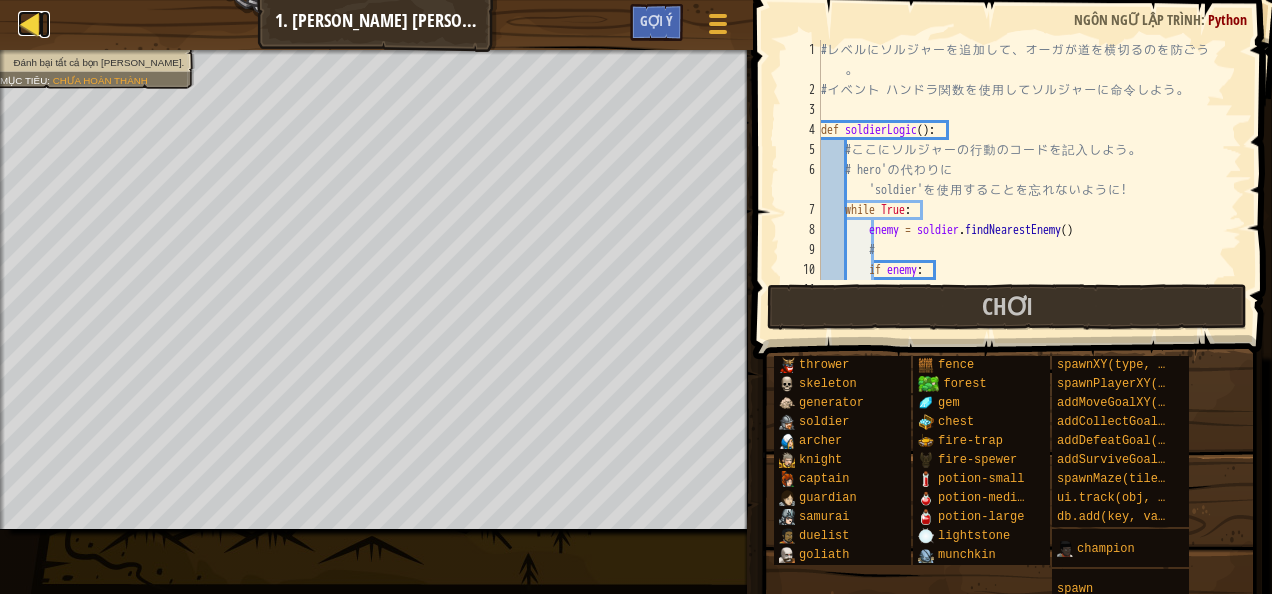 click at bounding box center [30, 23] 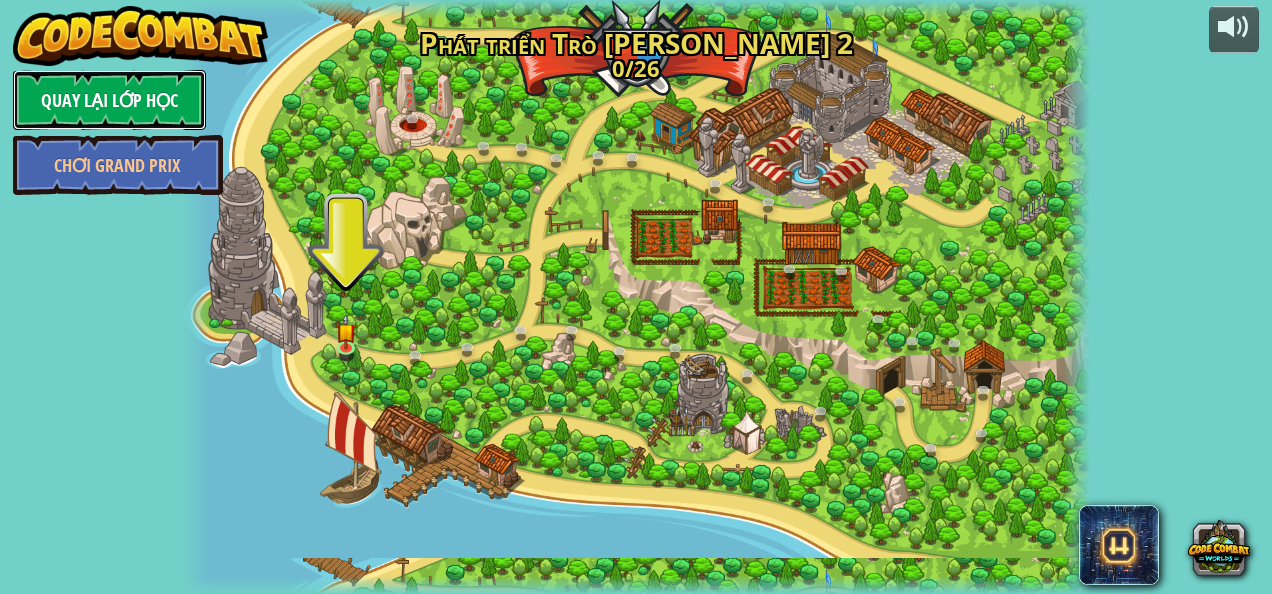 click on "Quay lại Lớp Học" at bounding box center [109, 100] 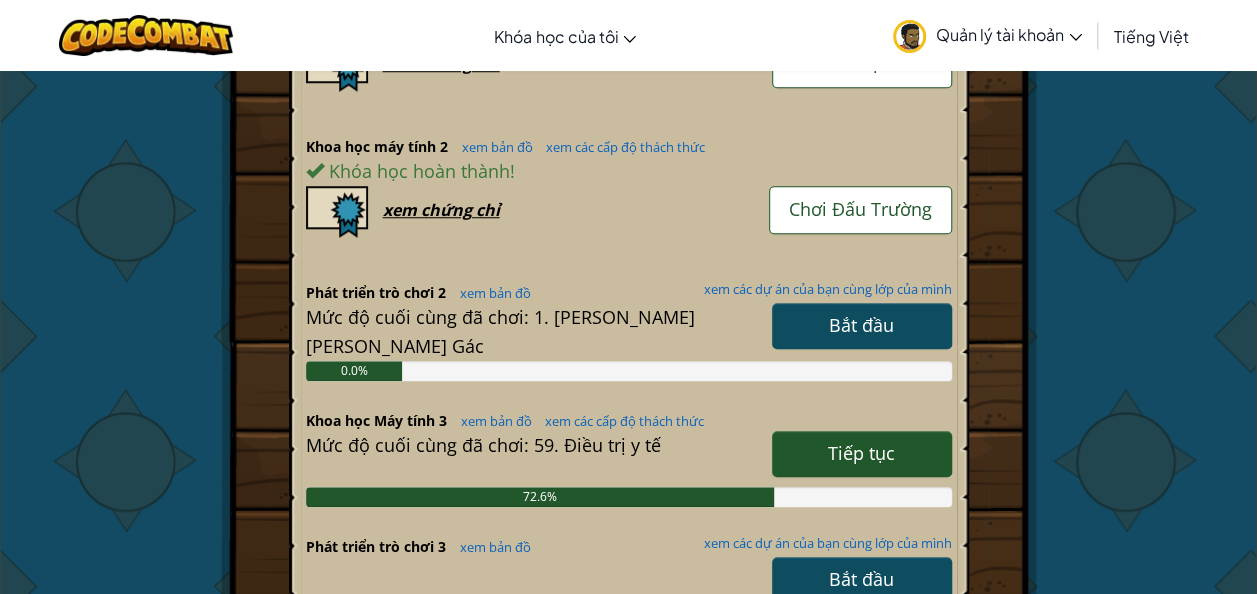 scroll, scrollTop: 738, scrollLeft: 0, axis: vertical 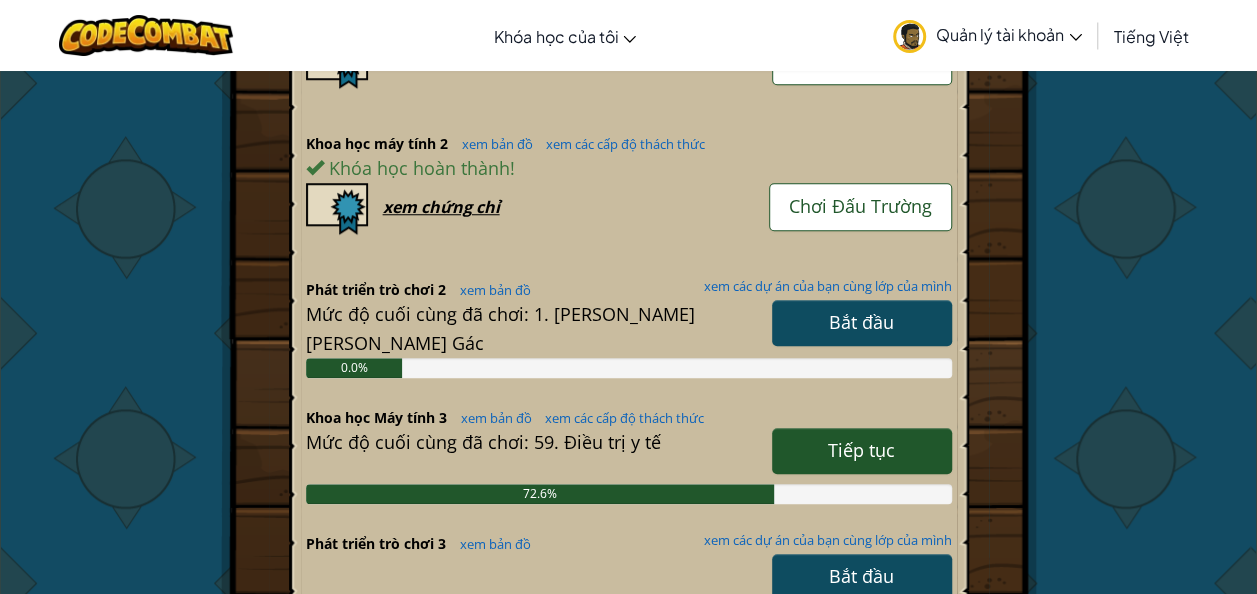 click on "Tiếp tục" at bounding box center (861, 450) 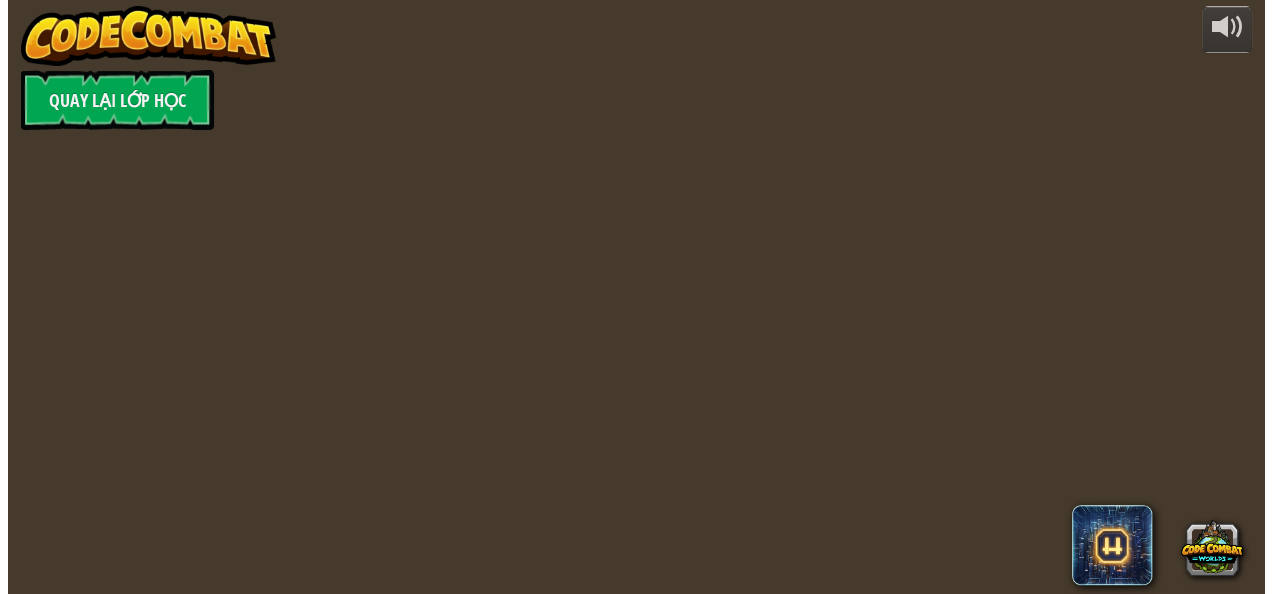 scroll, scrollTop: 0, scrollLeft: 0, axis: both 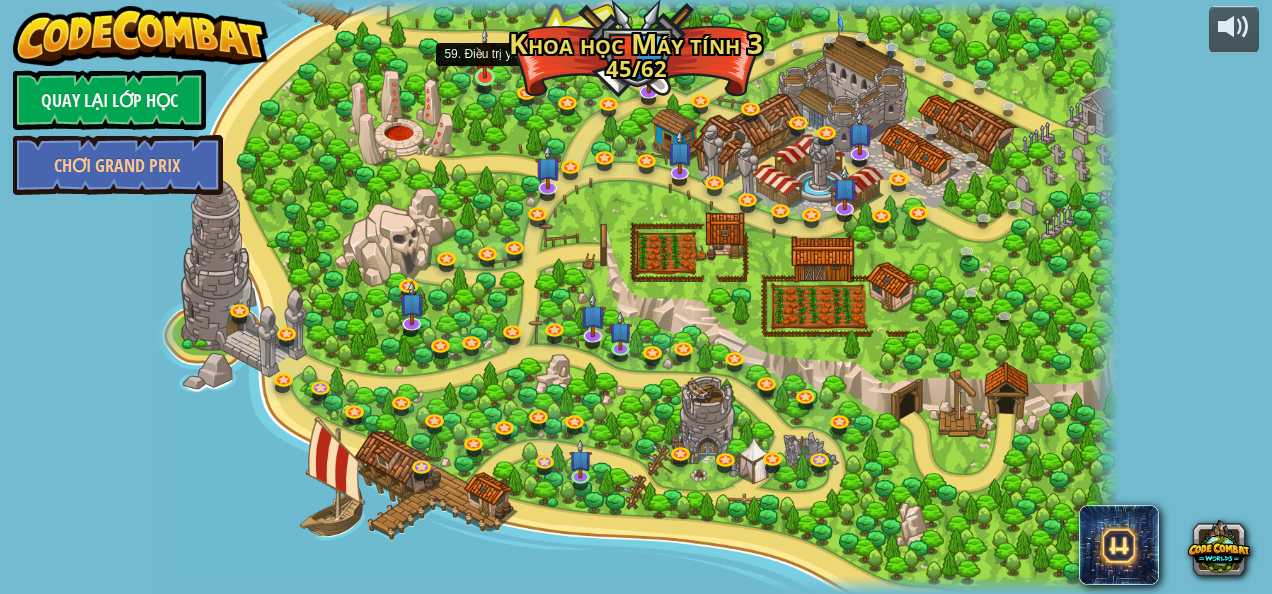 click at bounding box center (485, 53) 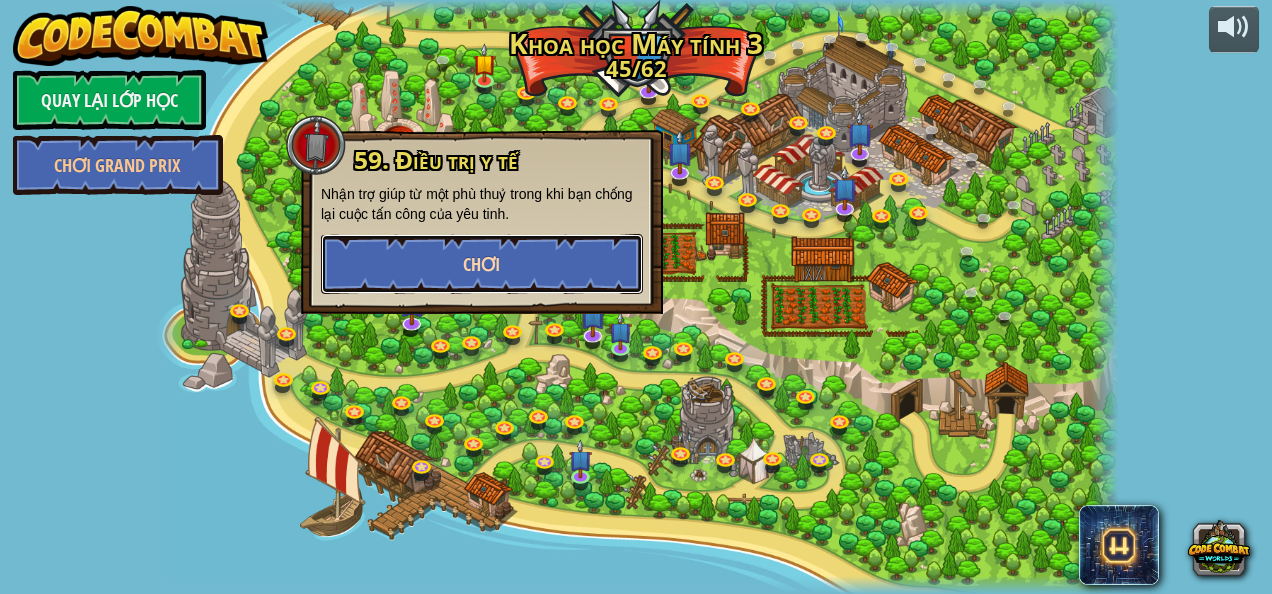 click on "Chơi" at bounding box center [482, 264] 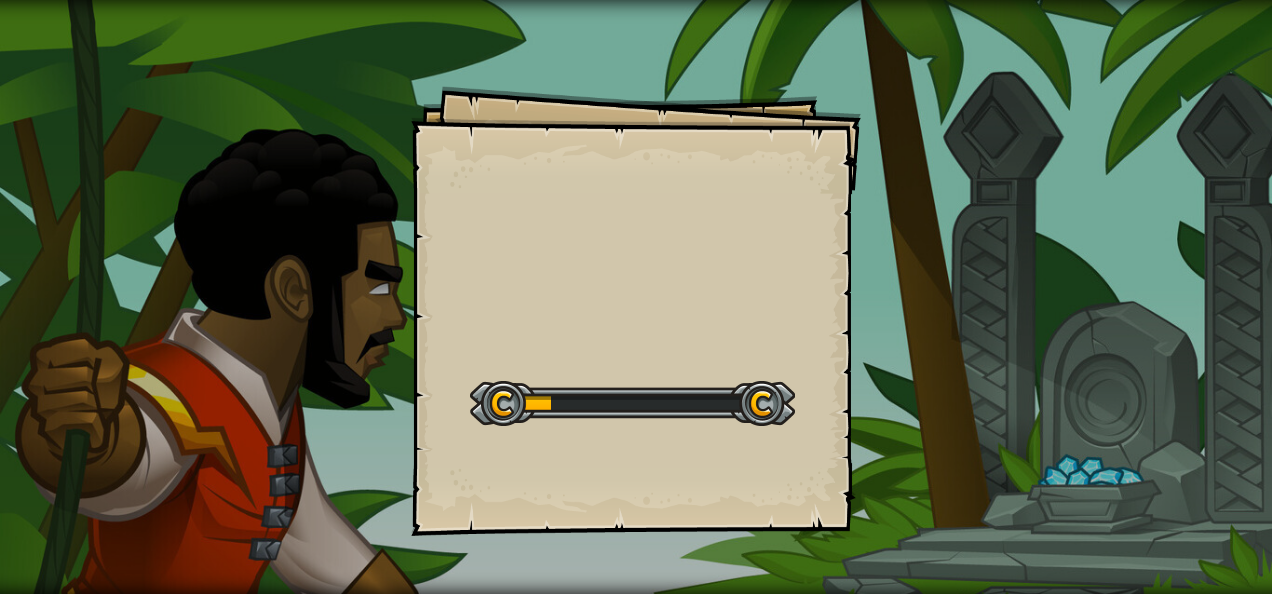 click on "Goals Start Level Không kết nối được với server Bạn cần mua gói dịch vụ để được [PERSON_NAME] cấp độ này. Mua gói [PERSON_NAME] Bạn cần [MEDICAL_DATA][PERSON_NAME] một [PERSON_NAME] học để [PERSON_NAME] màn này. Trở [PERSON_NAME] Học Của [PERSON_NAME] yêu cầu [PERSON_NAME] cấp giấy [PERSON_NAME] bạn để bạn có thể tiếp [PERSON_NAME] CodeCombat! Trở [PERSON_NAME] Học Của Tôi Màn chơi này bị [PERSON_NAME]. Trở [PERSON_NAME] Học Của Tôi Có 2 cách để thiết kế 1 [PERSON_NAME] mềm ko có lỗi; [PERSON_NAME] chỉ có cách thứ 3 là đúng. - [PERSON_NAME]" at bounding box center (636, 311) 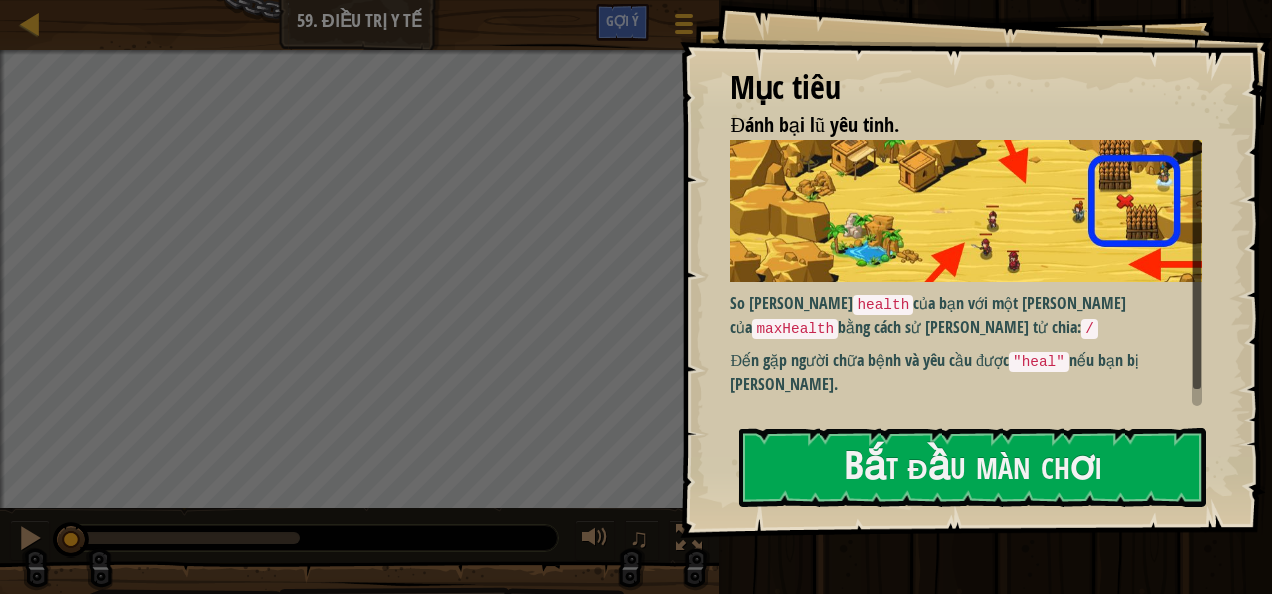scroll, scrollTop: 4, scrollLeft: 0, axis: vertical 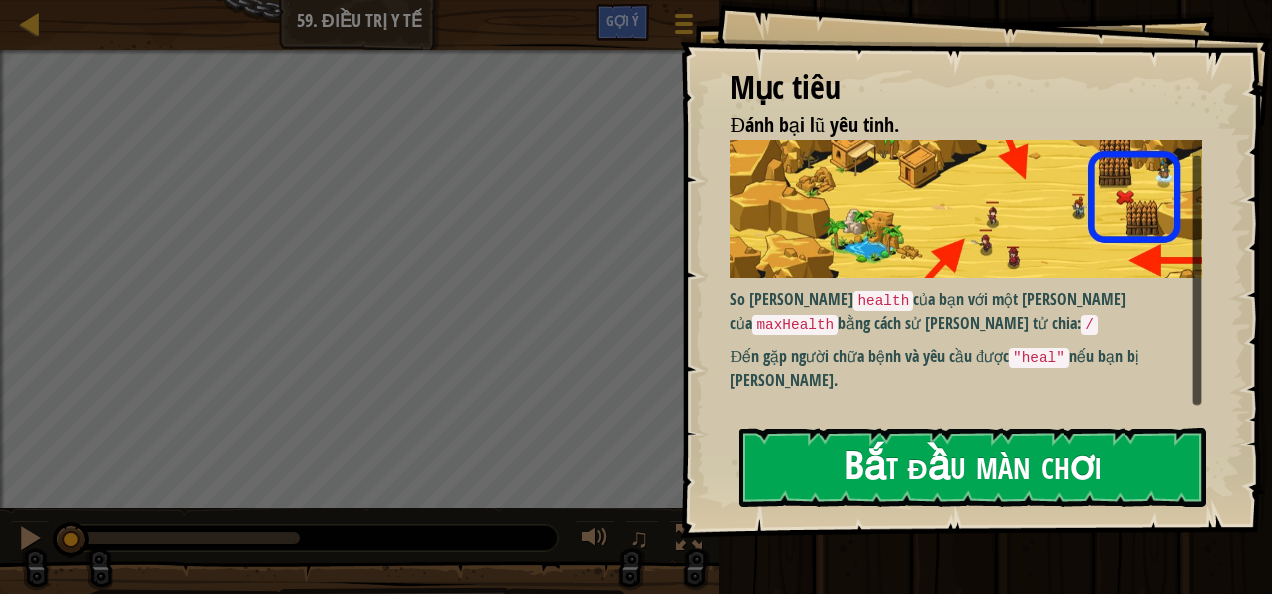 click on "Bắt đầu màn chơi" at bounding box center (972, 467) 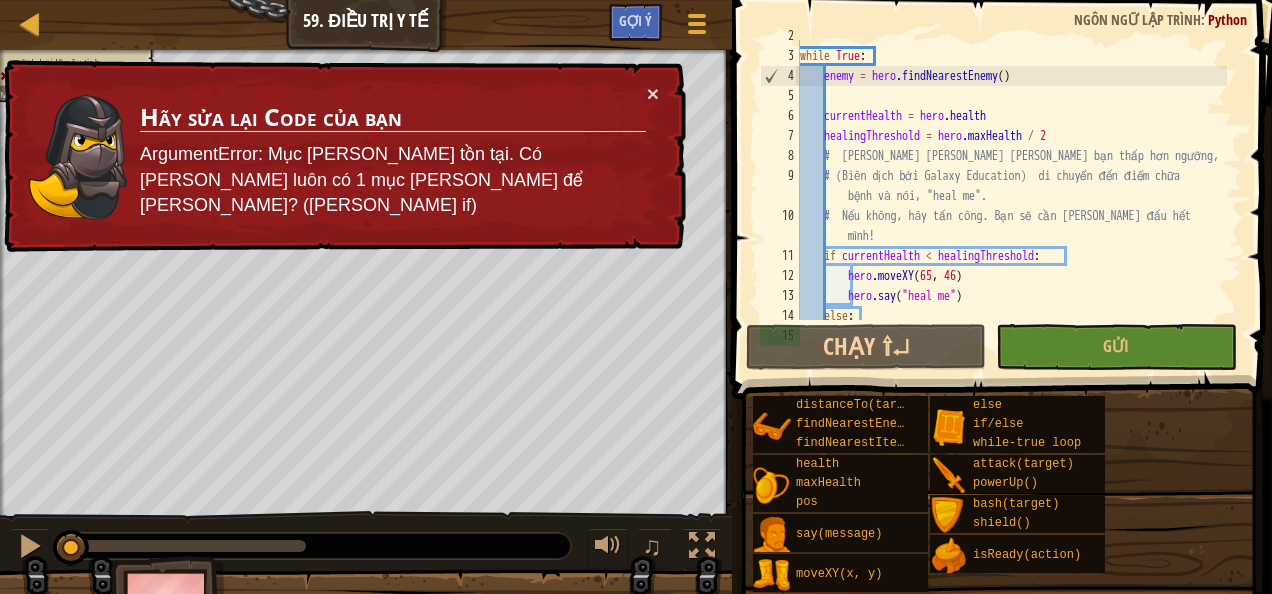 scroll, scrollTop: 55, scrollLeft: 0, axis: vertical 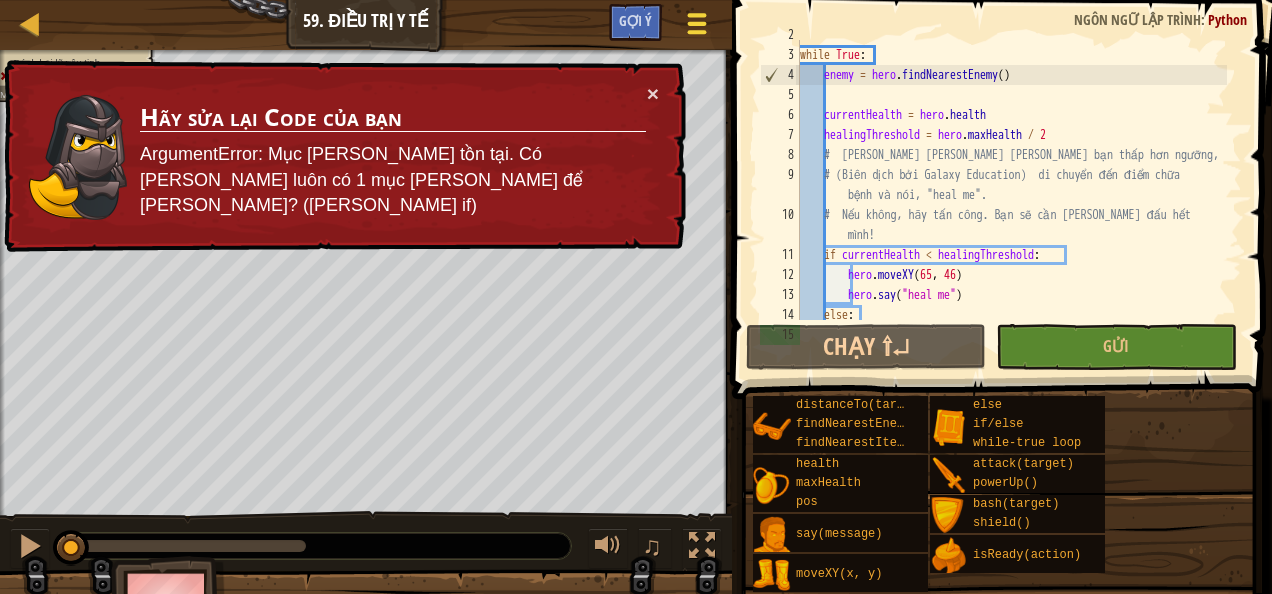 click at bounding box center [696, 24] 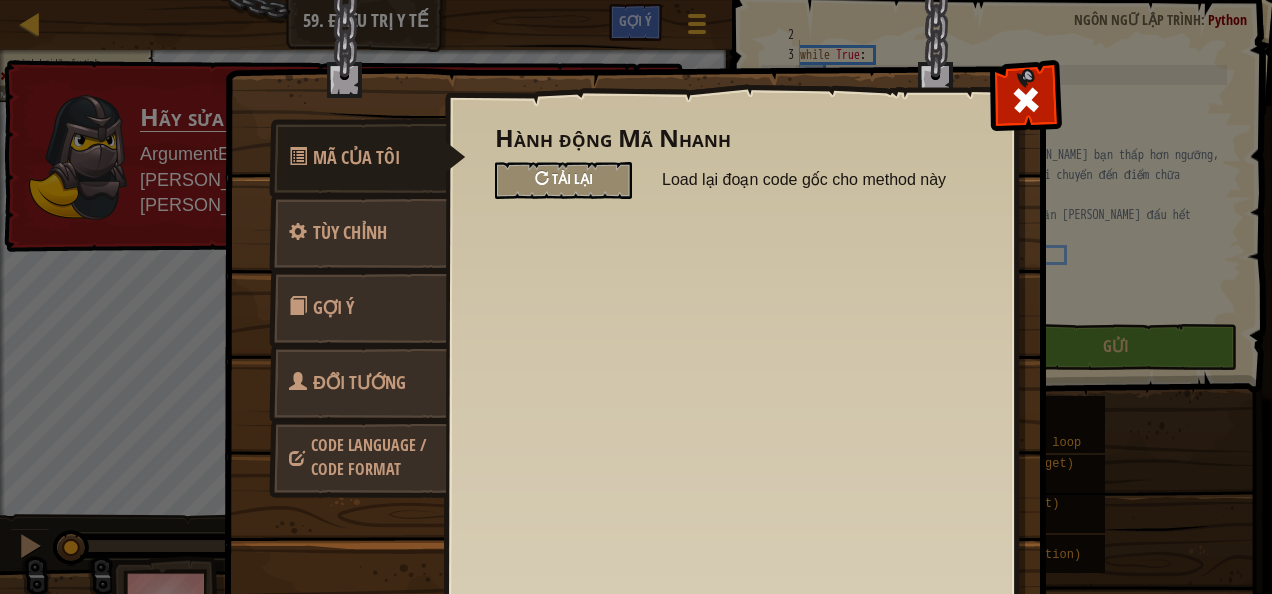 click on "Tải lại" at bounding box center [572, 178] 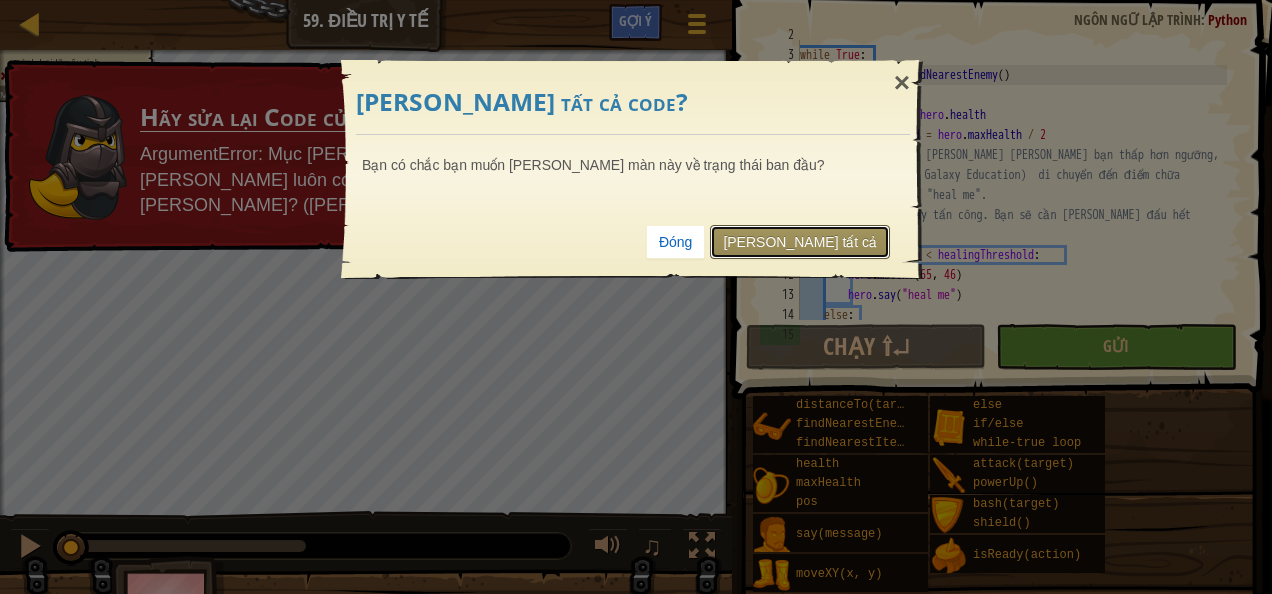 click on "[PERSON_NAME] tất cả" at bounding box center (800, 242) 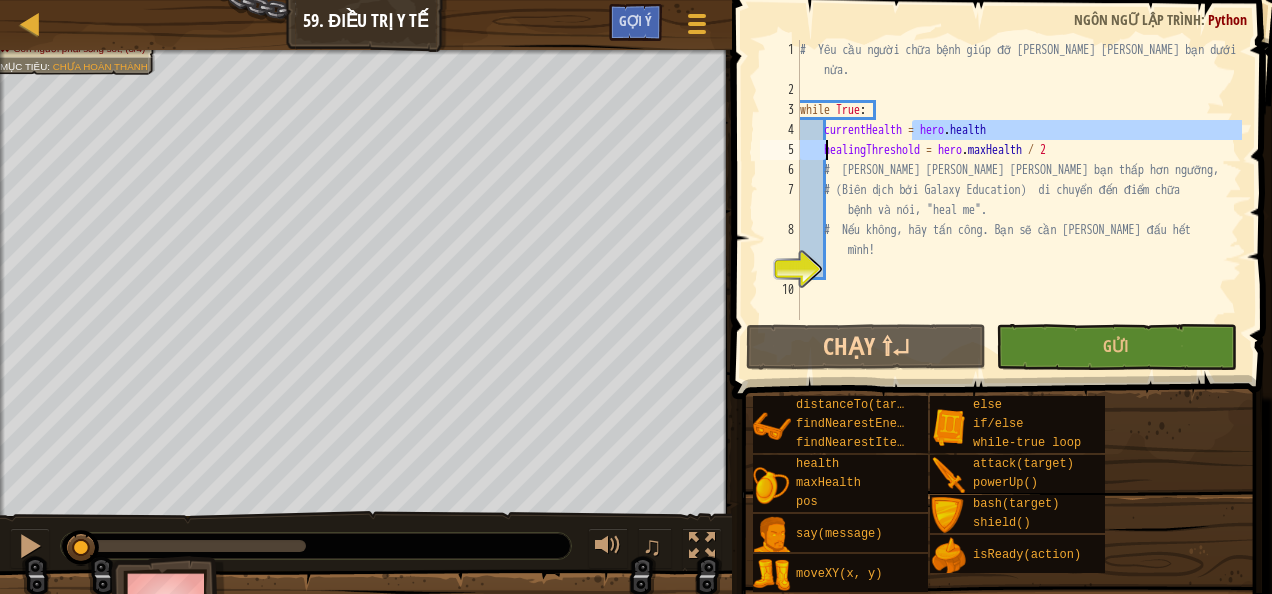 drag, startPoint x: 913, startPoint y: 130, endPoint x: 824, endPoint y: 143, distance: 89.94443 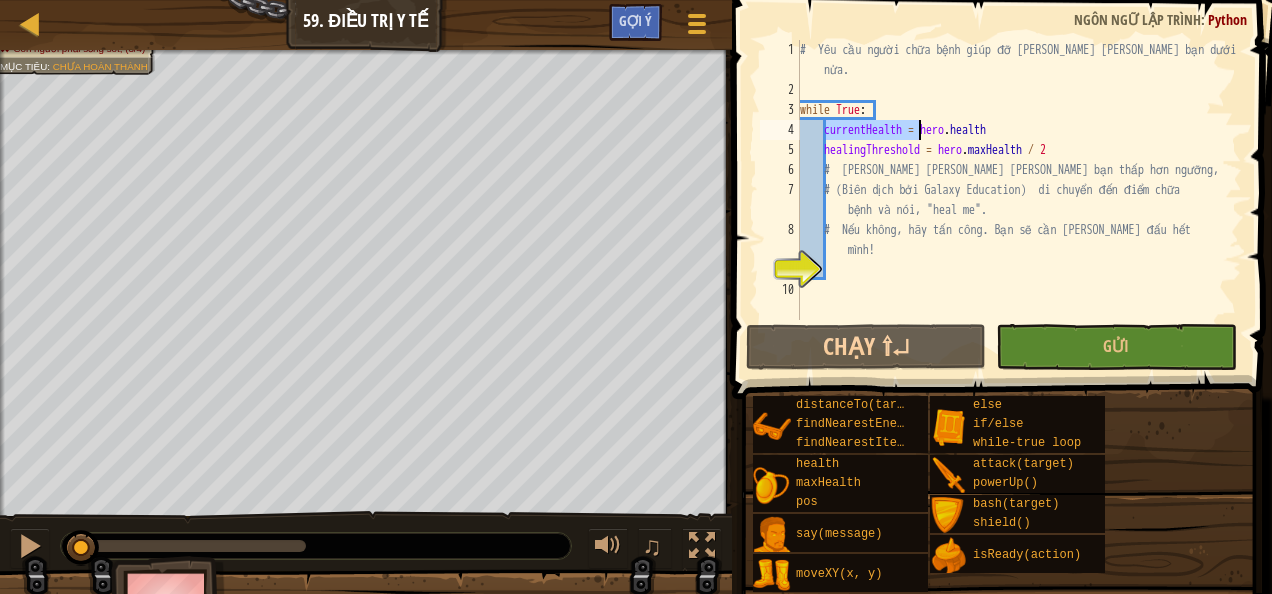 drag, startPoint x: 826, startPoint y: 134, endPoint x: 919, endPoint y: 132, distance: 93.0215 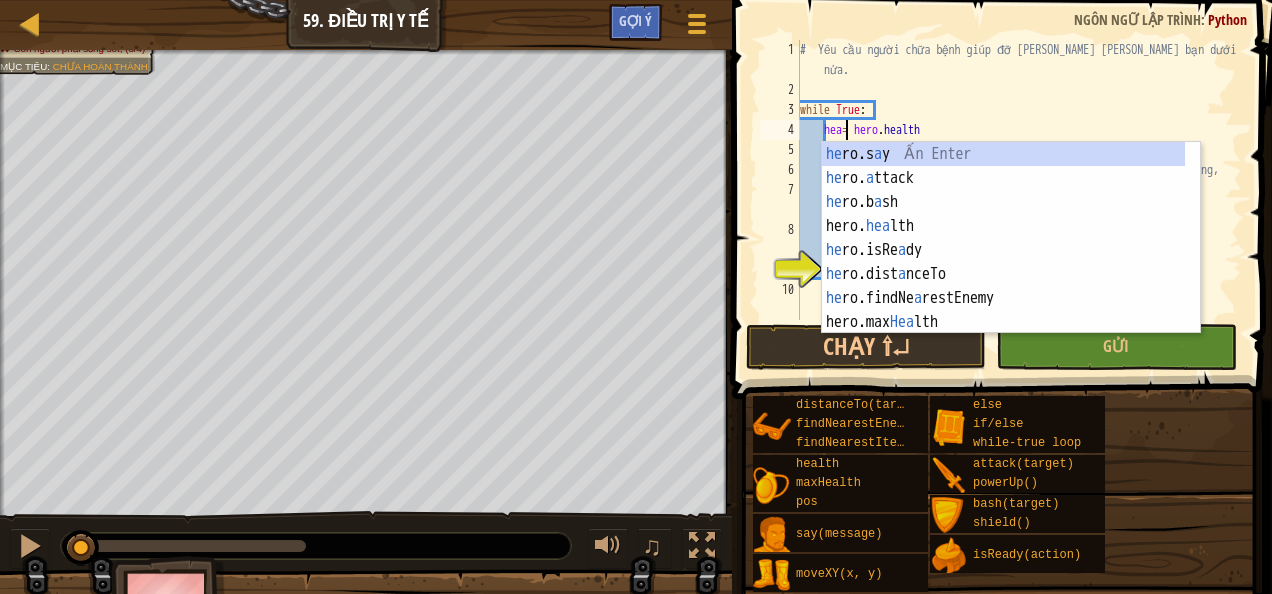 scroll, scrollTop: 9, scrollLeft: 4, axis: both 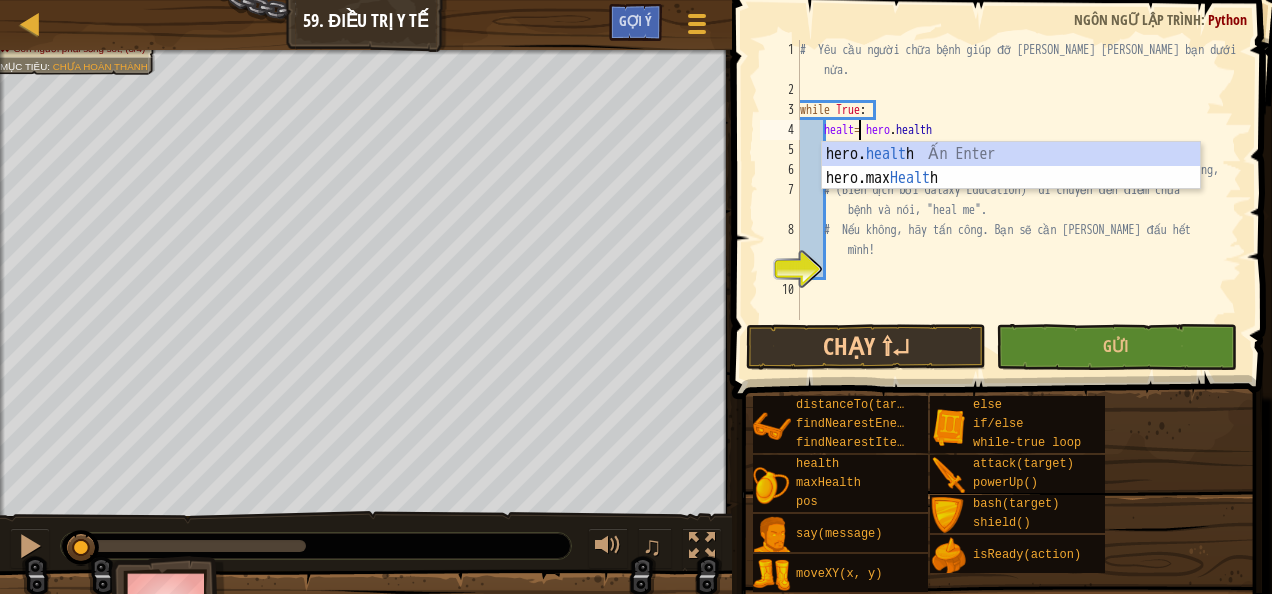 type on "health= [DOMAIN_NAME]" 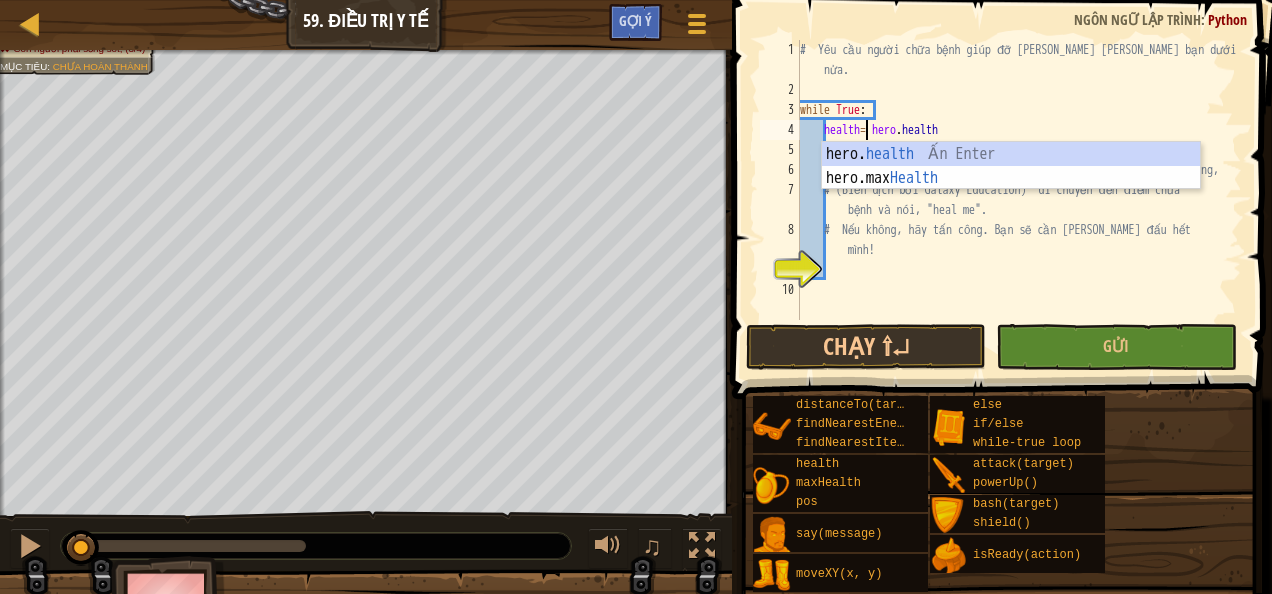 click on "#  Yêu cầu người chữa bệnh giúp đỡ [PERSON_NAME] [PERSON_NAME] bạn dưới một       nửa. while   True :      health =   hero . health      healingThreshold   =   hero . maxHealth   /   2      #  [PERSON_NAME] [PERSON_NAME] [PERSON_NAME] bạn thấp hơn ngưỡng,      # (Biên dịch bởi Galaxy Education)  di chuyển đến điểm chữa           bệnh và nói, "heal me".      #  Nếu không, hãy tấn công. Bạn sẽ cần [PERSON_NAME] đấu hết           mình!" at bounding box center (1019, 210) 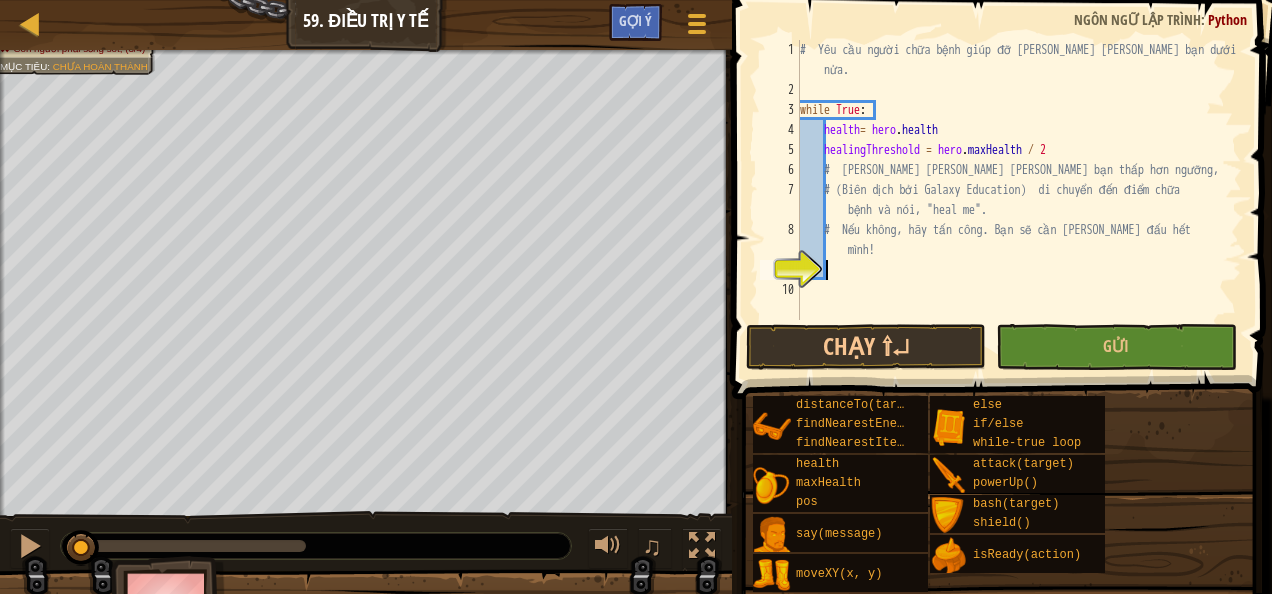 scroll, scrollTop: 9, scrollLeft: 1, axis: both 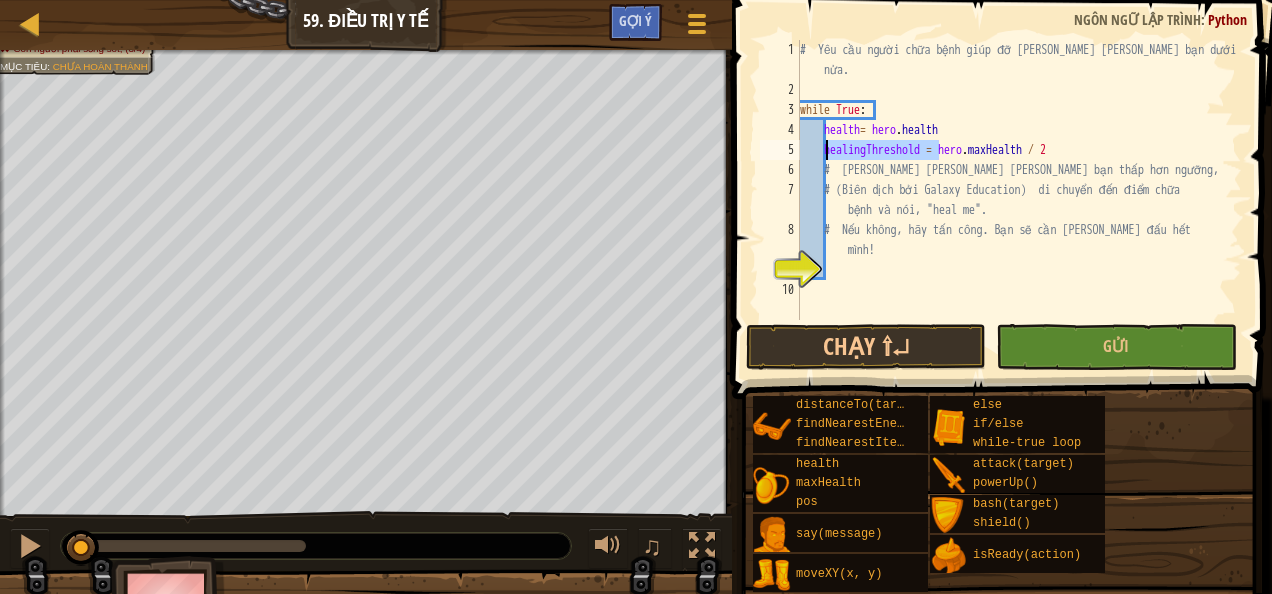 drag, startPoint x: 936, startPoint y: 150, endPoint x: 826, endPoint y: 146, distance: 110.0727 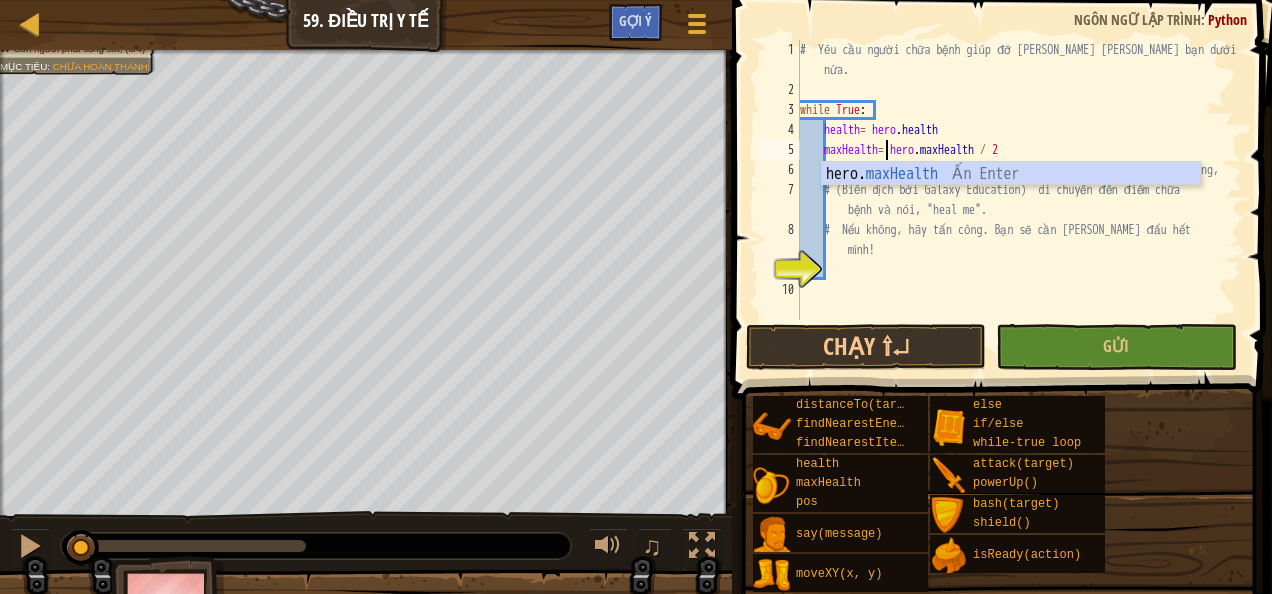scroll, scrollTop: 9, scrollLeft: 6, axis: both 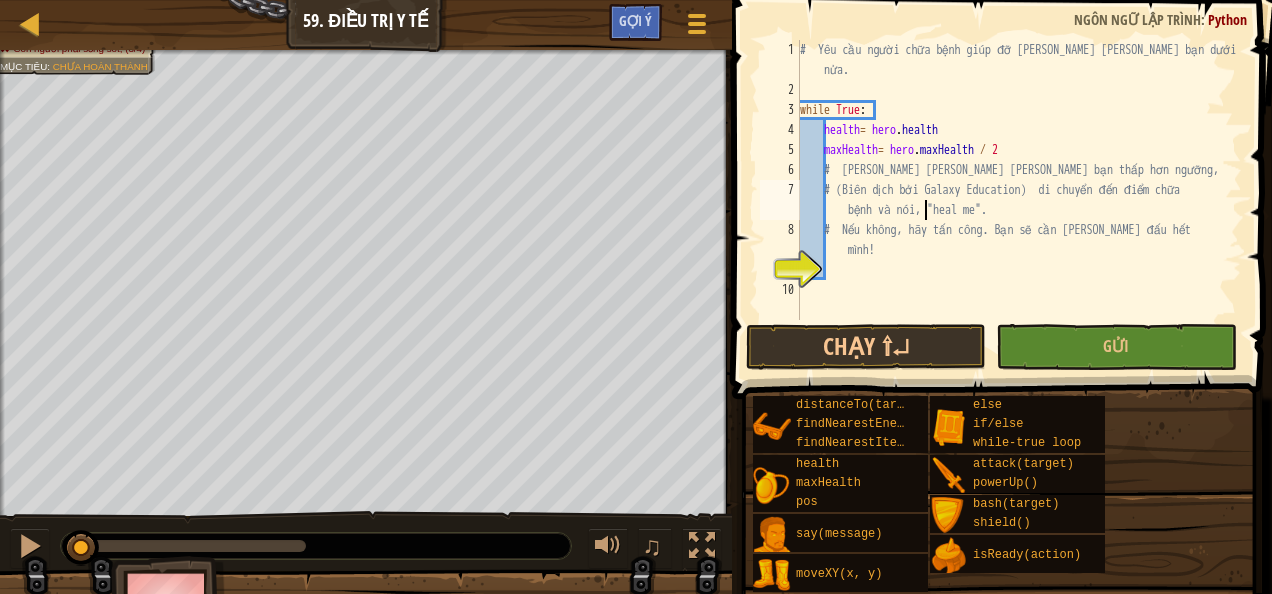 click on "#  Yêu cầu người chữa bệnh giúp đỡ [PERSON_NAME] [PERSON_NAME] bạn dưới một       nửa. while   True :      health =   hero . health      maxHealth =   hero . maxHealth   /   2      #  [PERSON_NAME] [PERSON_NAME] [PERSON_NAME] bạn thấp hơn ngưỡng,      # (Biên dịch bởi Galaxy Education)  di chuyển đến điểm chữa           bệnh và nói, "heal me".      #  Nếu không, hãy tấn công. Bạn sẽ cần [PERSON_NAME] đấu hết           mình!" at bounding box center [1019, 210] 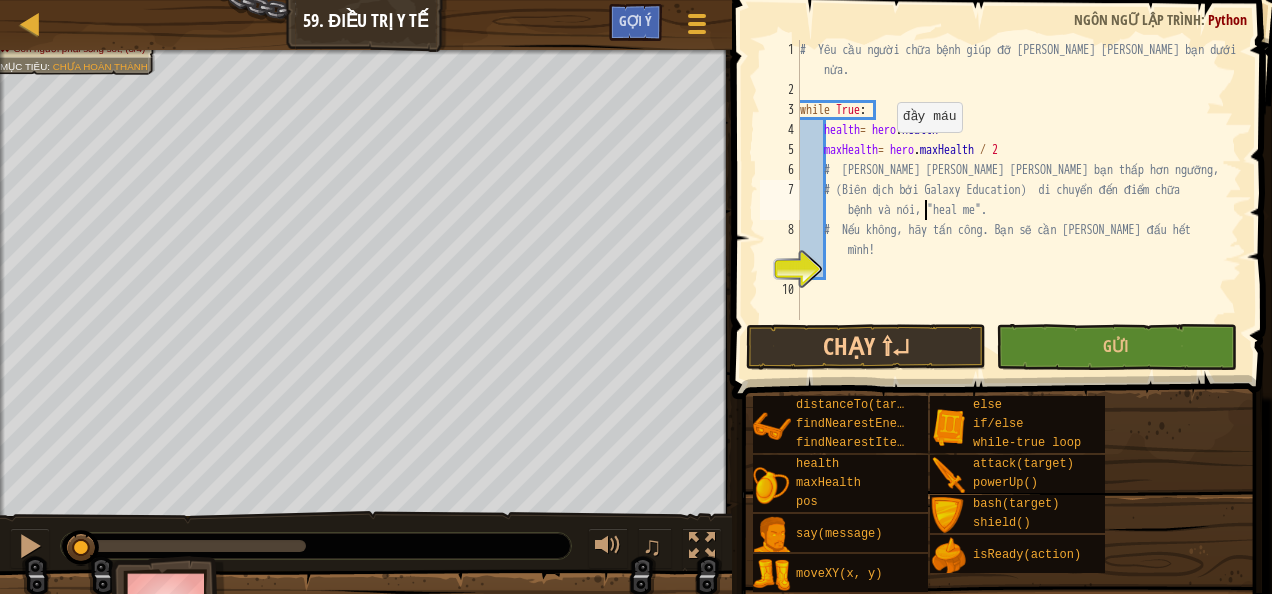 click on "#  Yêu cầu người chữa bệnh giúp đỡ [PERSON_NAME] [PERSON_NAME] bạn dưới một       nửa. while   True :      health =   hero . health      maxHealth =   hero . maxHealth   /   2      #  [PERSON_NAME] [PERSON_NAME] [PERSON_NAME] bạn thấp hơn ngưỡng,      # (Biên dịch bởi Galaxy Education)  di chuyển đến điểm chữa           bệnh và nói, "heal me".      #  Nếu không, hãy tấn công. Bạn sẽ cần [PERSON_NAME] đấu hết           mình!" at bounding box center [1019, 210] 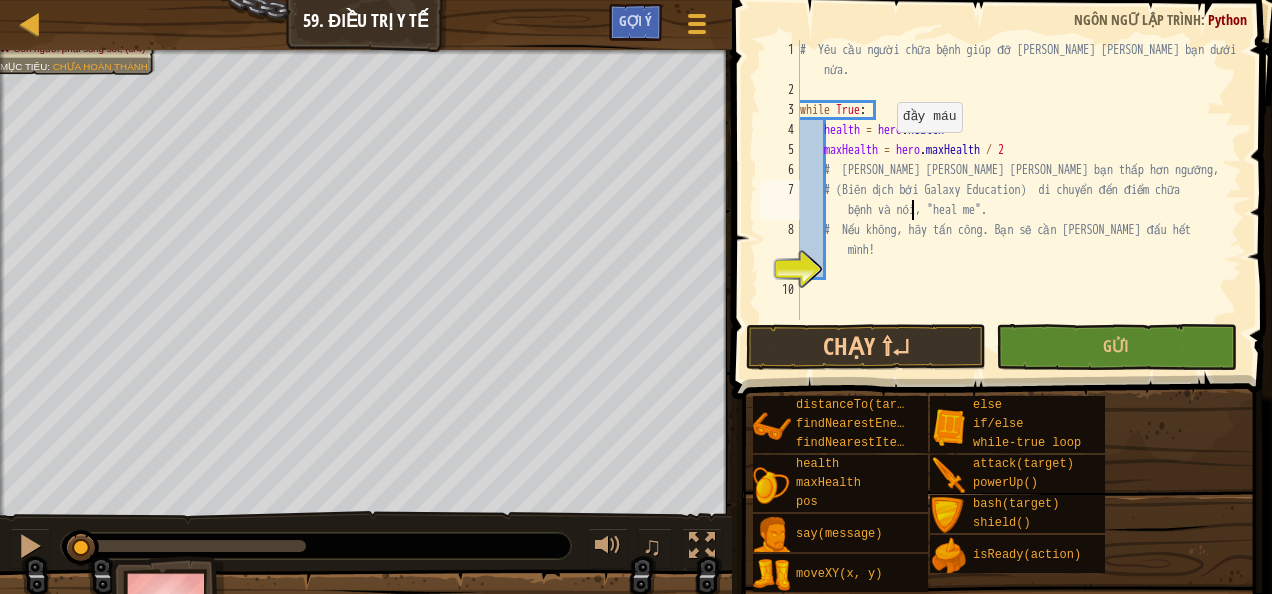 type on "#  Nếu không, hãy tấn công. Bạn sẽ cần [PERSON_NAME] đấu hết mình!" 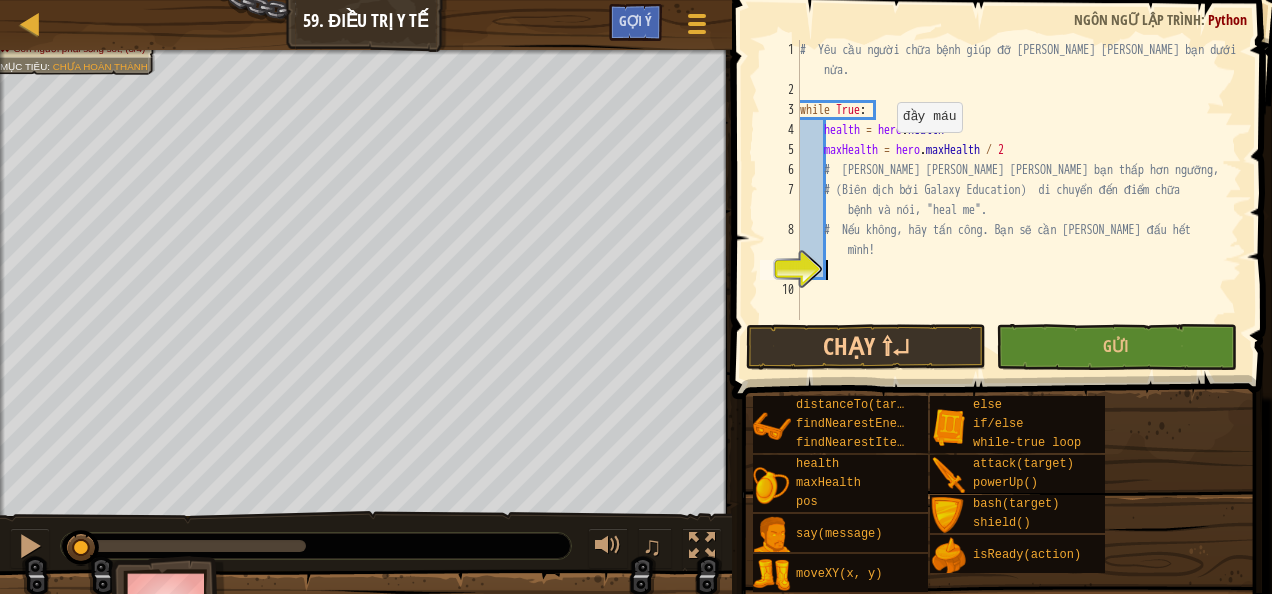 scroll, scrollTop: 9, scrollLeft: 1, axis: both 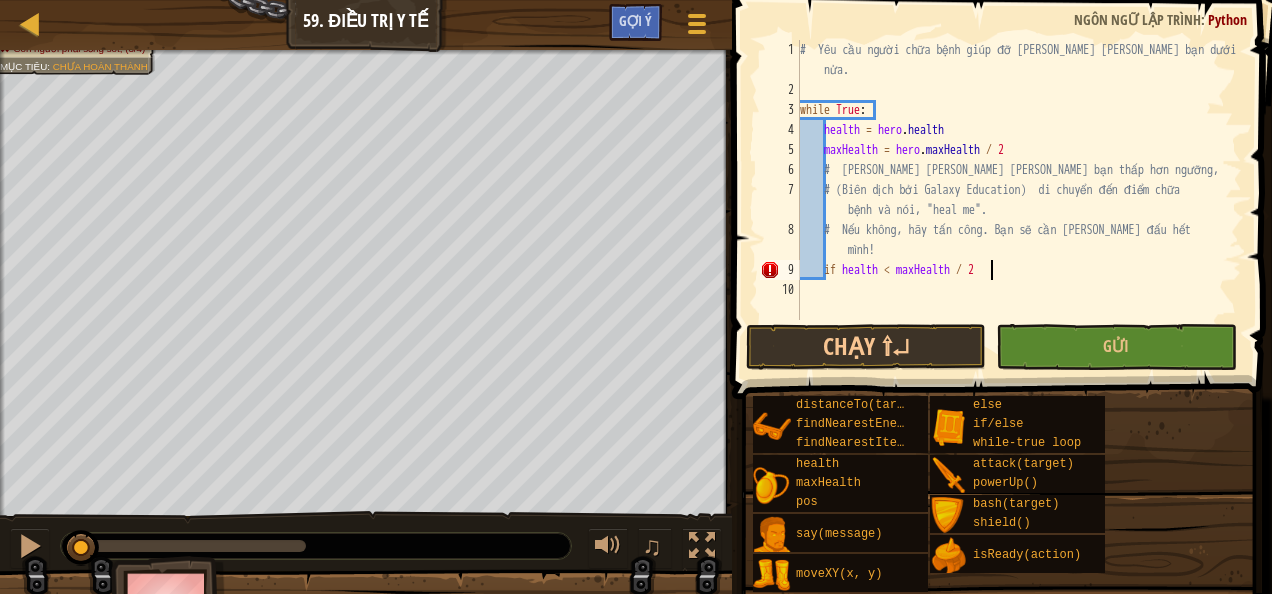 type on "if health < maxHealth / 2:" 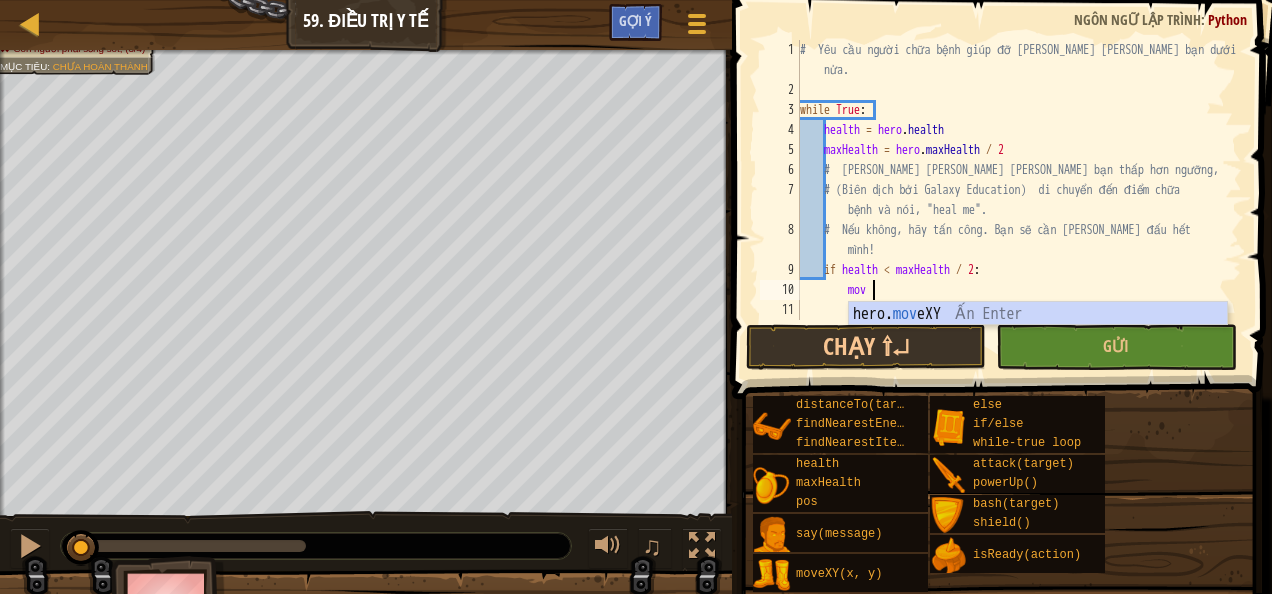 scroll, scrollTop: 9, scrollLeft: 5, axis: both 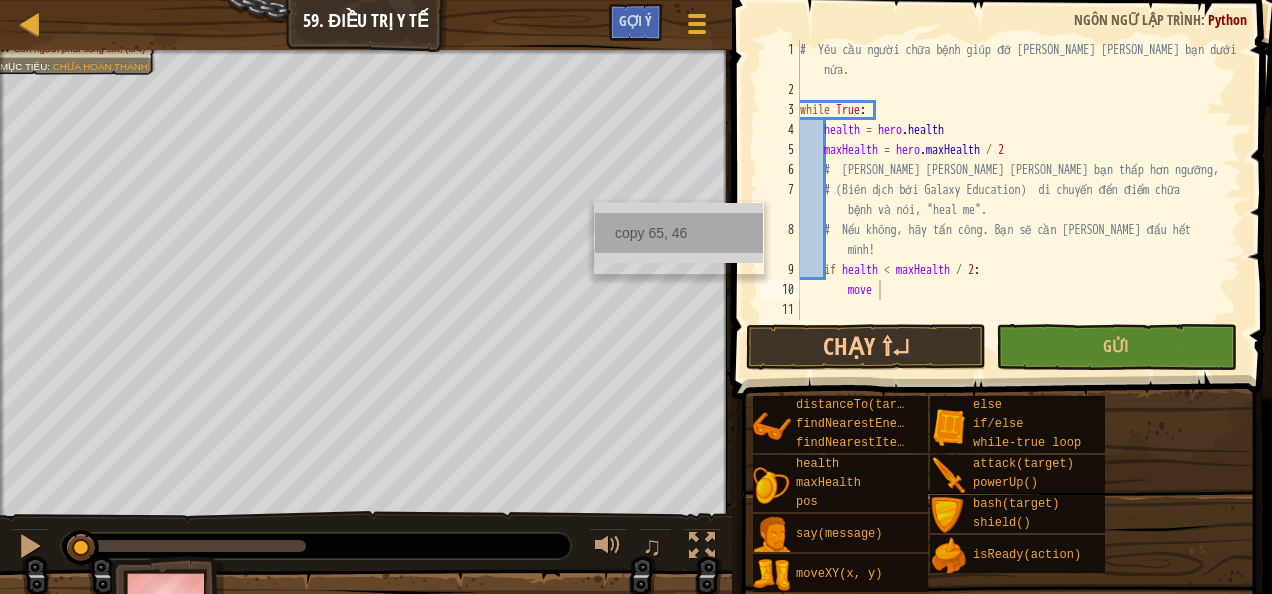 click on "copy 65, 46" at bounding box center [679, 233] 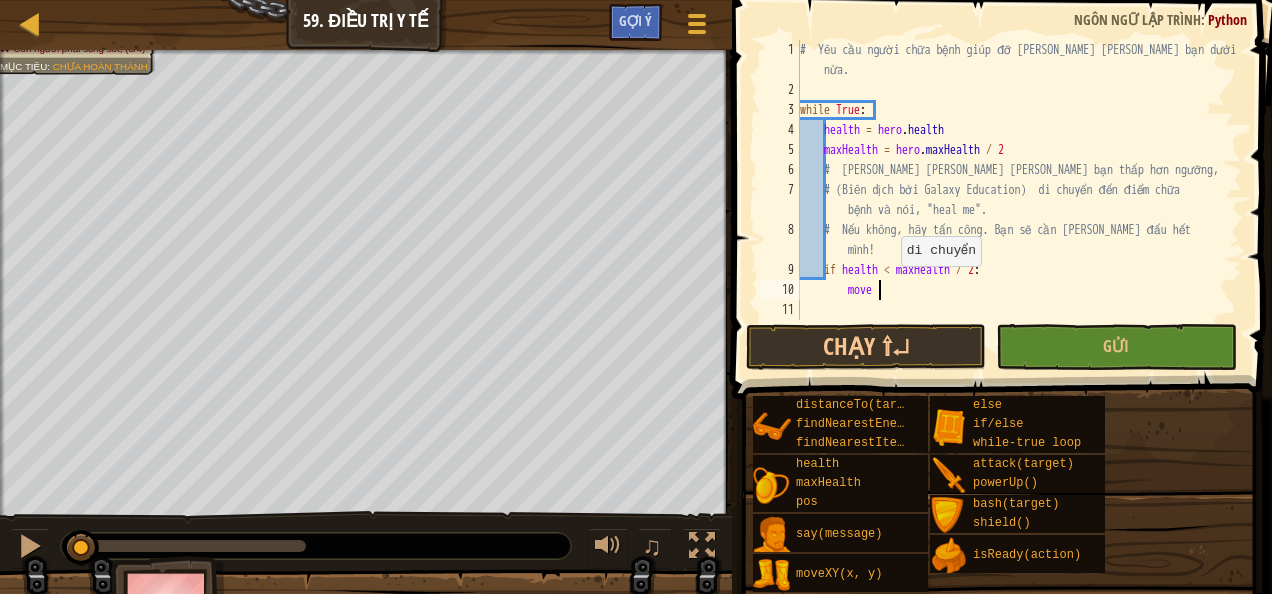 click on "#  Yêu cầu người chữa bệnh giúp đỡ [PERSON_NAME] [PERSON_NAME] bạn dưới một       nửa. while   True :      health   =   hero . health      maxHealth   =   hero . maxHealth   /   2      #  [PERSON_NAME] [PERSON_NAME] [PERSON_NAME] bạn thấp hơn ngưỡng,      # (Biên dịch bởi Galaxy Education)  di chuyển đến điểm chữa           bệnh và nói, "heal me".      #  Nếu không, hãy tấn công. Bạn sẽ cần [PERSON_NAME] đấu hết           mình!      if   health   <   maxHealth   /   2 :          move" at bounding box center [1019, 210] 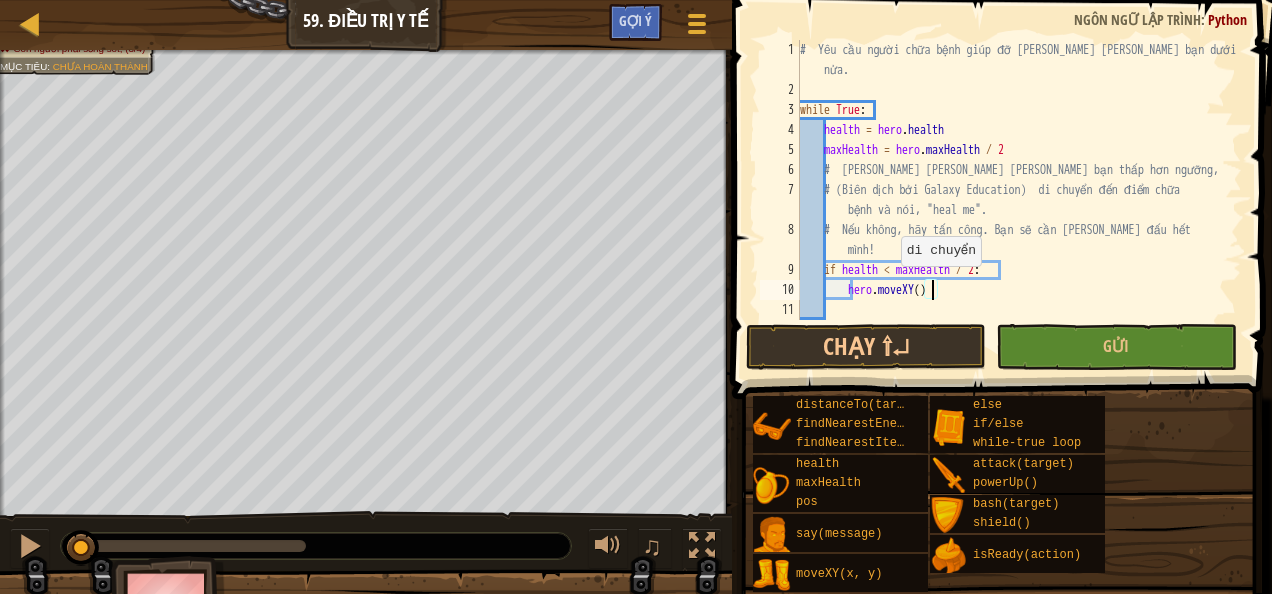 paste on "65, 46" 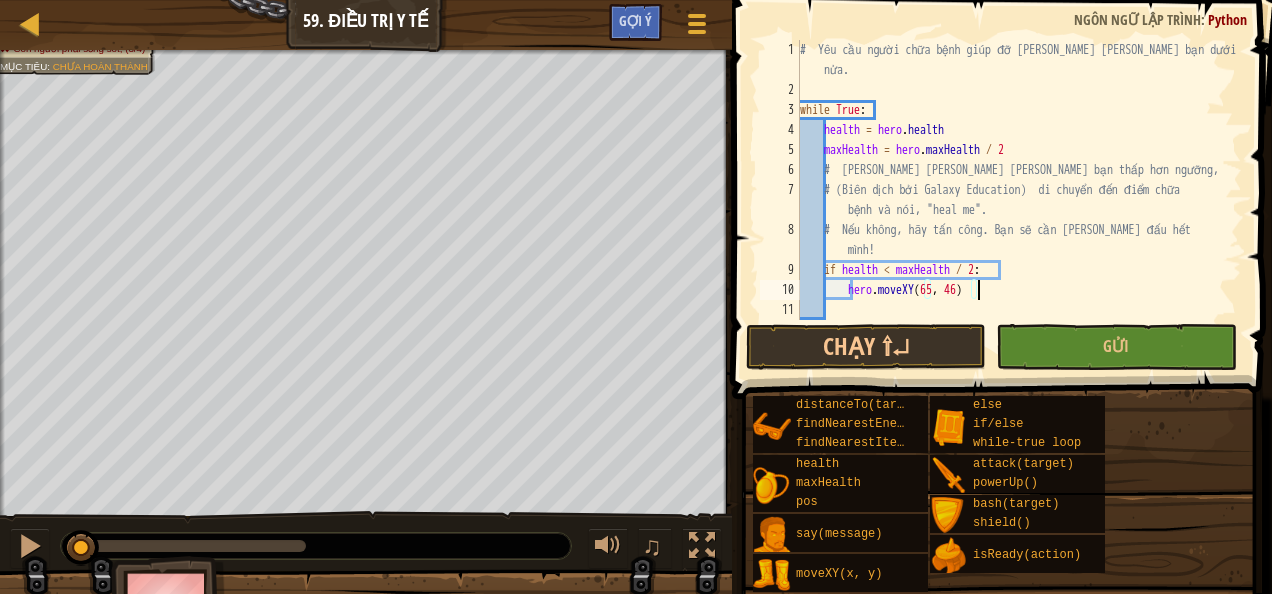 click on "#  Yêu cầu người chữa bệnh giúp đỡ [PERSON_NAME] [PERSON_NAME] bạn dưới một       nửa. while   True :      health   =   hero . health      maxHealth   =   hero . maxHealth   /   2      #  [PERSON_NAME] [PERSON_NAME] [PERSON_NAME] bạn thấp hơn ngưỡng,      # (Biên dịch bởi Galaxy Education)  di chuyển đến điểm chữa           bệnh và nói, "heal me".      #  Nếu không, hãy tấn công. Bạn sẽ cần [PERSON_NAME] đấu hết           mình!      if   health   <   maxHealth   /   2 :          hero . moveXY ( 65 ,   46 )" at bounding box center (1019, 210) 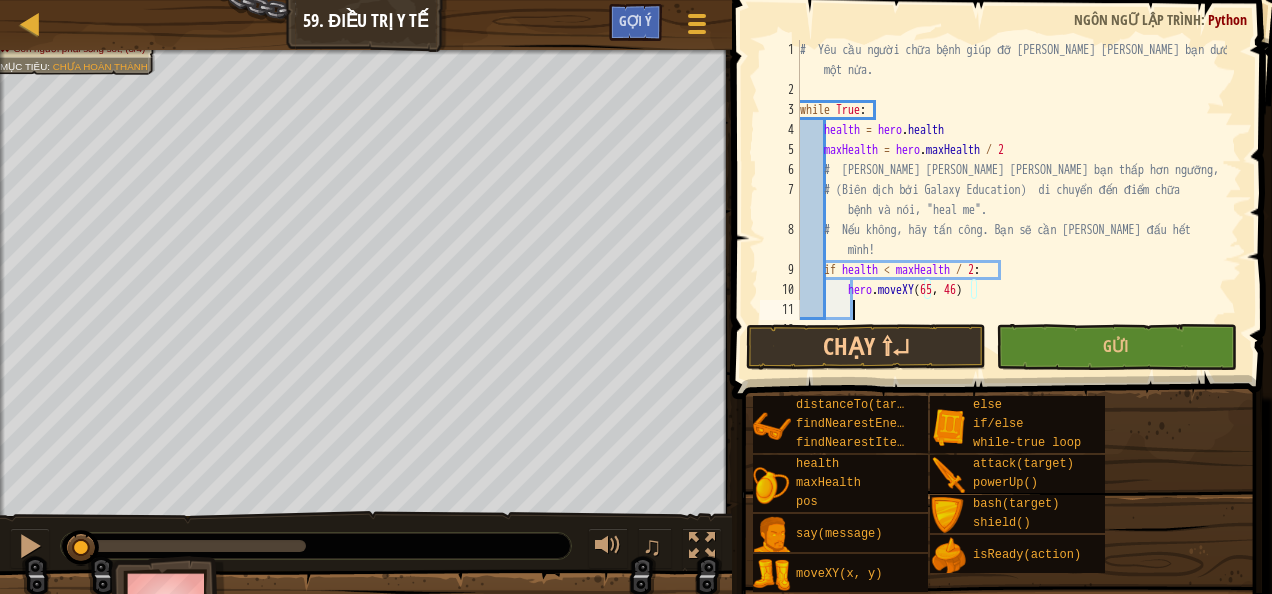scroll, scrollTop: 9, scrollLeft: 3, axis: both 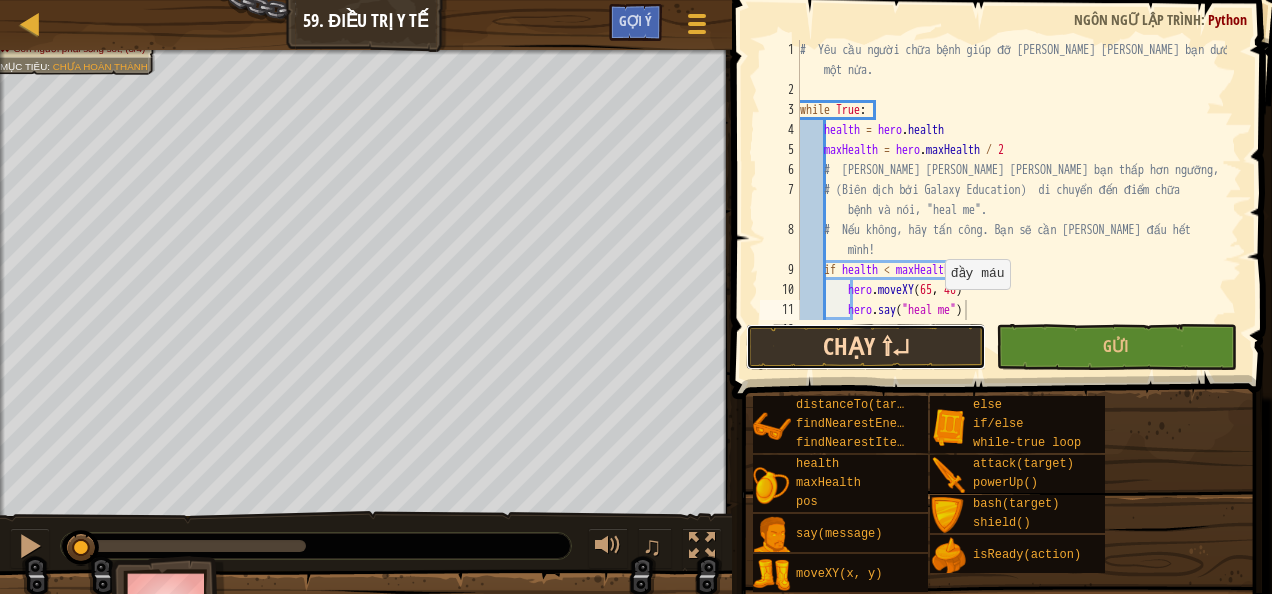 click on "Chạy ⇧↵" at bounding box center [866, 347] 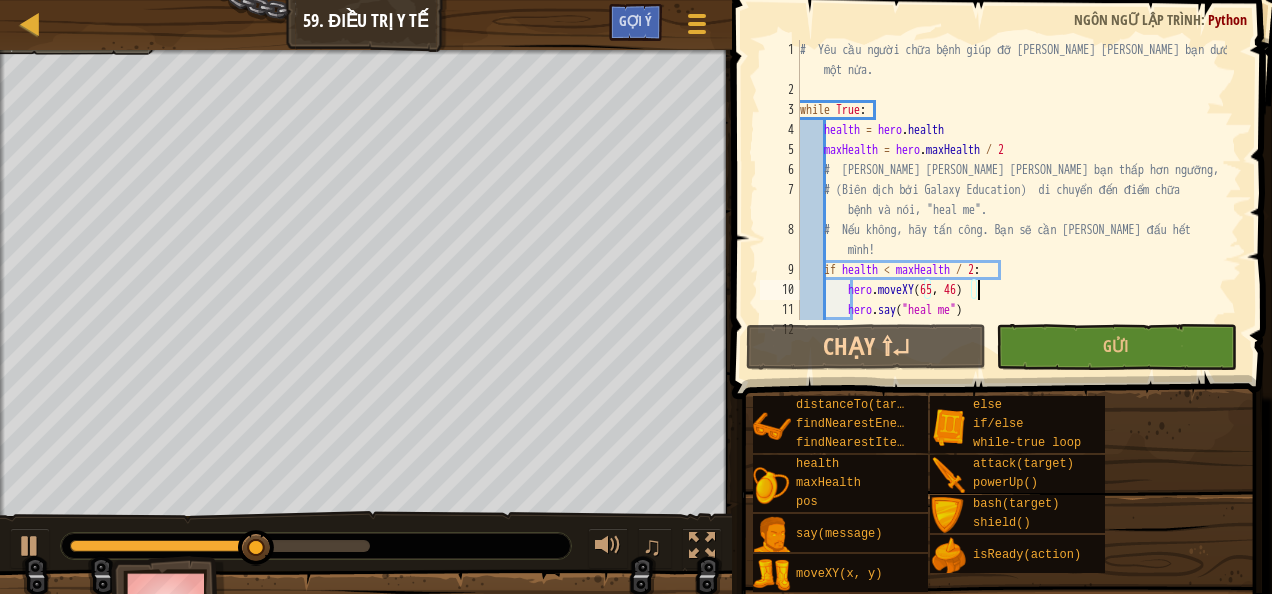 click on "#  Yêu cầu người chữa bệnh giúp đỡ [PERSON_NAME] [PERSON_NAME] bạn dưới       một nửa. while   True :      health   =   hero . health      maxHealth   =   hero . maxHealth   /   2      #  [PERSON_NAME] [PERSON_NAME] [PERSON_NAME] bạn thấp hơn ngưỡng,      # (Biên dịch bởi Galaxy Education)  di chuyển đến điểm chữa           bệnh và nói, "heal me".      #  Nếu không, hãy tấn công. Bạn sẽ cần [PERSON_NAME] đấu hết           mình!      if   health   <   maxHealth   /   2 :          hero . moveXY ( 65 ,   46 )          hero . say ( "heal me" )" at bounding box center [1011, 210] 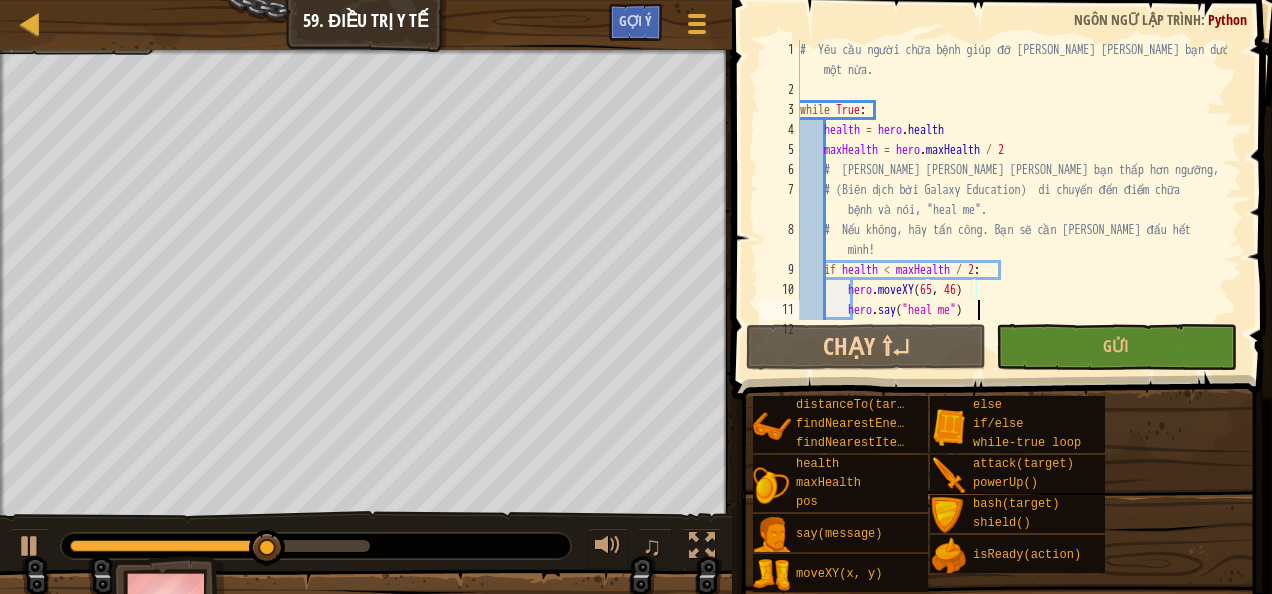 click on "#  Yêu cầu người chữa bệnh giúp đỡ [PERSON_NAME] [PERSON_NAME] bạn dưới       một nửa. while   True :      health   =   hero . health      maxHealth   =   hero . maxHealth   /   2      #  [PERSON_NAME] [PERSON_NAME] [PERSON_NAME] bạn thấp hơn ngưỡng,      # (Biên dịch bởi Galaxy Education)  di chuyển đến điểm chữa           bệnh và nói, "heal me".      #  Nếu không, hãy tấn công. Bạn sẽ cần [PERSON_NAME] đấu hết           mình!      if   health   <   maxHealth   /   2 :          hero . moveXY ( 65 ,   46 )          hero . say ( "heal me" )" at bounding box center (1011, 210) 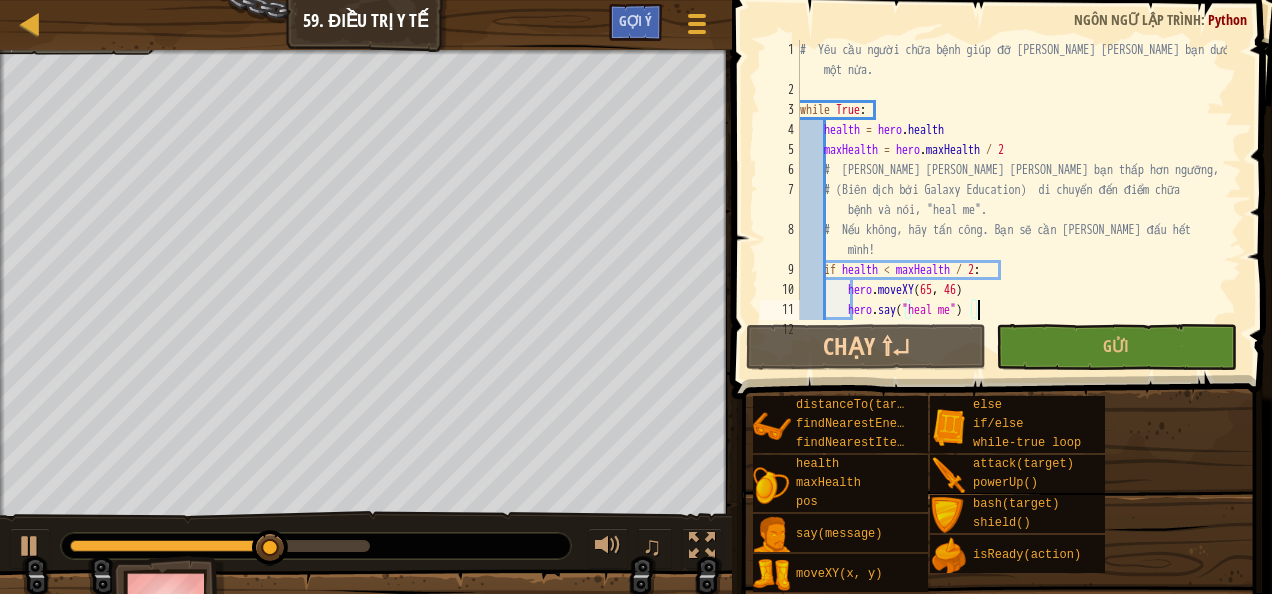 scroll, scrollTop: 9, scrollLeft: 3, axis: both 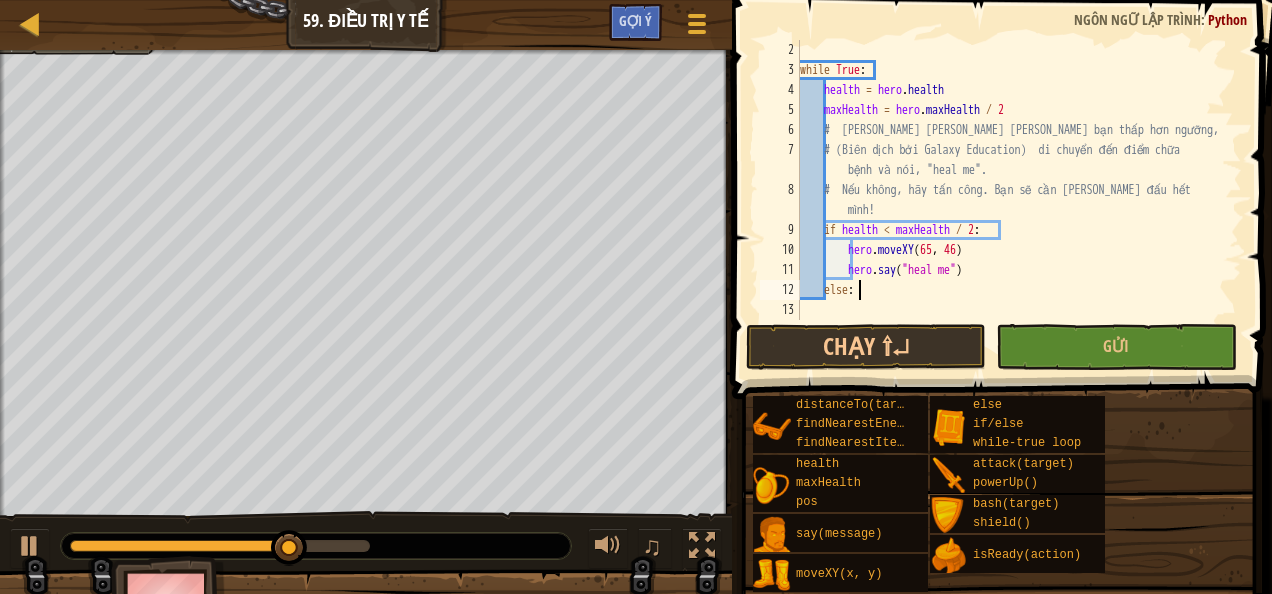 type on "else:" 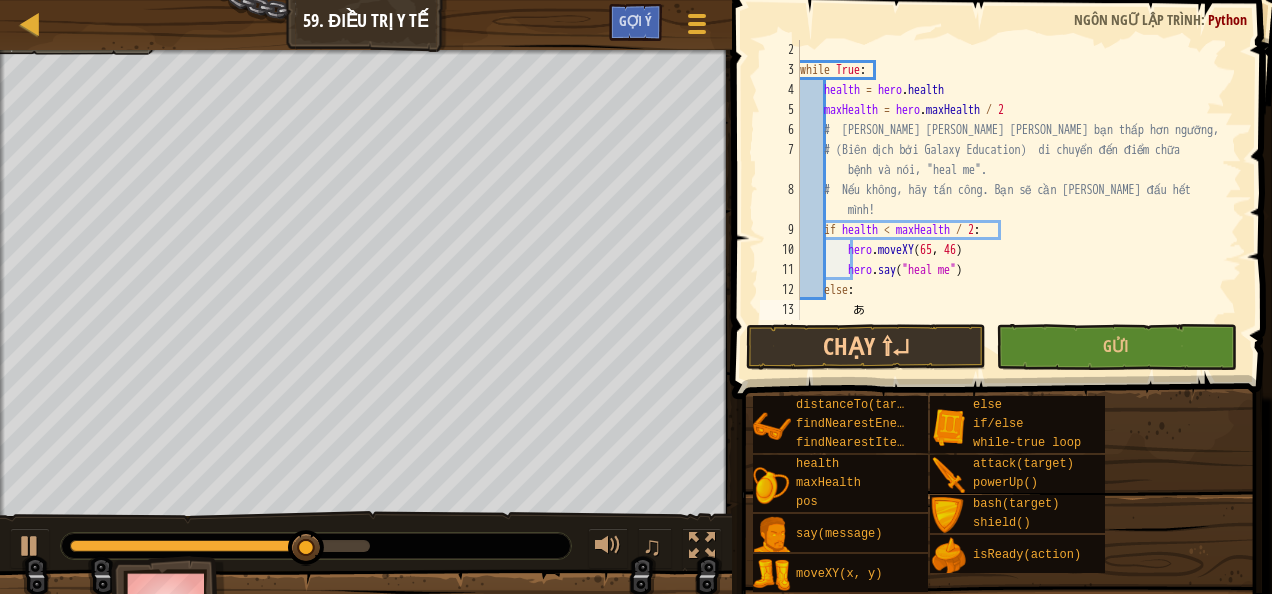 scroll, scrollTop: 0, scrollLeft: 0, axis: both 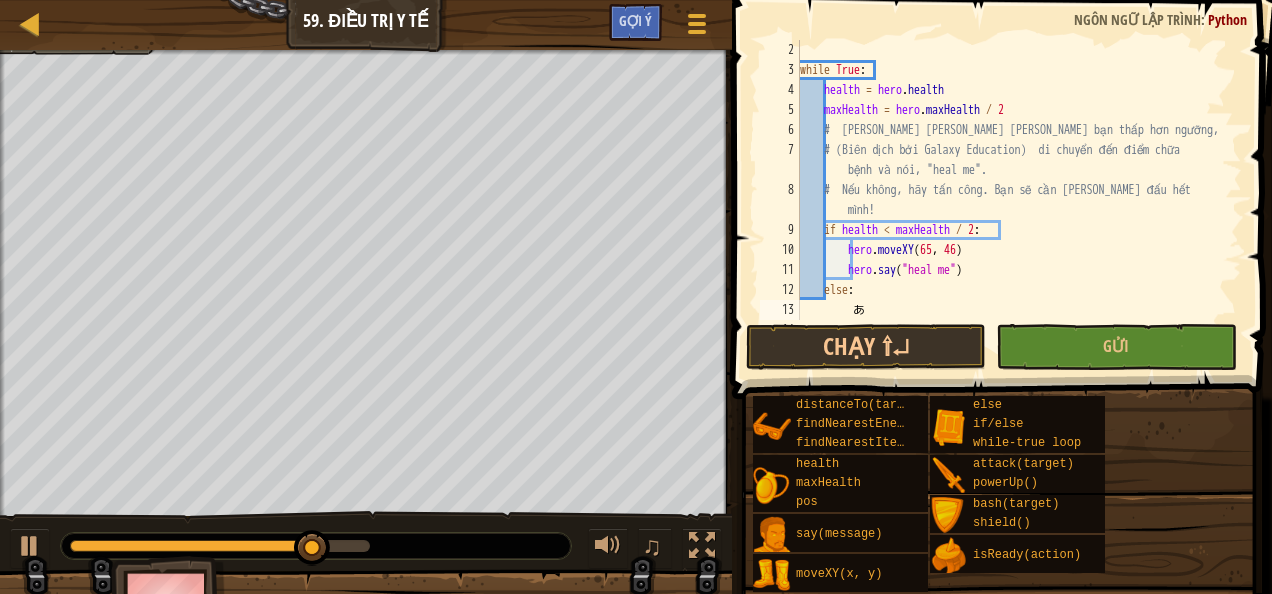 type on "あ" 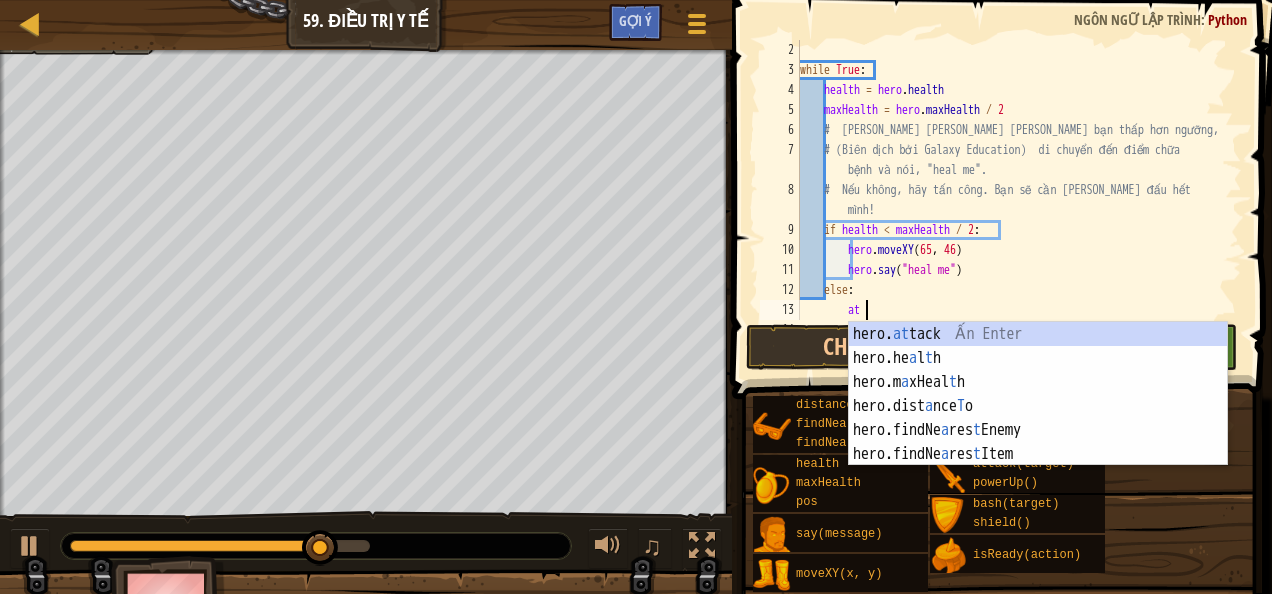 scroll, scrollTop: 9, scrollLeft: 0, axis: vertical 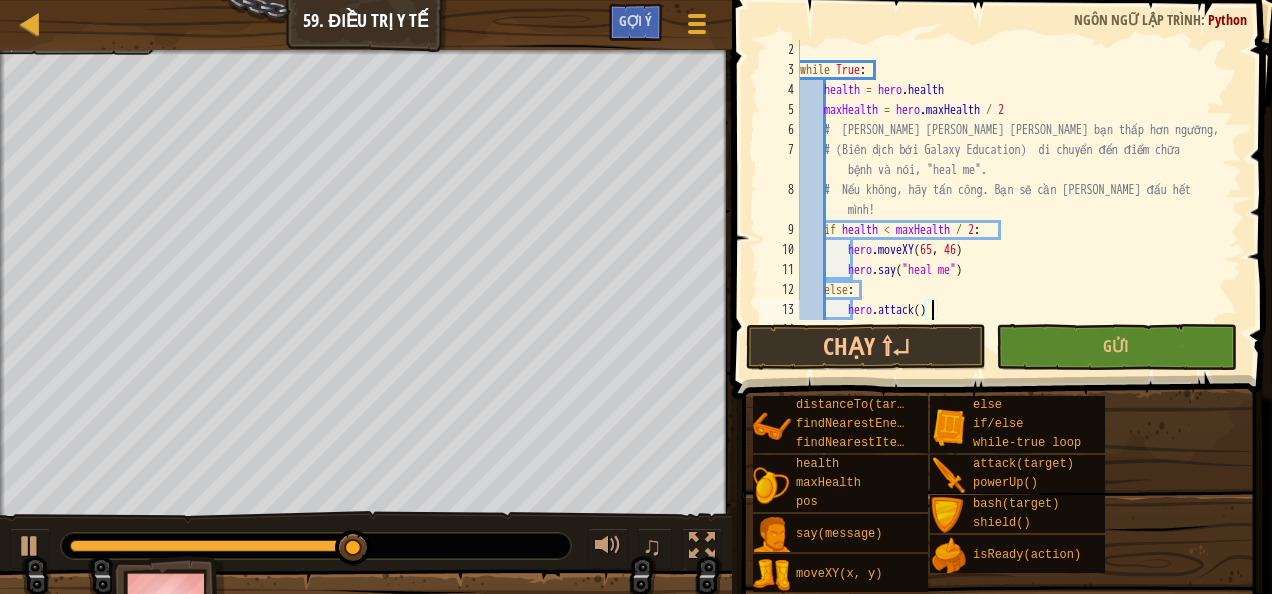 click on "while   True :      health   =   hero . health      maxHealth   =   hero . maxHealth   /   2      #  [PERSON_NAME] [PERSON_NAME] [PERSON_NAME] bạn thấp hơn ngưỡng,      # (Biên dịch bởi Galaxy Education)  di chuyển đến điểm chữa           bệnh và nói, "heal me".      #  Nếu không, hãy tấn công. Bạn sẽ cần [PERSON_NAME] đấu hết           mình!      if   health   <   maxHealth   /   2 :          hero . moveXY ( 65 ,   46 )          hero . say ( "heal me" )      else :          hero . attack ( )" at bounding box center [1011, 200] 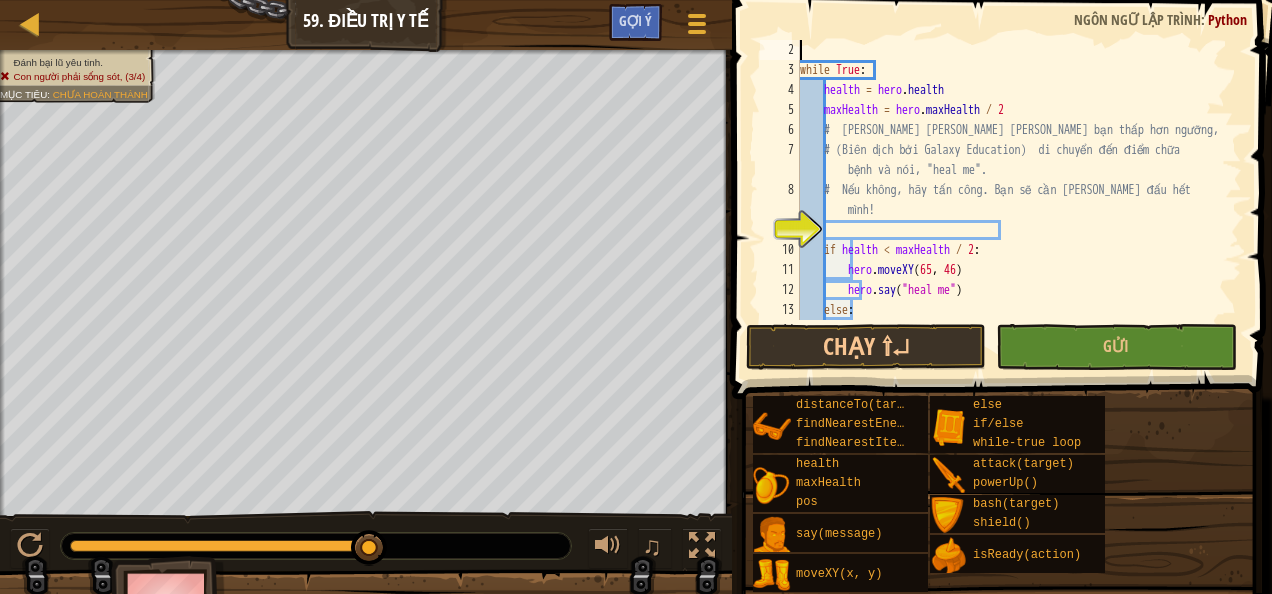 click on "while   True :      health   =   hero . health      maxHealth   =   hero . maxHealth   /   2      #  [PERSON_NAME] [PERSON_NAME] [PERSON_NAME] bạn thấp hơn ngưỡng,      # (Biên dịch bởi Galaxy Education)  di chuyển đến điểm chữa           bệnh và nói, "heal me".      #  Nếu không, hãy tấn công. Bạn sẽ cần [PERSON_NAME] đấu hết           mình!           if   health   <   maxHealth   /   2 :          hero . moveXY ( 65 ,   46 )          hero . say ( "heal me" )      else :          hero . attack ( )" at bounding box center [1011, 200] 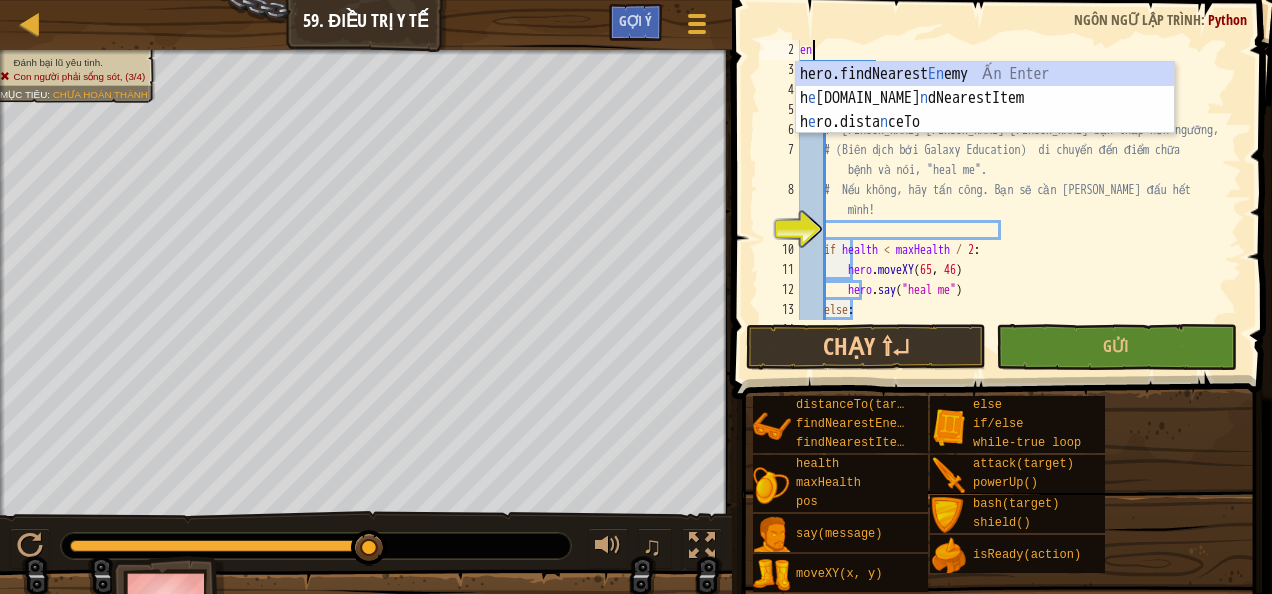 type on "enem" 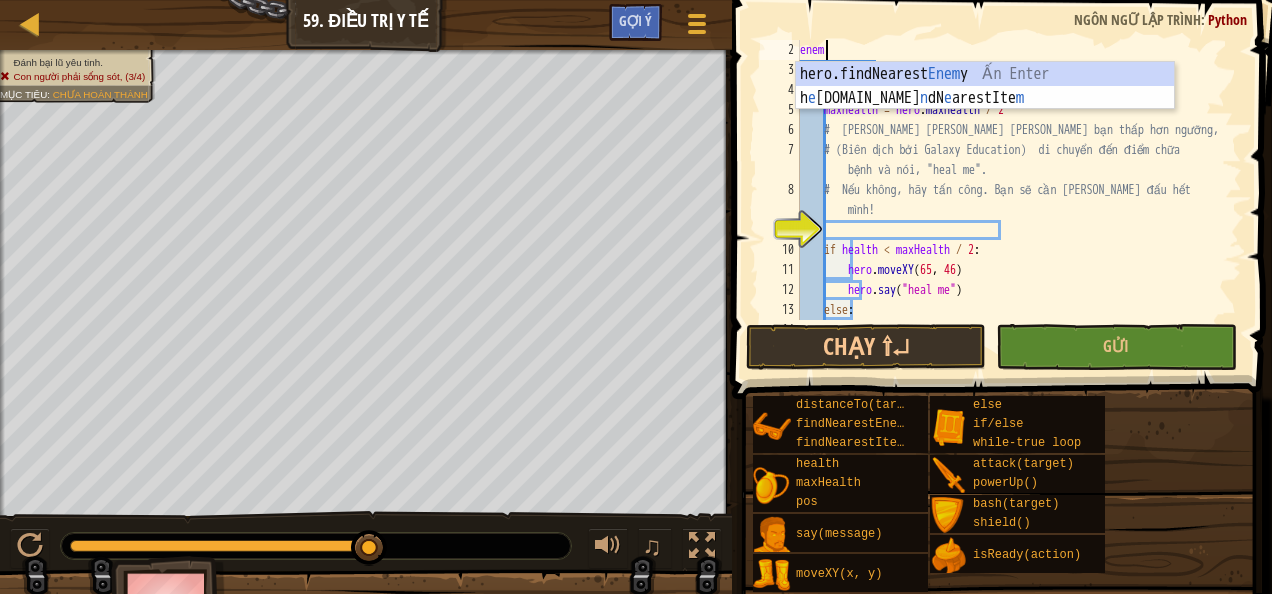 scroll, scrollTop: 9, scrollLeft: 0, axis: vertical 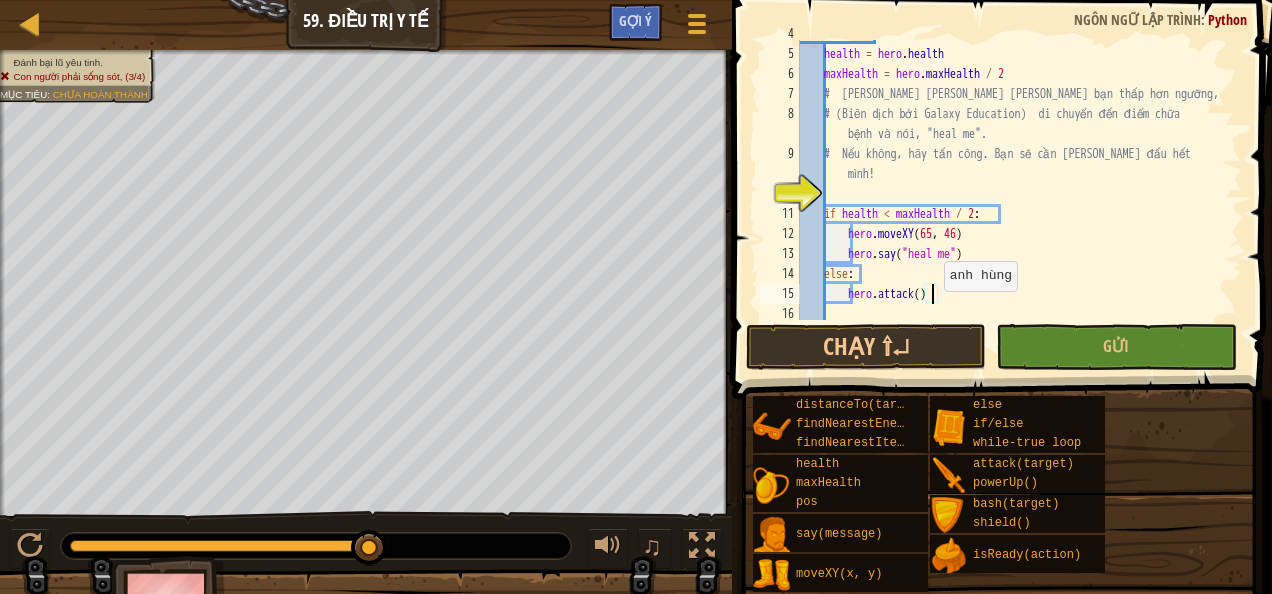 click on "while   True :      health   =   hero . health      maxHealth   =   hero . maxHealth   /   2      #  [PERSON_NAME] [PERSON_NAME] [PERSON_NAME] bạn thấp hơn ngưỡng,      # (Biên dịch bởi Galaxy Education)  di chuyển đến điểm chữa           bệnh và nói, "heal me".      #  Nếu không, hãy tấn công. Bạn sẽ cần [PERSON_NAME] đấu hết           mình!           if   health   <   maxHealth   /   2 :          hero . moveXY ( 65 ,   46 )          hero . say ( "heal me" )      else :          hero . attack ( )" at bounding box center [1011, 184] 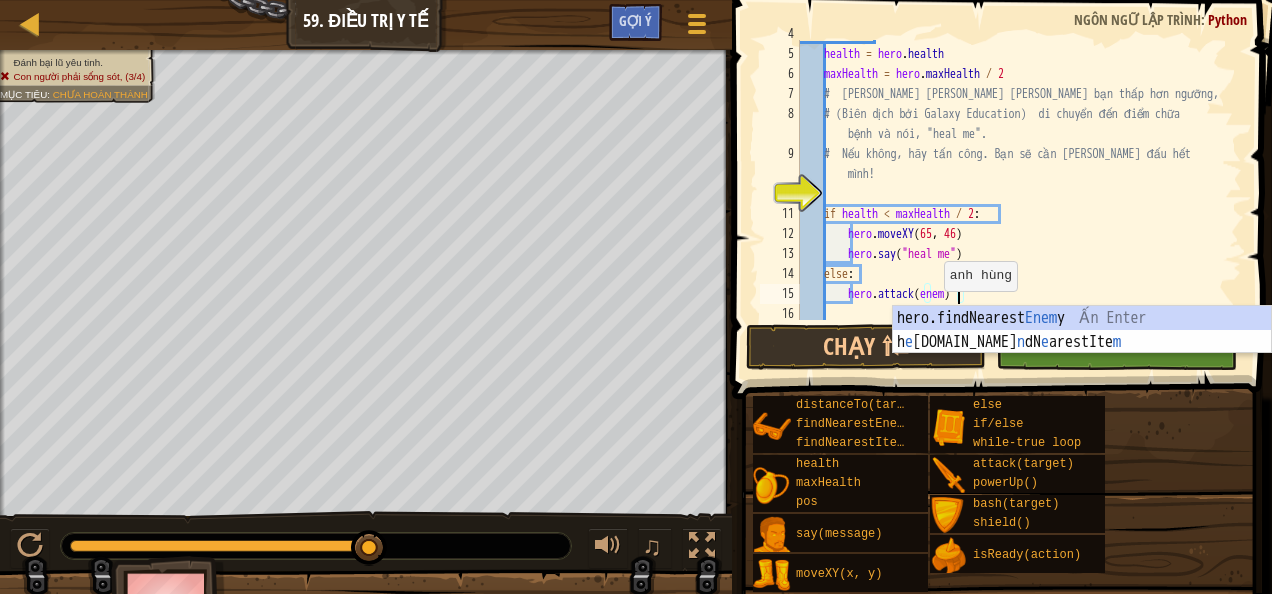 scroll, scrollTop: 9, scrollLeft: 13, axis: both 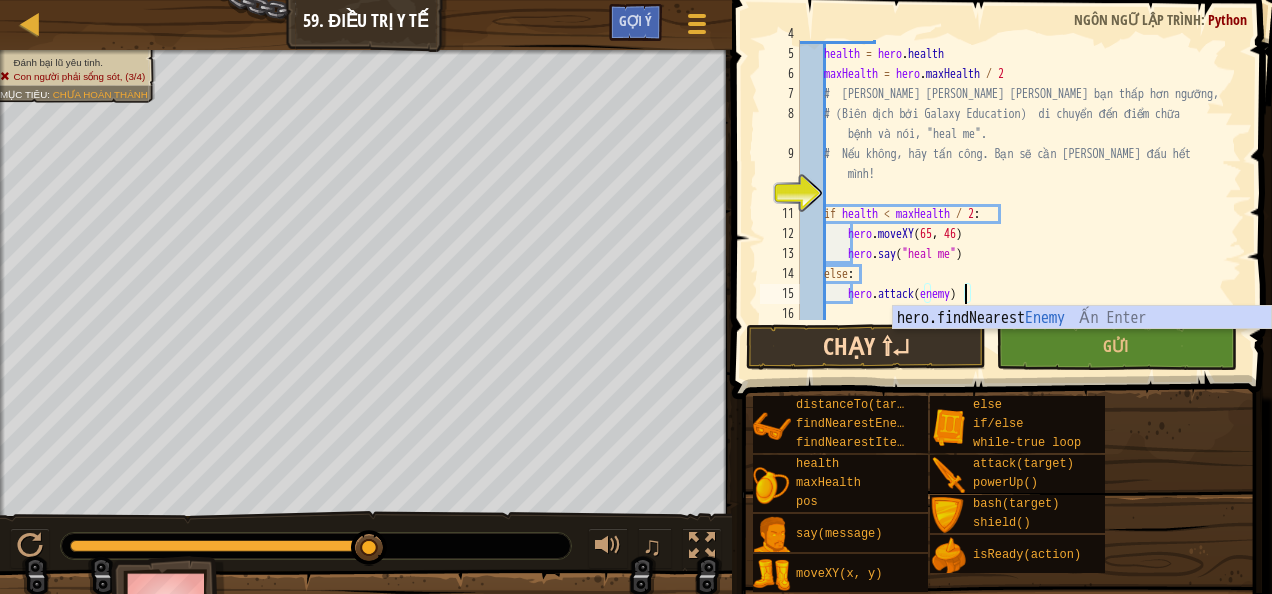 type on "hero.attack(enemy)" 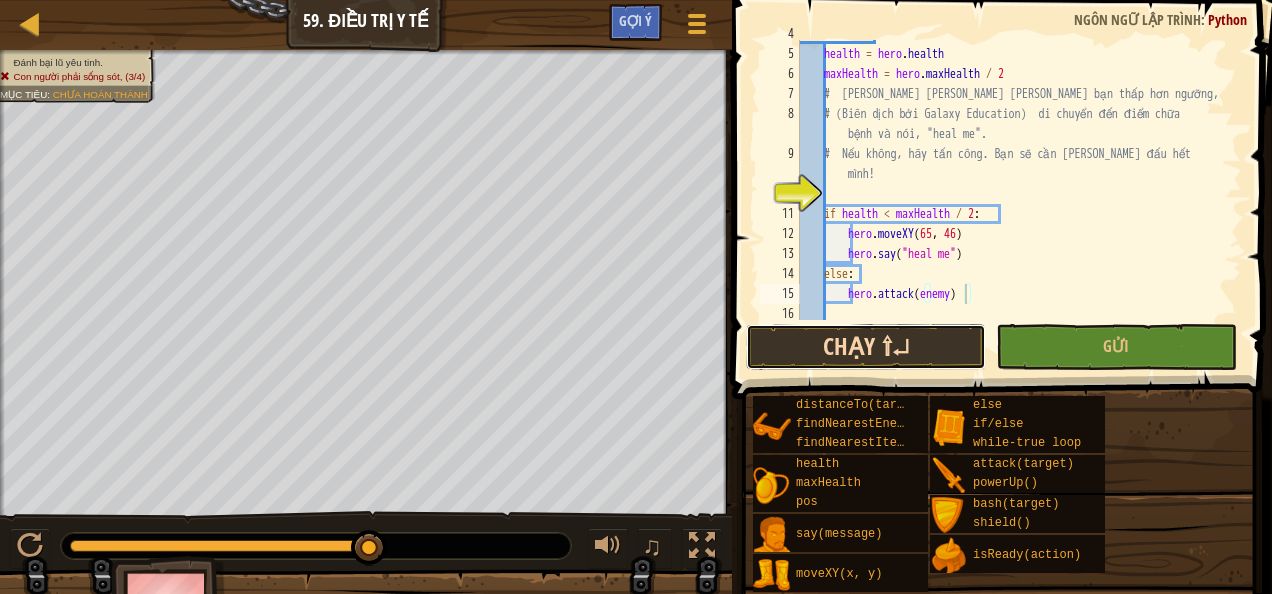click on "Chạy ⇧↵" at bounding box center (866, 347) 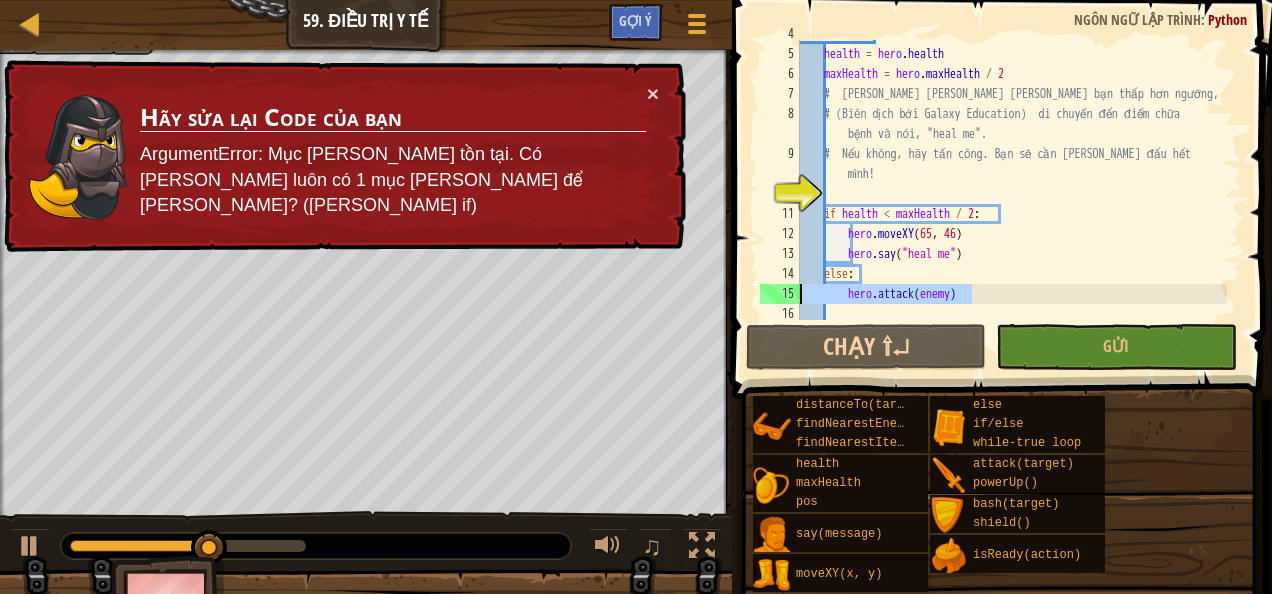 drag, startPoint x: 991, startPoint y: 298, endPoint x: 792, endPoint y: 302, distance: 199.04019 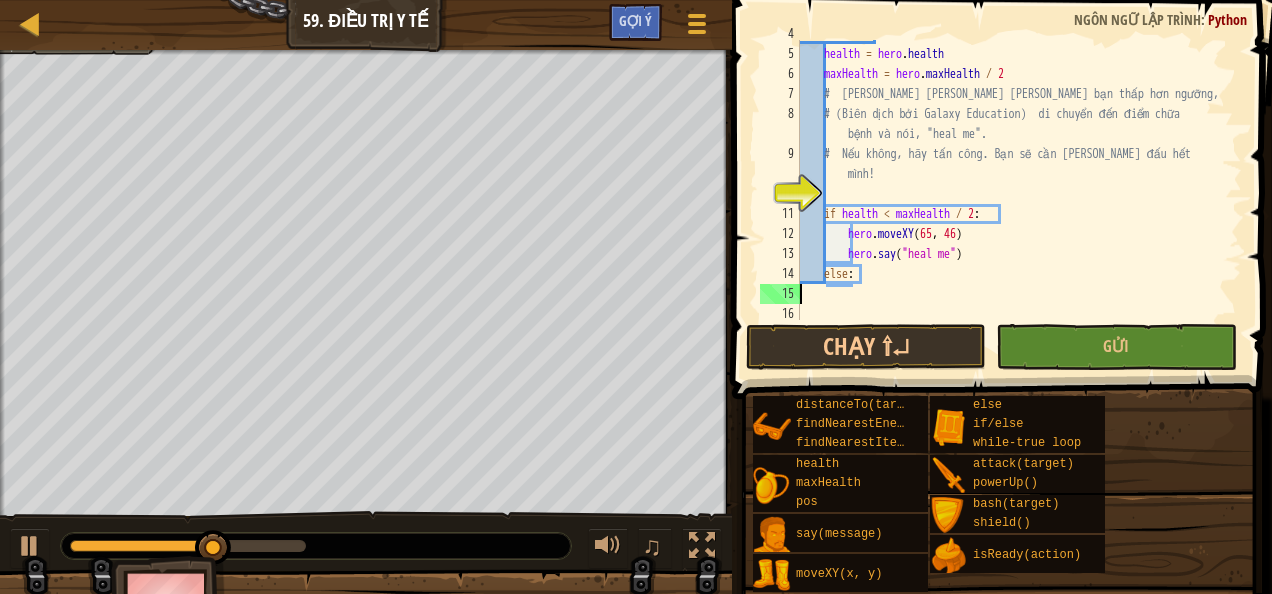 scroll, scrollTop: 9, scrollLeft: 0, axis: vertical 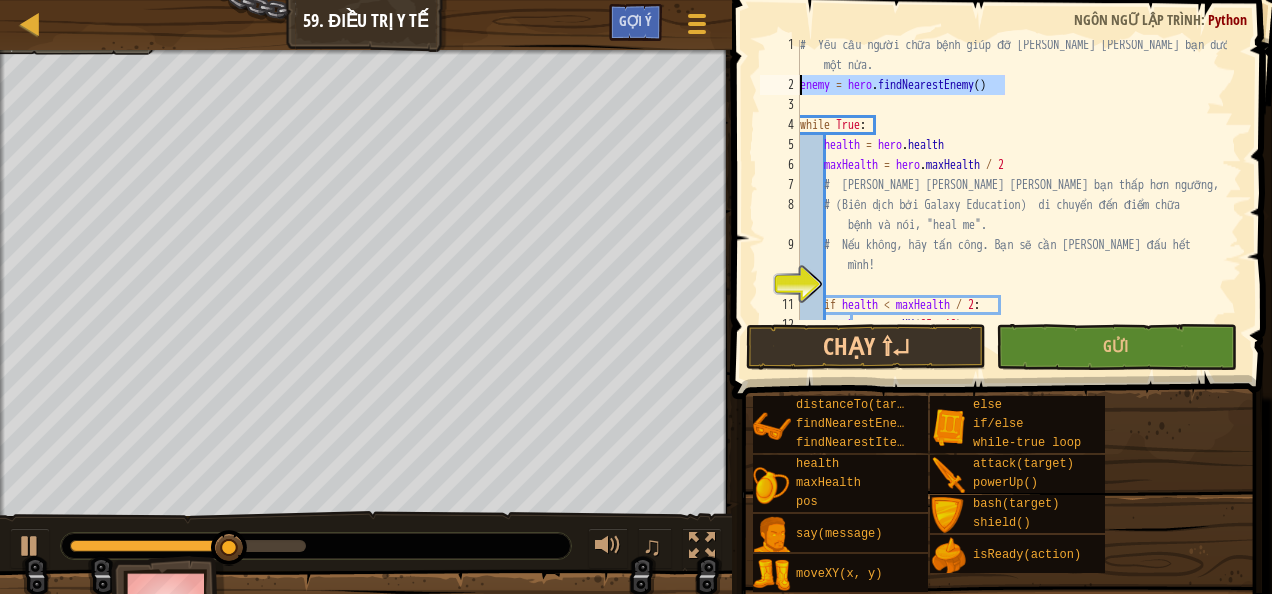drag, startPoint x: 1078, startPoint y: 77, endPoint x: 760, endPoint y: 90, distance: 318.26562 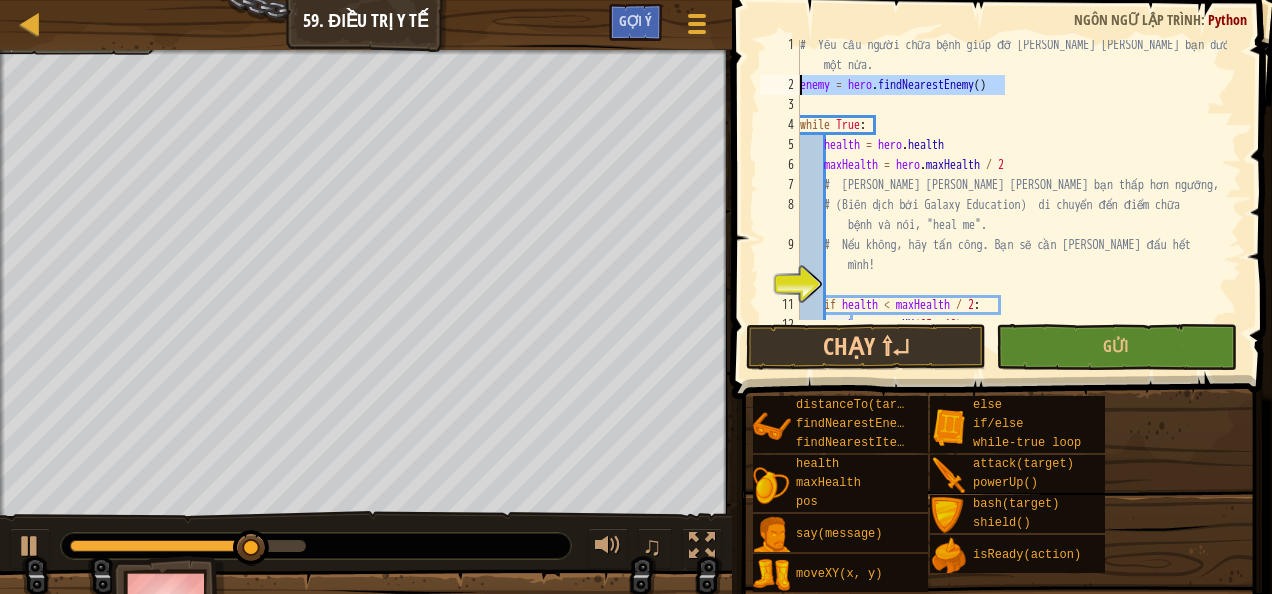 drag, startPoint x: 1010, startPoint y: 92, endPoint x: 790, endPoint y: 83, distance: 220.18402 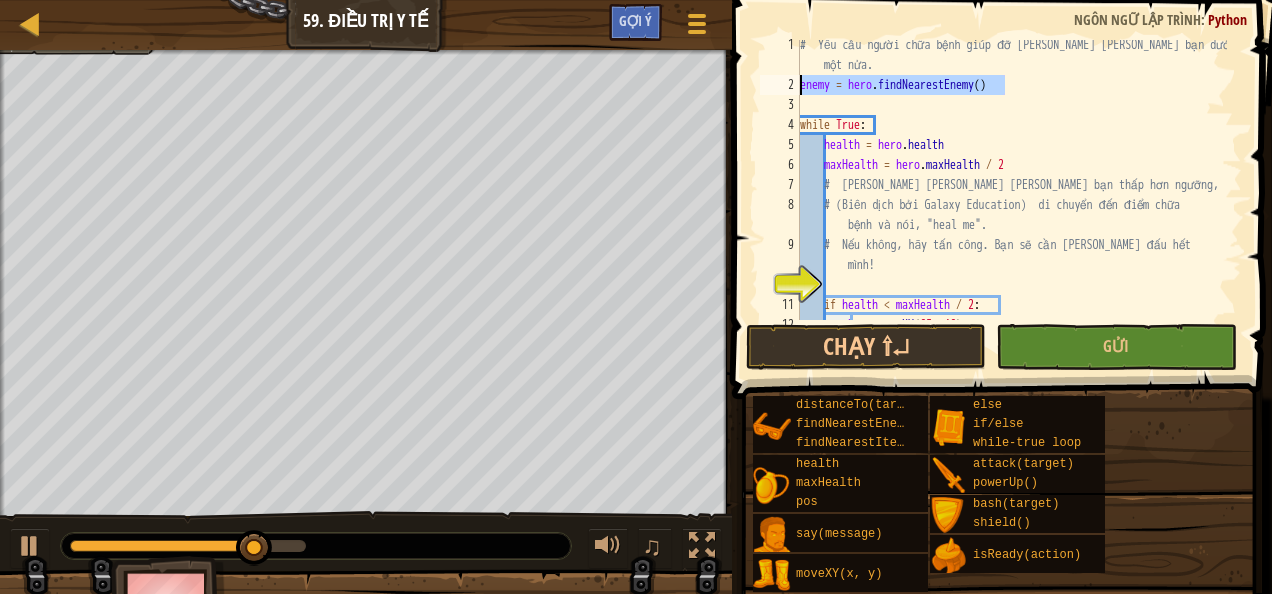 type on "#  Yêu cầu người chữa bệnh giúp đỡ [PERSON_NAME] [PERSON_NAME] bạn dưới một nửa." 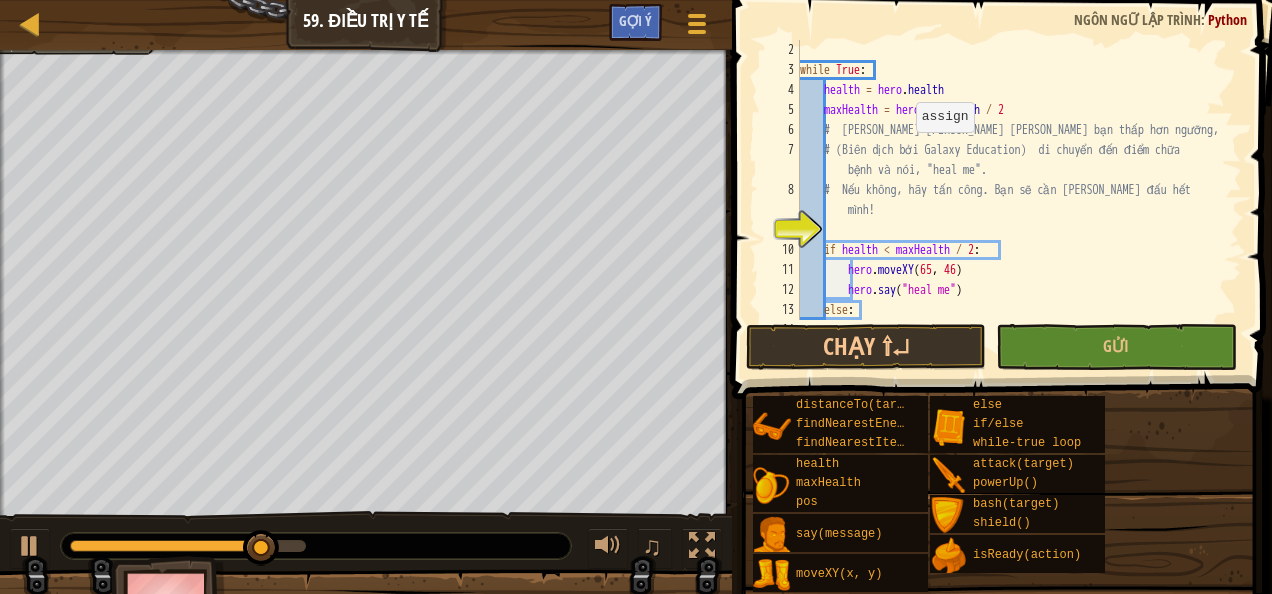 scroll, scrollTop: 49, scrollLeft: 0, axis: vertical 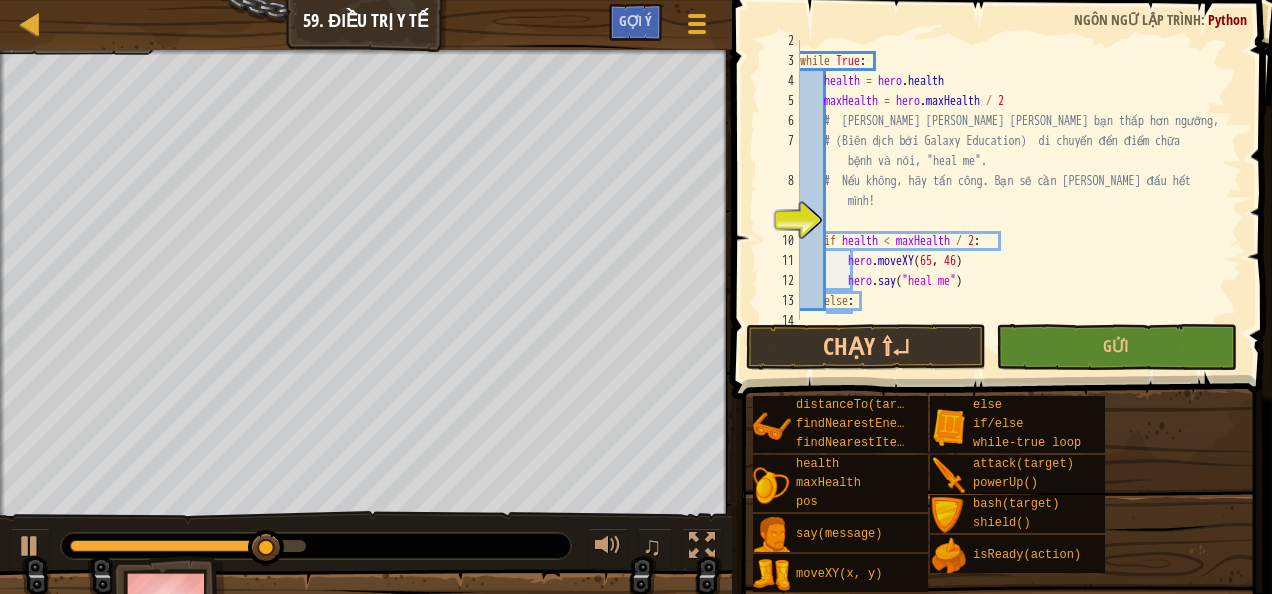 click on "while   True :      health   =   hero . health      maxHealth   =   hero . maxHealth   /   2      #  [PERSON_NAME] [PERSON_NAME] [PERSON_NAME] bạn thấp hơn ngưỡng,      # (Biên dịch bởi Galaxy Education)  di chuyển đến điểm chữa           bệnh và nói, "heal me".      #  Nếu không, hãy tấn công. Bạn sẽ cần [PERSON_NAME] đấu hết           mình!           if   health   <   maxHealth   /   2 :          hero . moveXY ( 65 ,   46 )          hero . say ( "heal me" )      else :" at bounding box center (1011, 191) 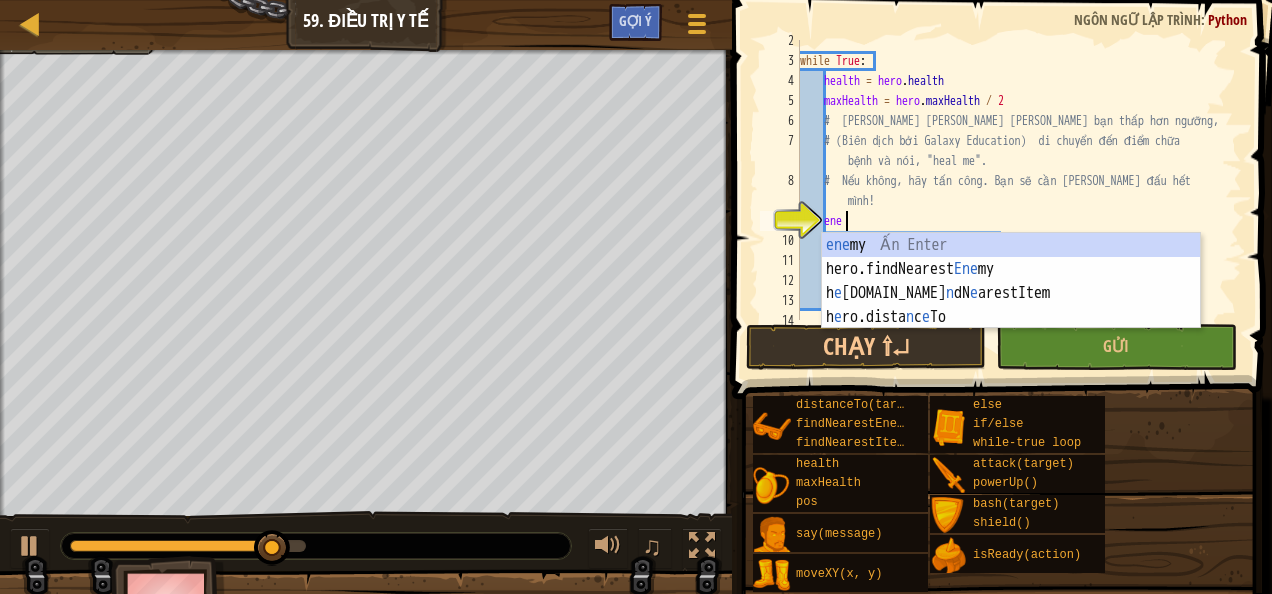 scroll, scrollTop: 9, scrollLeft: 2, axis: both 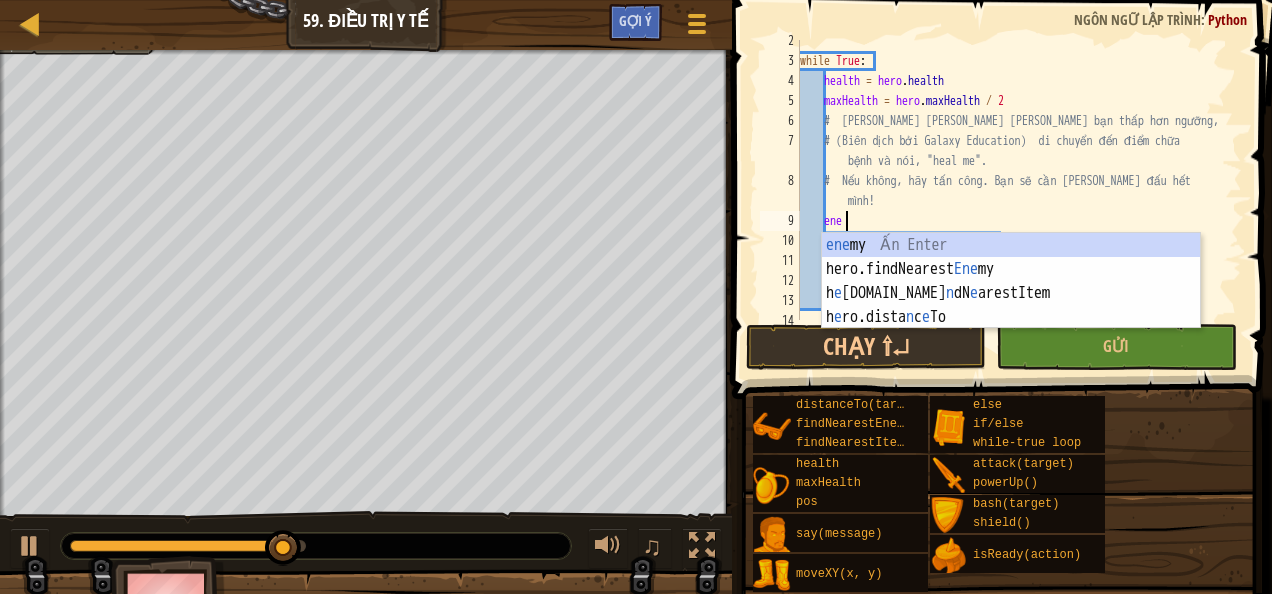 type on "en" 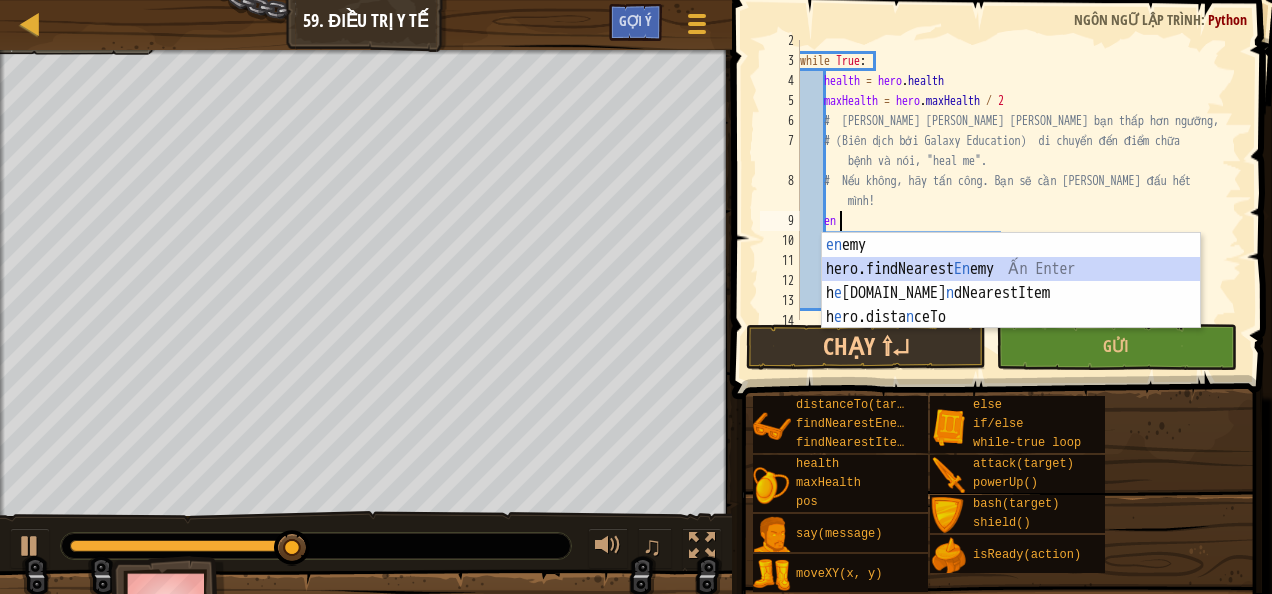 scroll, scrollTop: 9, scrollLeft: 1, axis: both 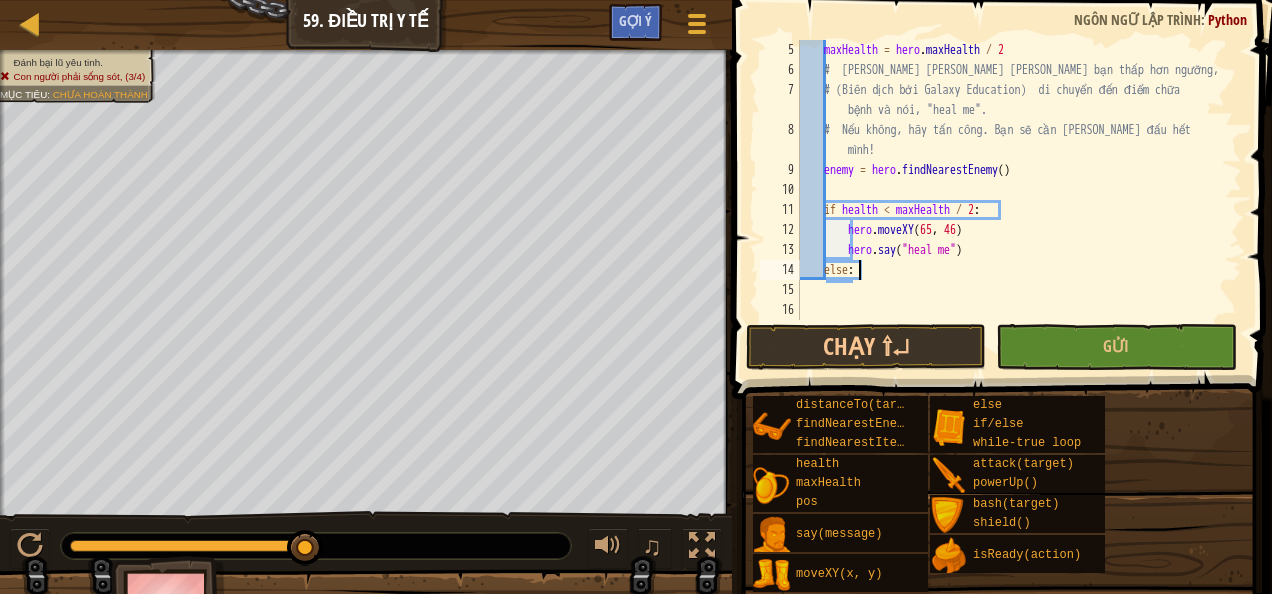 click on "maxHealth   =   hero . maxHealth   /   2      #  [PERSON_NAME] [PERSON_NAME] [PERSON_NAME] bạn thấp hơn ngưỡng,      # (Biên dịch bởi Galaxy Education)  di chuyển đến điểm chữa           bệnh và nói, "heal me".      #  Nếu không, hãy tấn công. Bạn sẽ cần [PERSON_NAME] đấu hết           mình!      enemy   =   hero . findNearestEnemy ( )           if   health   <   maxHealth   /   2 :          hero . moveXY ( 65 ,   46 )          hero . say ( "heal me" )      else :" at bounding box center [1011, 200] 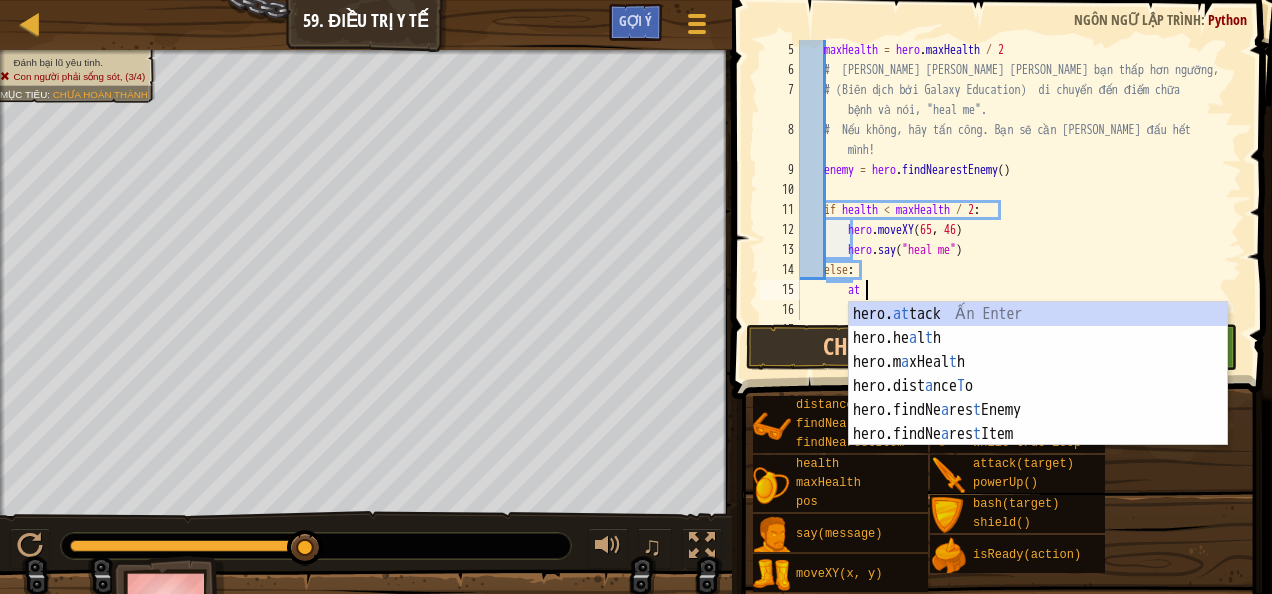 scroll, scrollTop: 9, scrollLeft: 5, axis: both 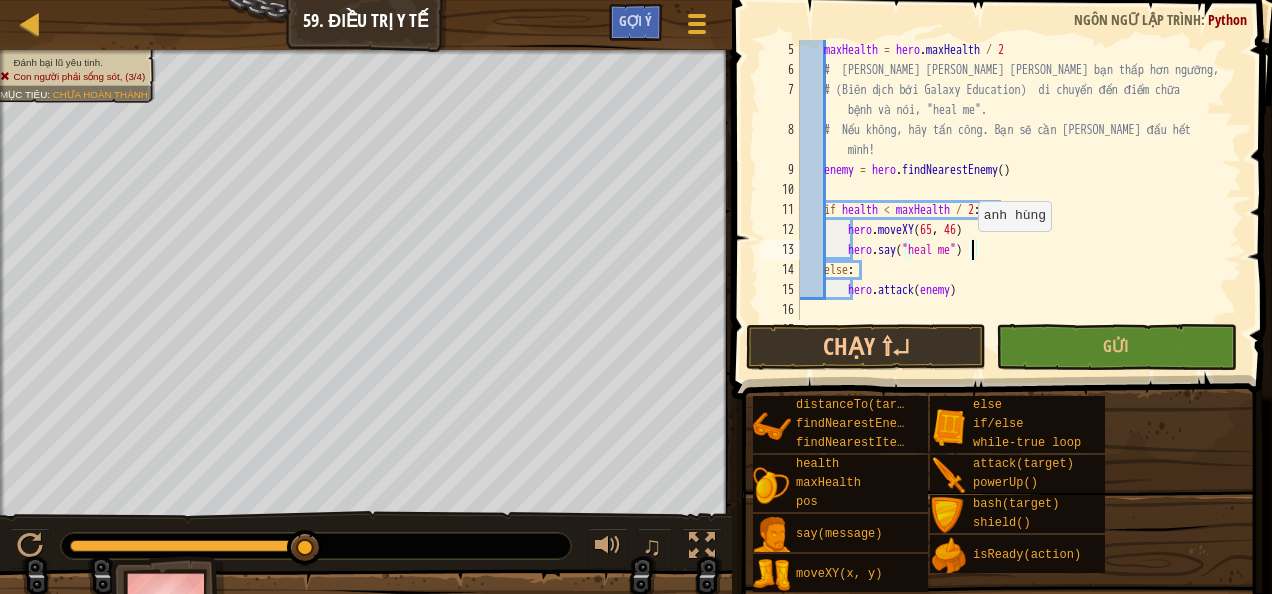 click on "maxHealth   =   hero . maxHealth   /   2      #  [PERSON_NAME] [PERSON_NAME] [PERSON_NAME] bạn thấp hơn ngưỡng,      # (Biên dịch bởi Galaxy Education)  di chuyển đến điểm chữa           bệnh và nói, "heal me".      #  Nếu không, hãy tấn công. Bạn sẽ cần [PERSON_NAME] đấu hết           mình!      enemy   =   hero . findNearestEnemy ( )           if   health   <   maxHealth   /   2 :          hero . moveXY ( 65 ,   46 )          hero . say ( "heal me" )      else :          hero . attack ( enemy )" at bounding box center [1011, 200] 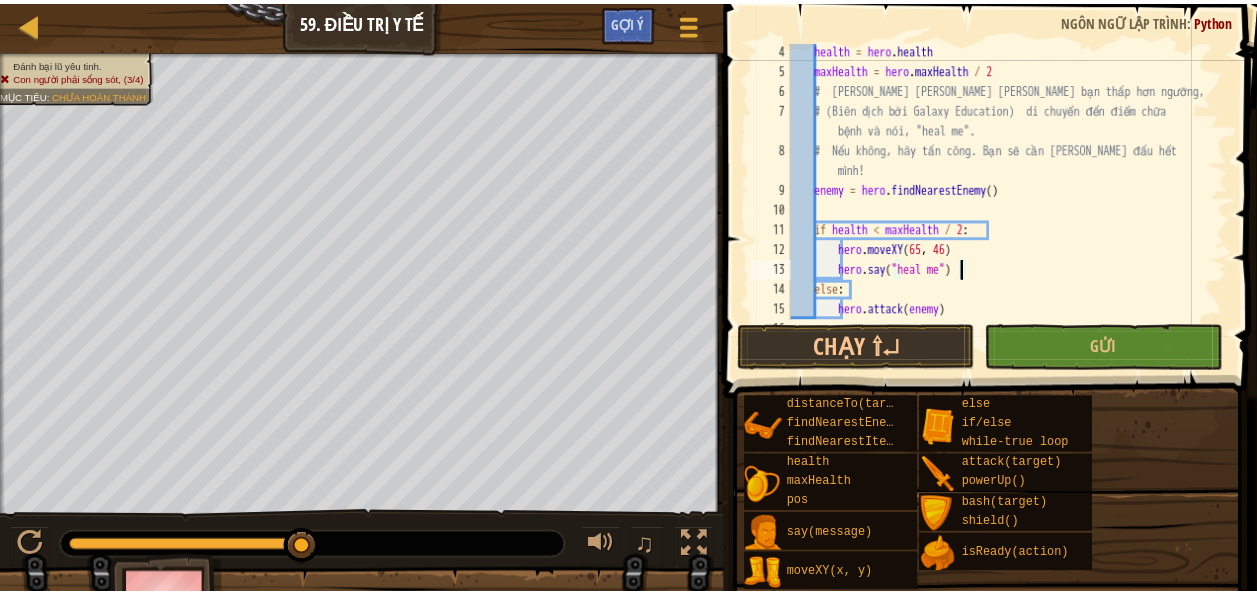 scroll, scrollTop: 81, scrollLeft: 0, axis: vertical 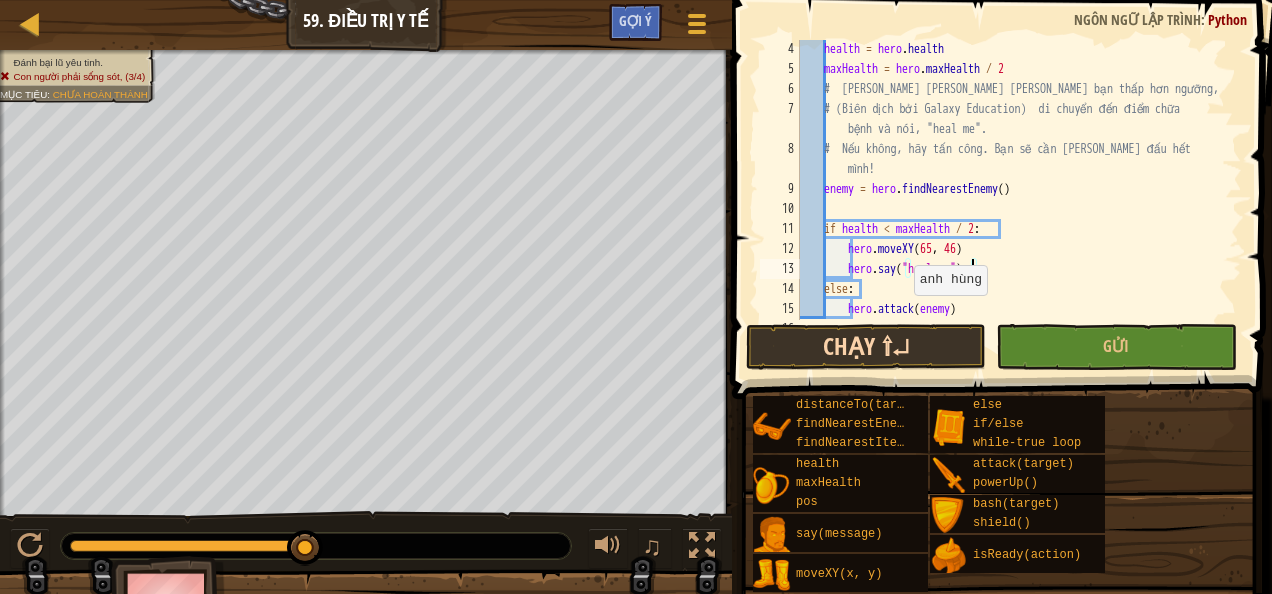 type on "hero.say("heal me")" 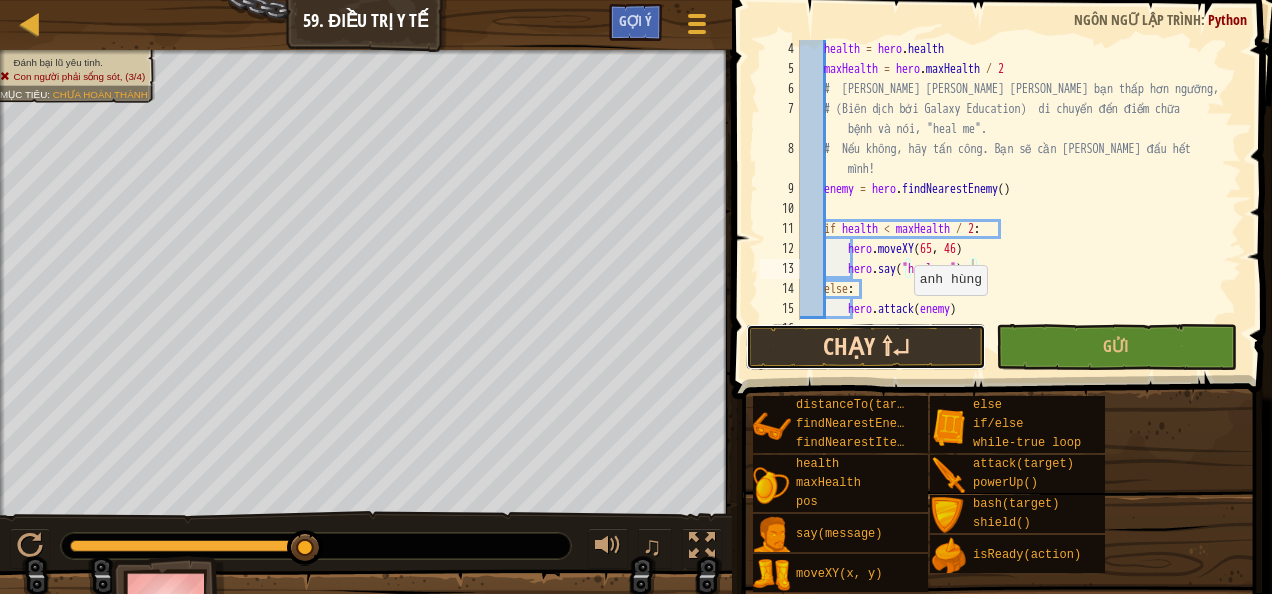 click on "Chạy ⇧↵" at bounding box center (866, 347) 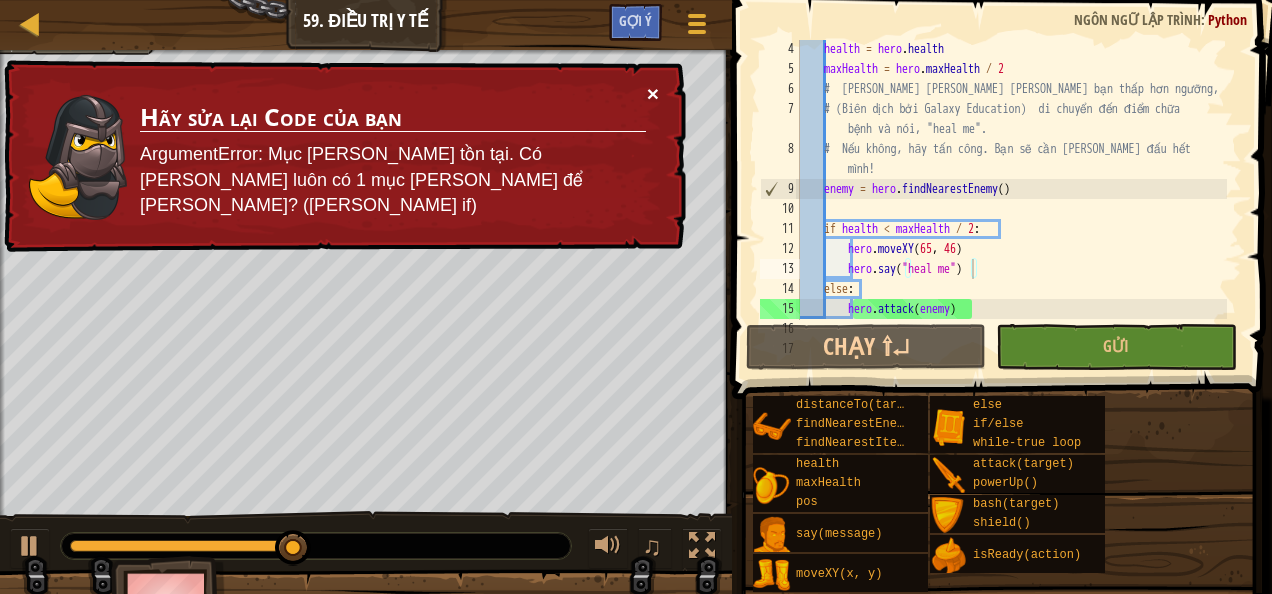 click on "×" at bounding box center [653, 93] 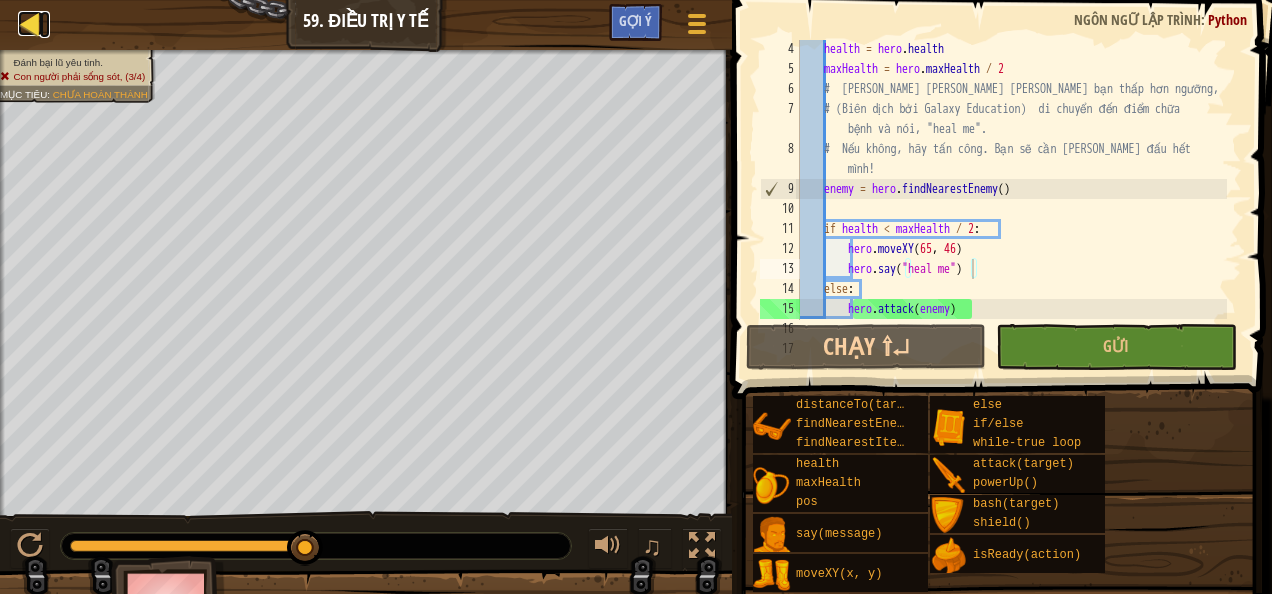 click at bounding box center (30, 23) 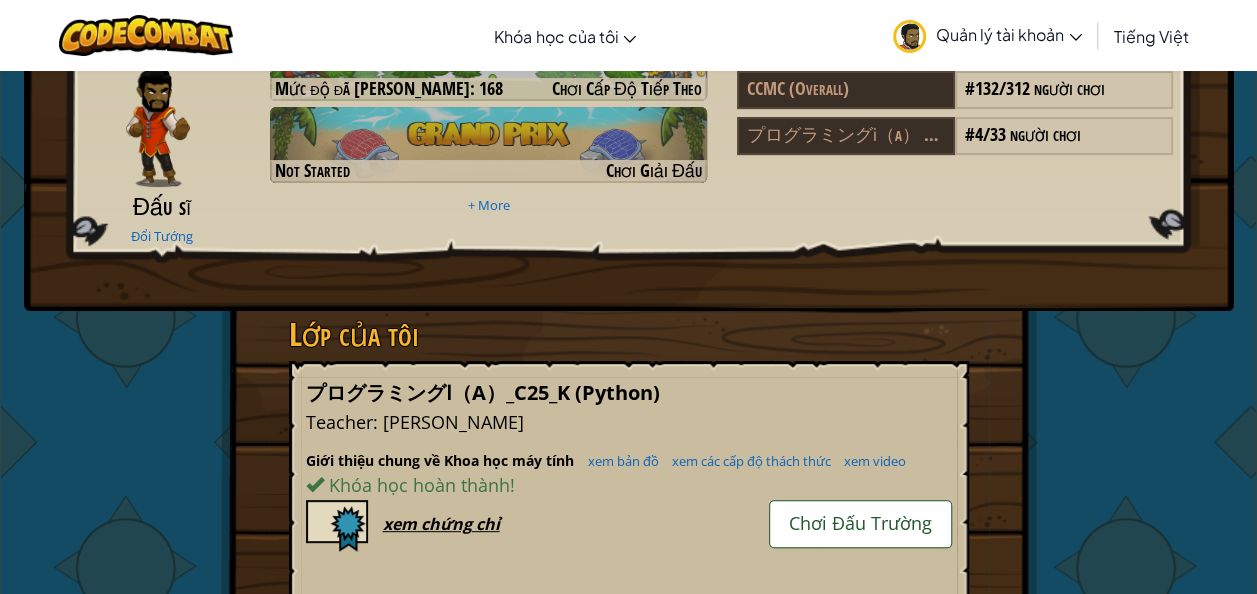 scroll, scrollTop: 198, scrollLeft: 0, axis: vertical 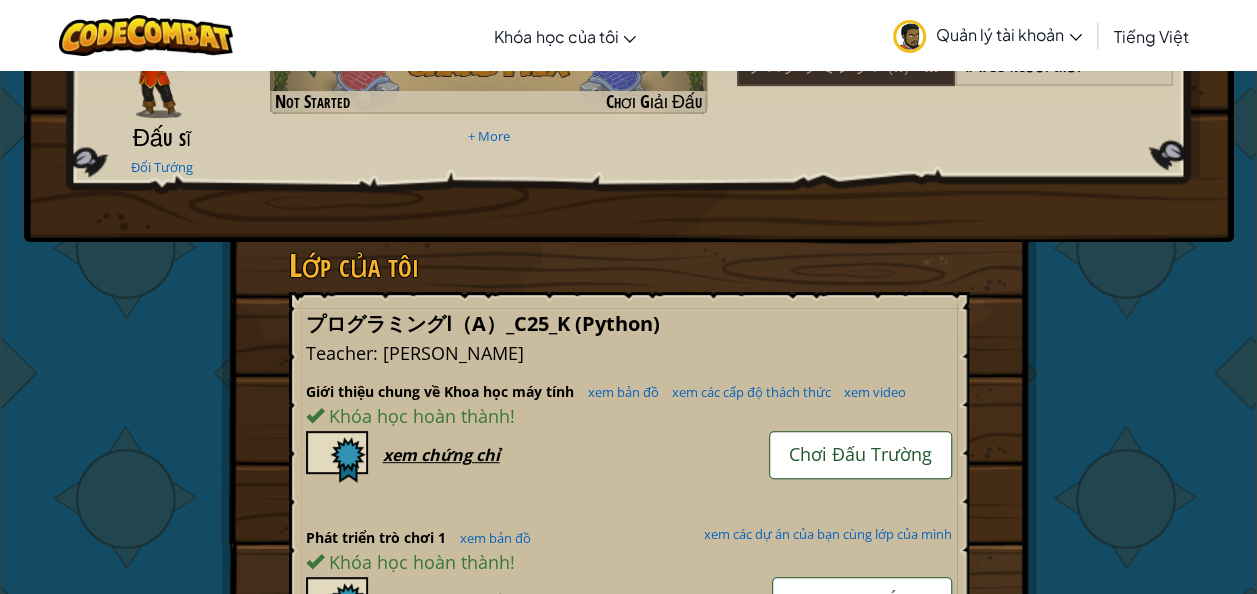 click on "Tiếng Việt" at bounding box center (1151, 36) 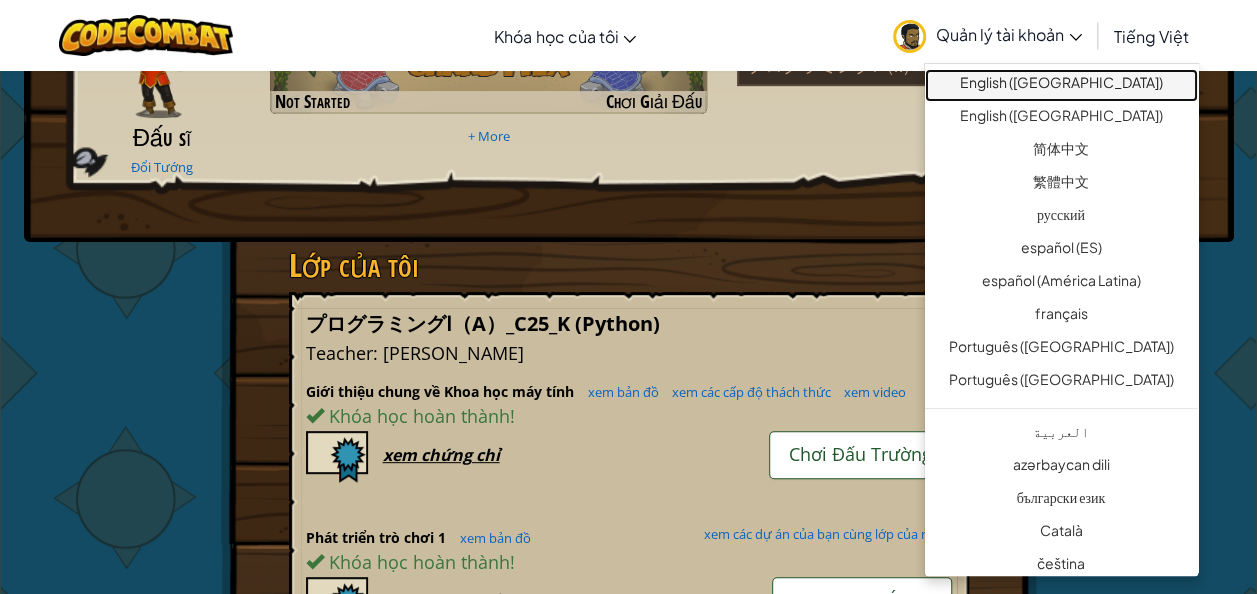 click on "English ([GEOGRAPHIC_DATA])" at bounding box center (1061, 85) 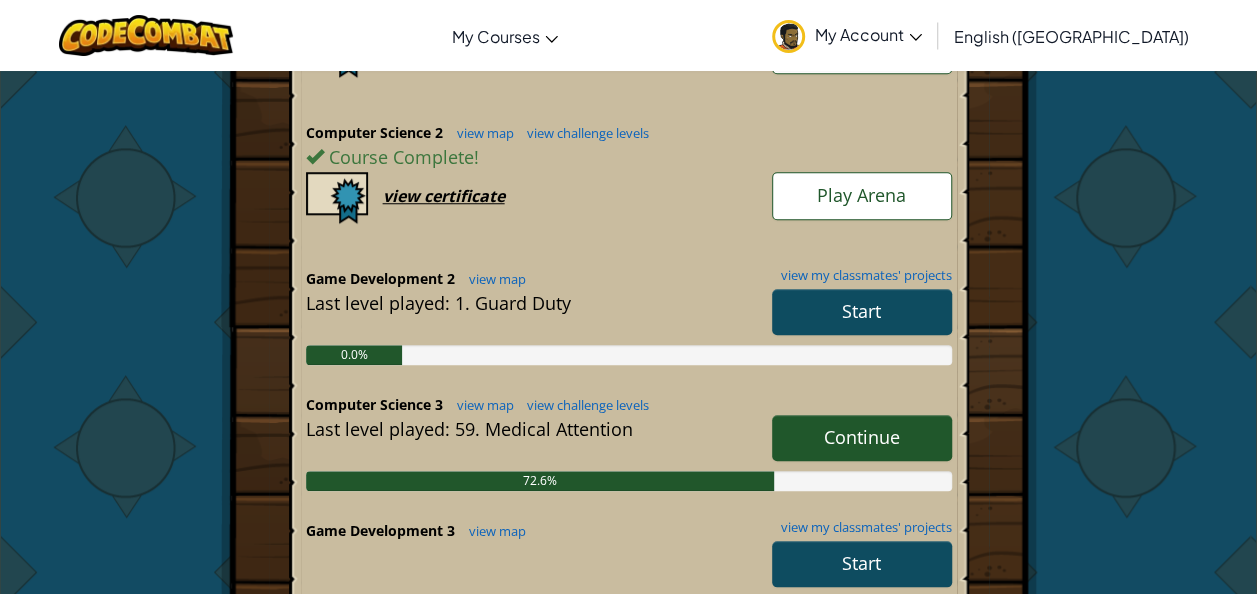 scroll, scrollTop: 750, scrollLeft: 0, axis: vertical 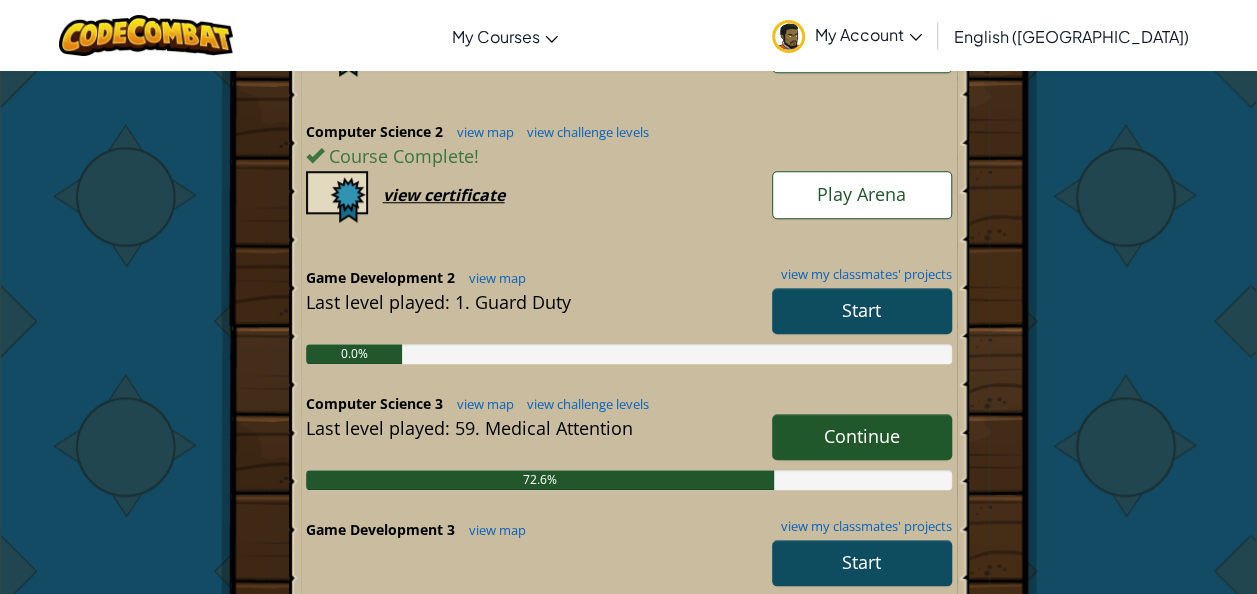 click on "Continue" at bounding box center [862, 436] 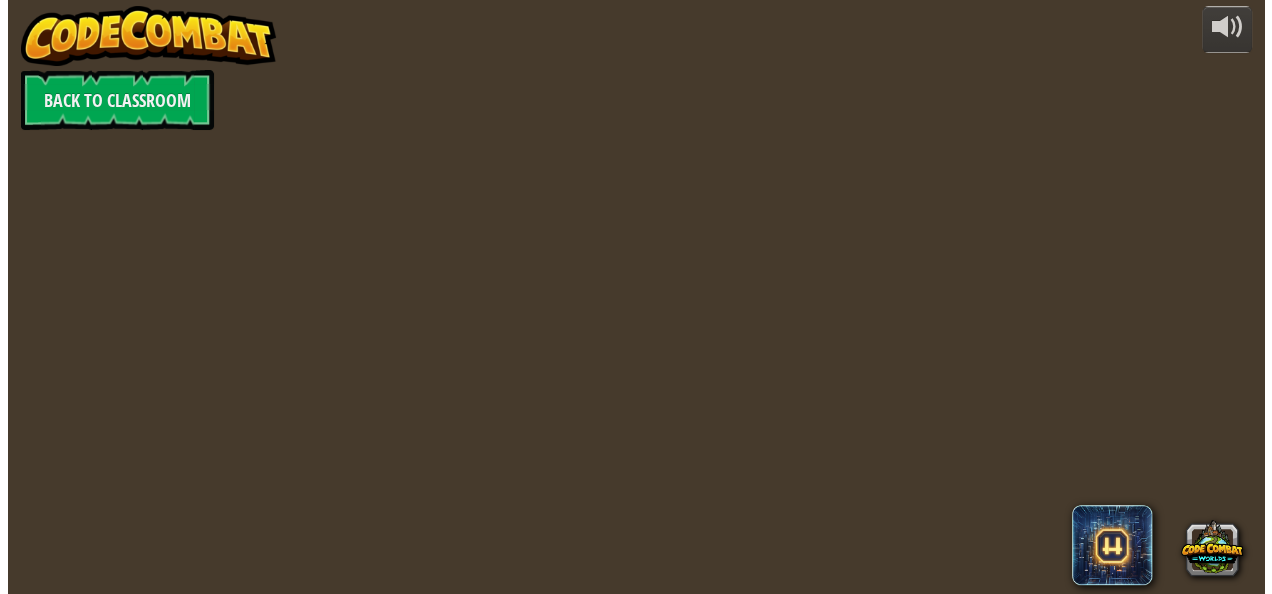 scroll, scrollTop: 0, scrollLeft: 0, axis: both 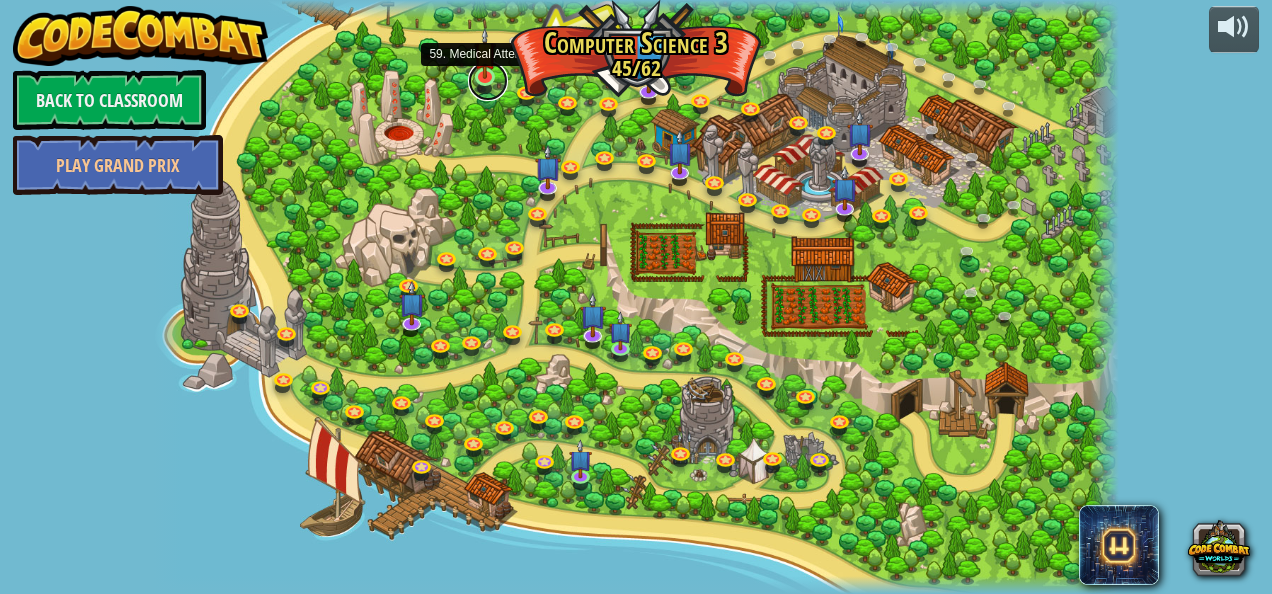 click at bounding box center [488, 81] 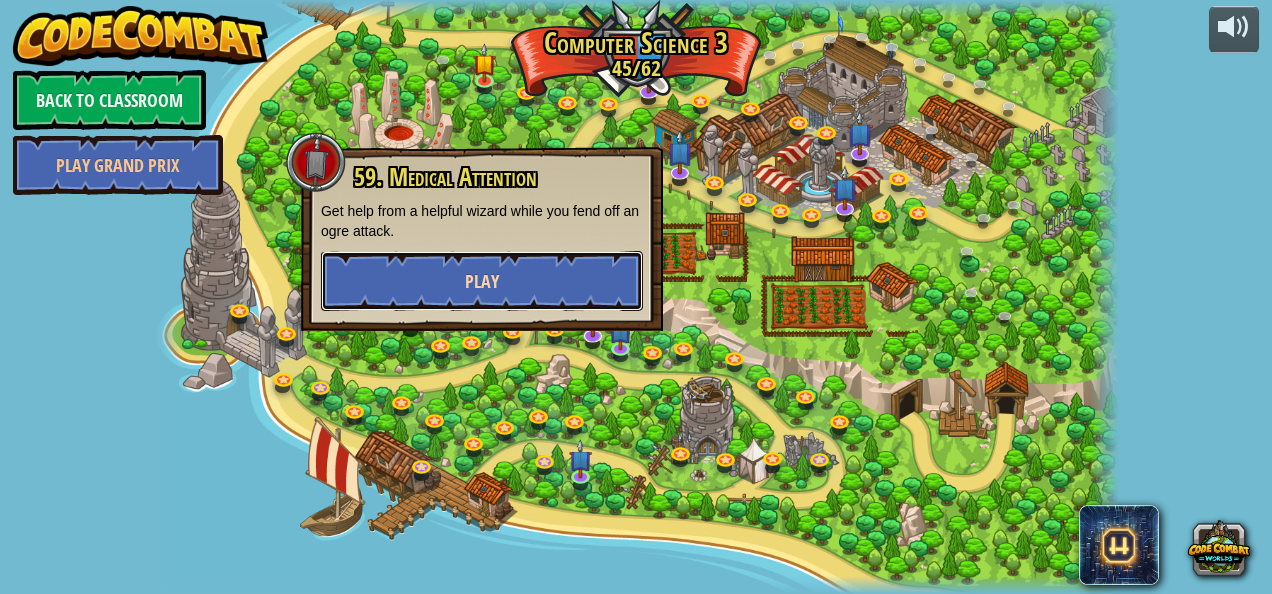 click on "Play" at bounding box center [482, 281] 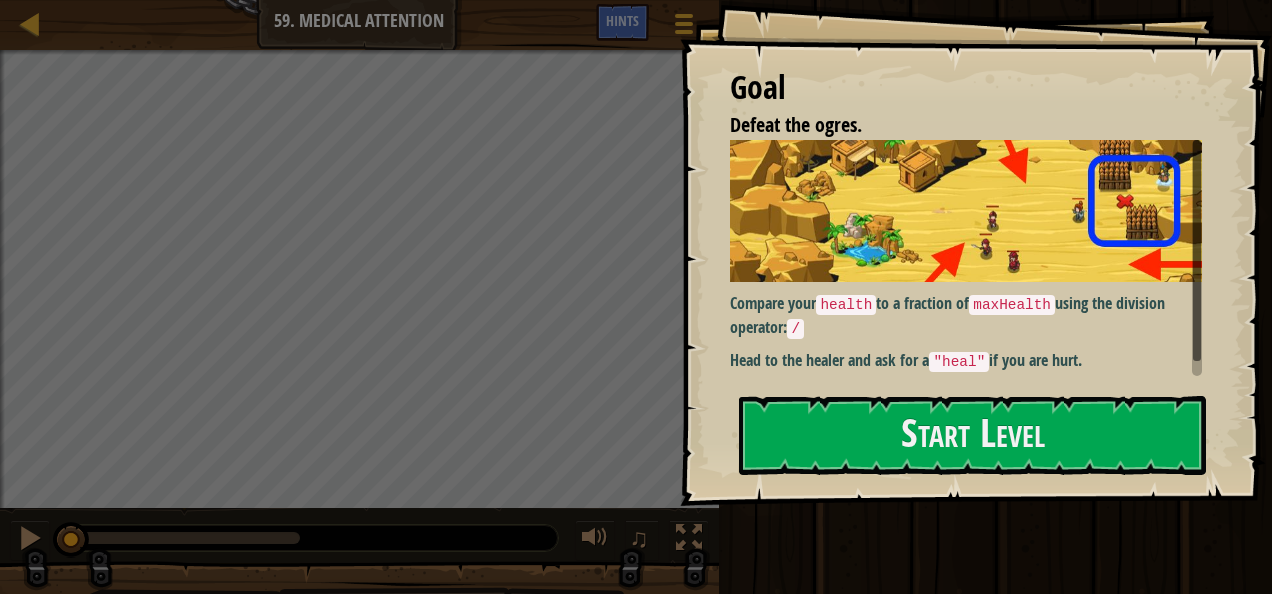 click on "Goal Defeat the ogres.
Compare your  health  to a fraction of  maxHealth  using the division operator:  /
Head to the healer and ask for a  "heal"  if you are hurt.
Start Level Error loading from server. Try refreshing the page. You'll need a subscription to play this level. Subscribe You'll need to join a course to play this level. Back to my courses Ask your teacher to assign a license to you so you can continue to play CodeCombat! Back to my courses This level is locked. Back to my courses Map Computer Science 3 59. Medical Attention Game Menu Done Hints 1     XXXXXXXXXXXXXXXXXXXXXXXXXXXXXXXXXXXXXXXXXXXXXXXXXXXXXXXXXXXXXXXXXXXXXXXXXXXXXXXXXXXXXXXXXXXXXXXXXXXXXXXXXXXXXXXXXXXXXXXXXXXXXXXXXXXXXXXXXXXXXXXXXXXXXXXXXXXXXXXXXXXXXXXXXXXXXXXXXXXXXXXXXXXXXXXXXXXXXXXXXXXXXXXXXXXXXXXXXXXXXXXXXXXXXXXXXXXXXXXXXXXXXXXXXXXXXXXX Solution × Run ⇧↵ Submit Done × Fix Your Code Defeat the ogres. Humans must survive. (3/4) Goals : Incomplete ♫ Skip Directions : Hint 1 1 / 7 Next
Compare your  health maxHealth" at bounding box center (636, 0) 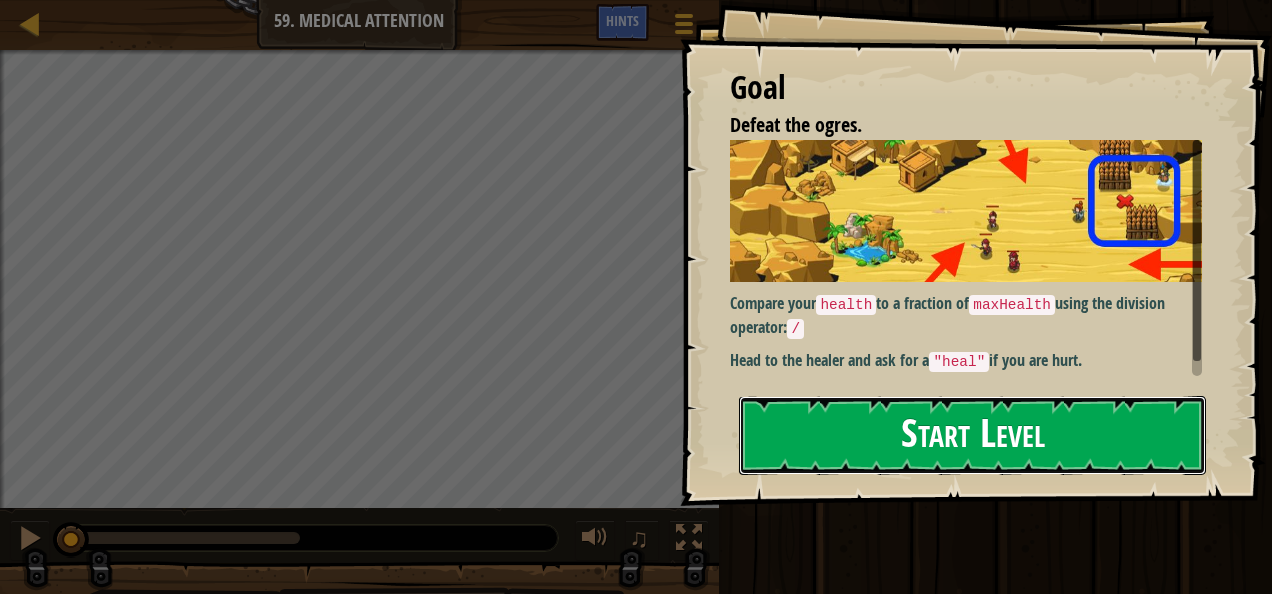 click on "Start Level" at bounding box center [972, 435] 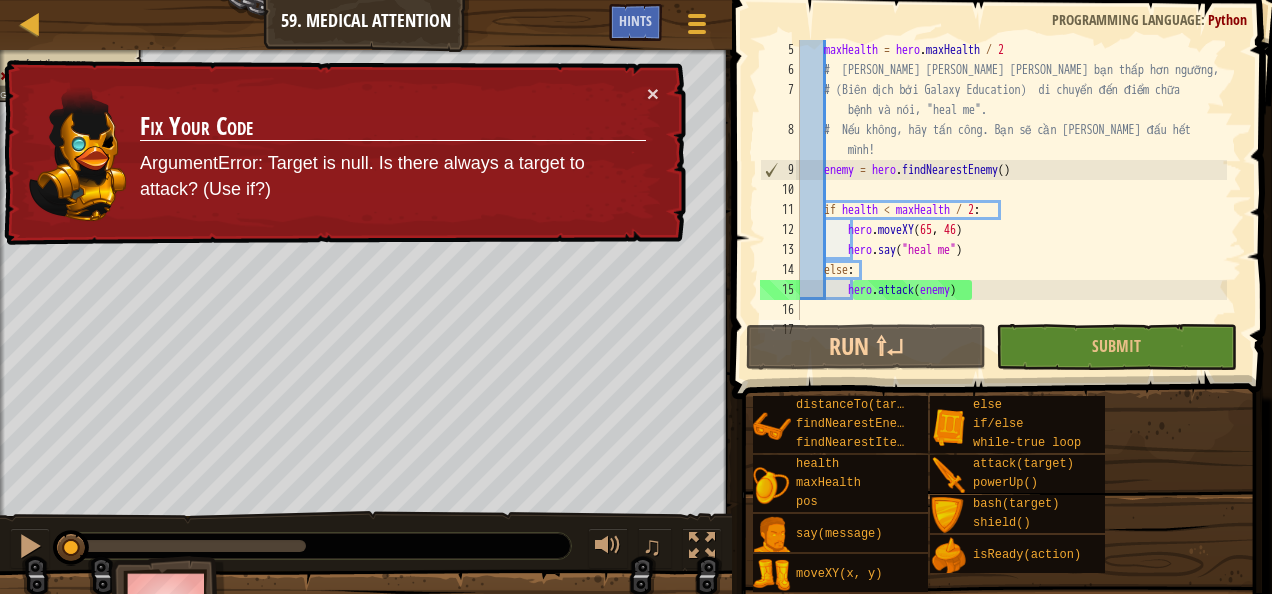 scroll, scrollTop: 120, scrollLeft: 0, axis: vertical 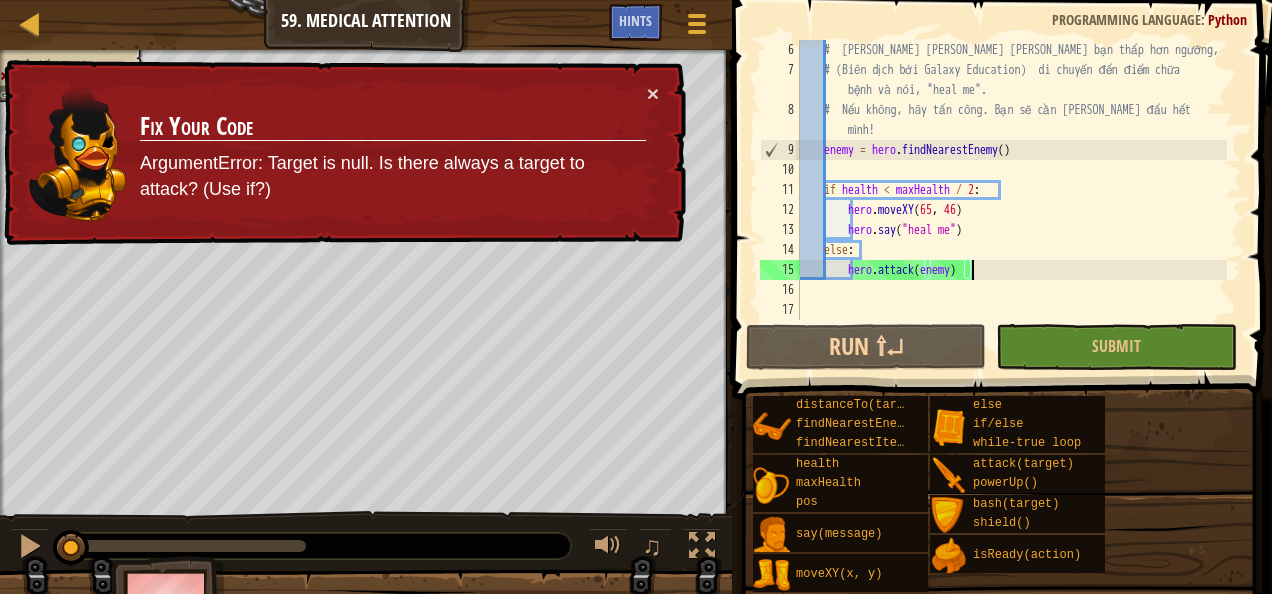 click on "#  [PERSON_NAME] [PERSON_NAME] [PERSON_NAME] bạn thấp hơn ngưỡng,      # (Biên dịch bởi Galaxy Education)  di chuyển đến điểm chữa           bệnh và nói, "heal me".      #  Nếu không, hãy tấn công. Bạn sẽ cần [PERSON_NAME] đấu hết           mình!      enemy   =   hero . findNearestEnemy ( )           if   health   <   maxHealth   /   2 :          hero . moveXY ( 65 ,   46 )          hero . say ( "heal me" )      else :          hero . attack ( enemy )" at bounding box center [1011, 200] 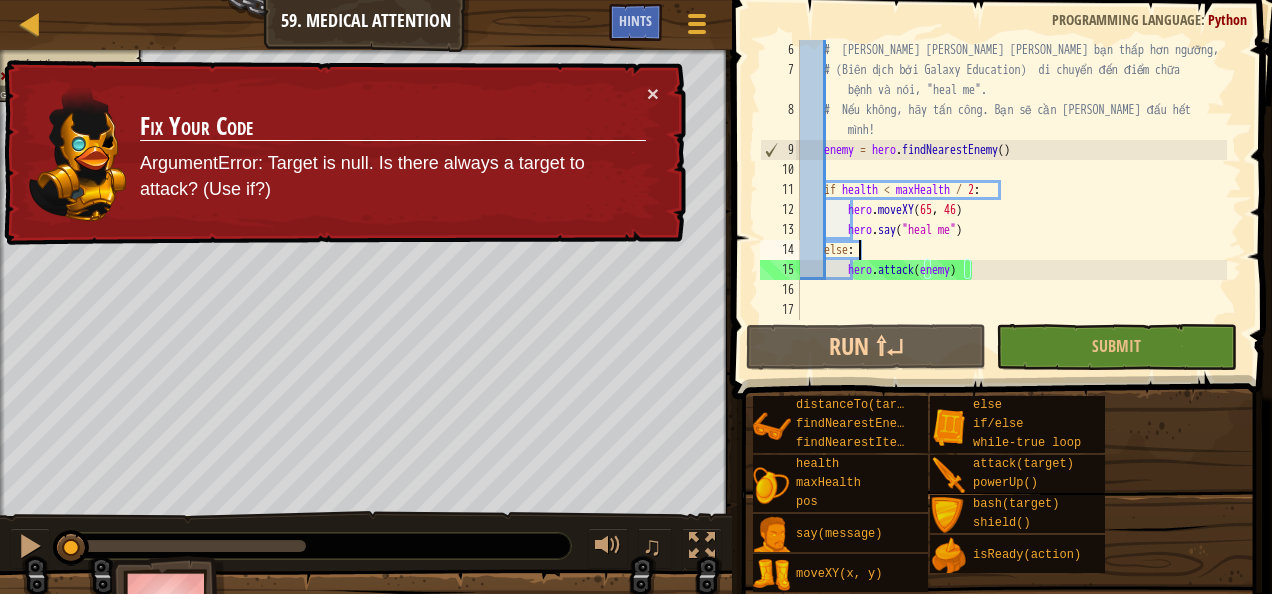 click on "#  [PERSON_NAME] [PERSON_NAME] [PERSON_NAME] bạn thấp hơn ngưỡng,      # (Biên dịch bởi Galaxy Education)  di chuyển đến điểm chữa           bệnh và nói, "heal me".      #  Nếu không, hãy tấn công. Bạn sẽ cần [PERSON_NAME] đấu hết           mình!      enemy   =   hero . findNearestEnemy ( )           if   health   <   maxHealth   /   2 :          hero . moveXY ( 65 ,   46 )          hero . say ( "heal me" )      else :          hero . attack ( enemy )" at bounding box center [1011, 200] 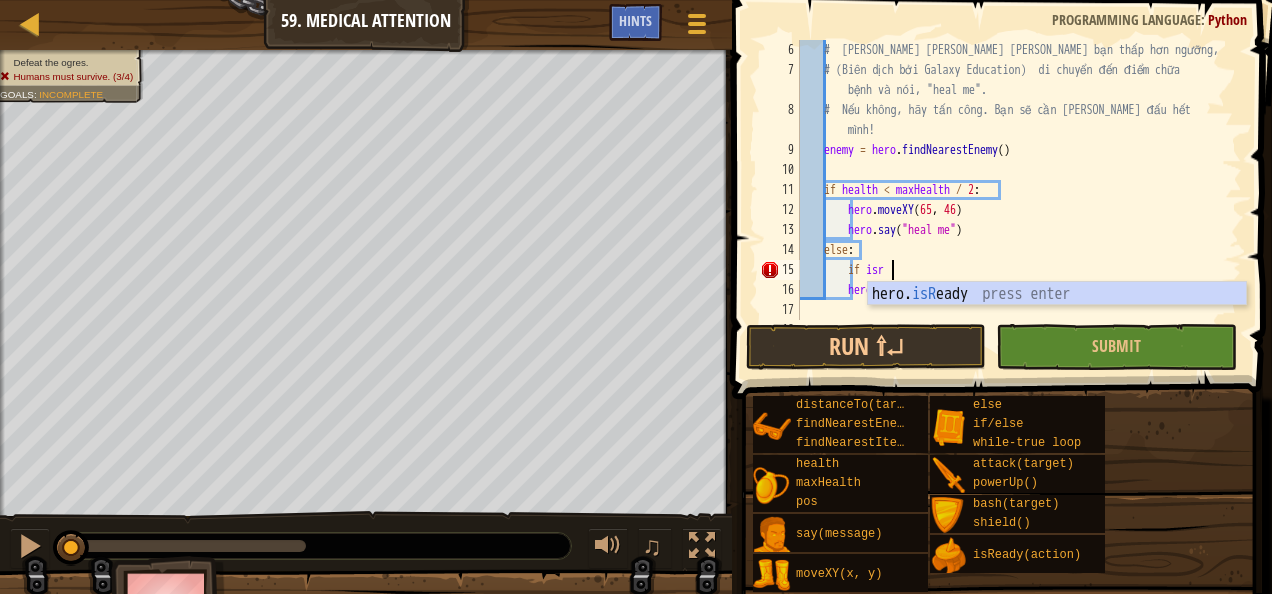 scroll, scrollTop: 9, scrollLeft: 7, axis: both 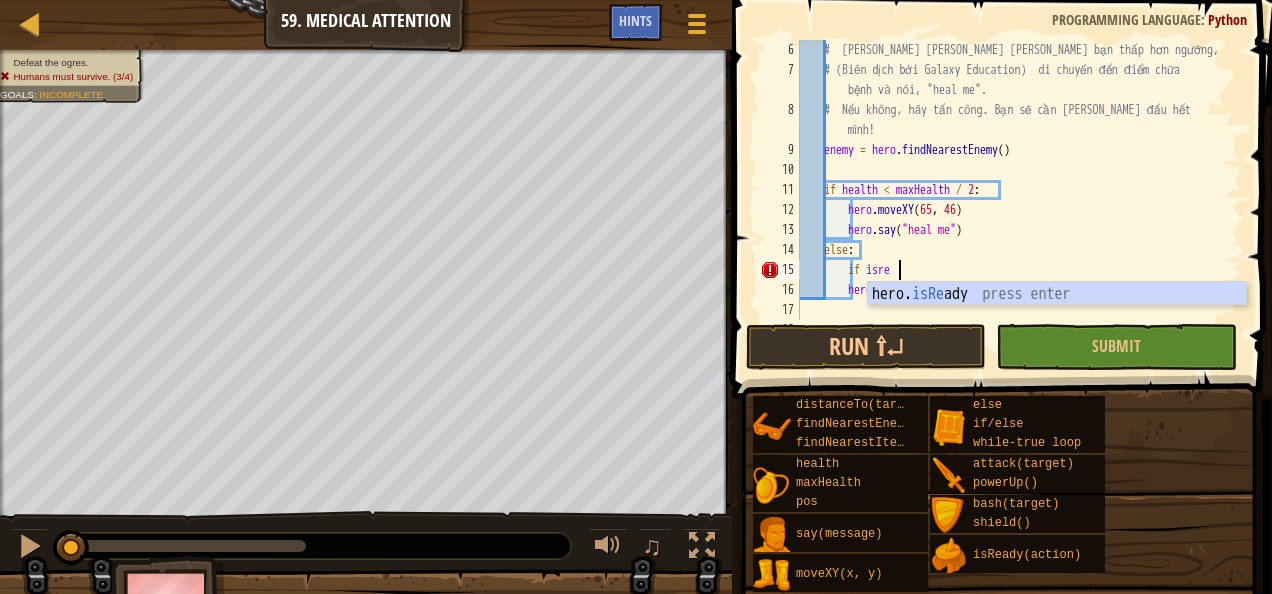 type on "if hero.isReady("cleave")" 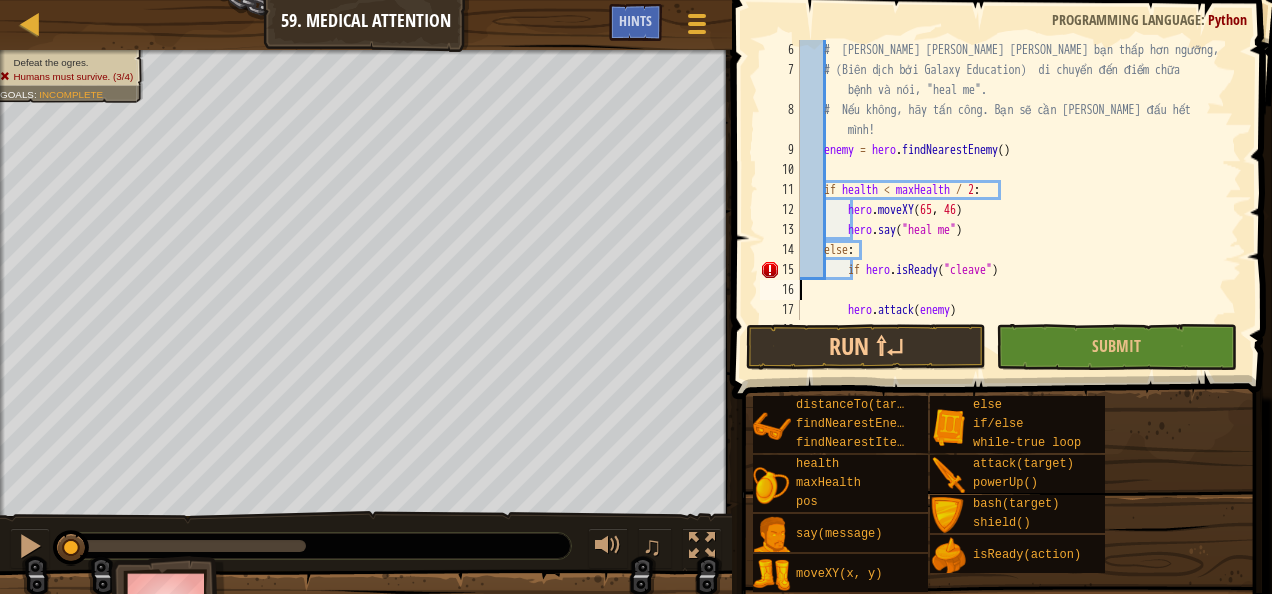 scroll, scrollTop: 9, scrollLeft: 0, axis: vertical 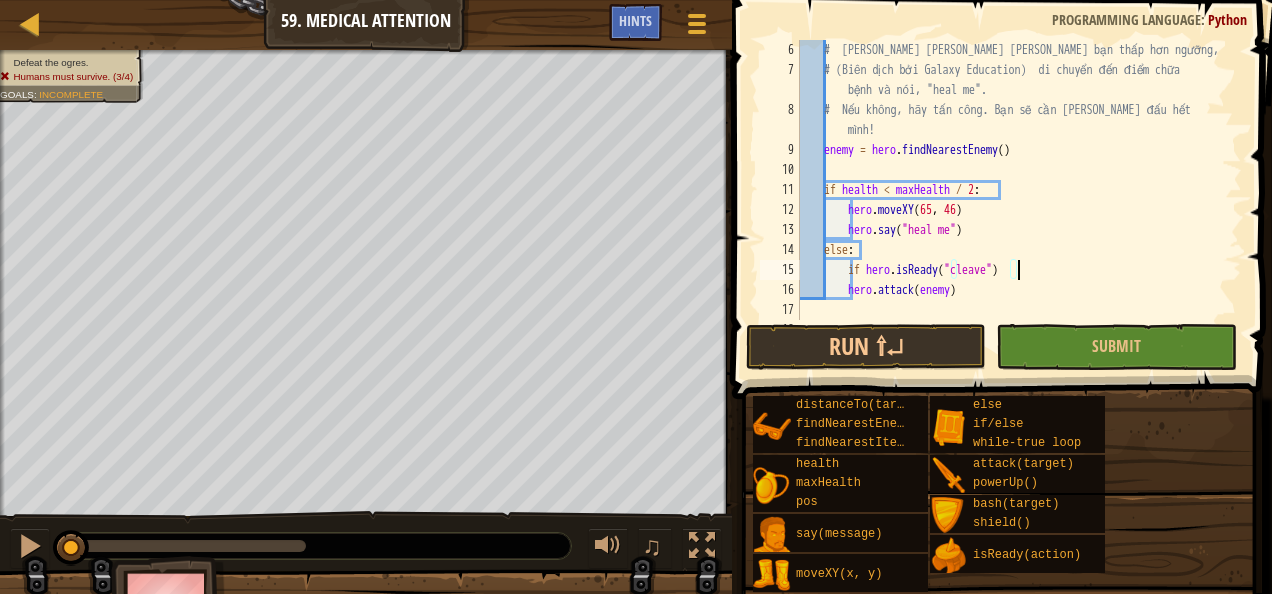type on "if hero.isReady("cleave"):" 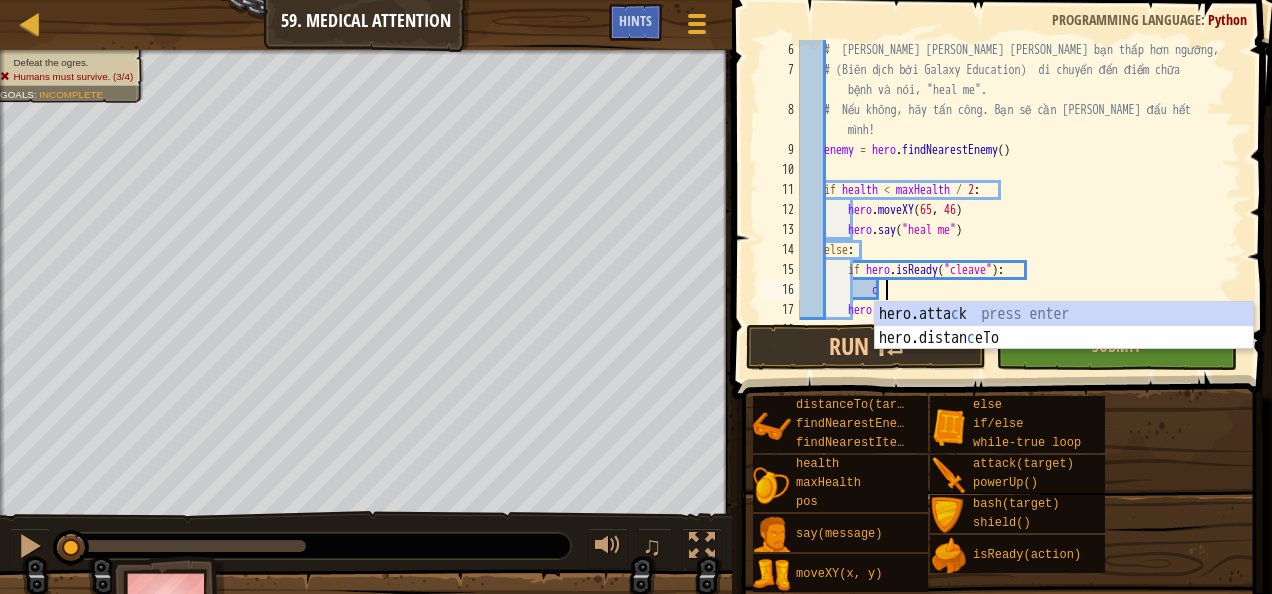 scroll, scrollTop: 9, scrollLeft: 6, axis: both 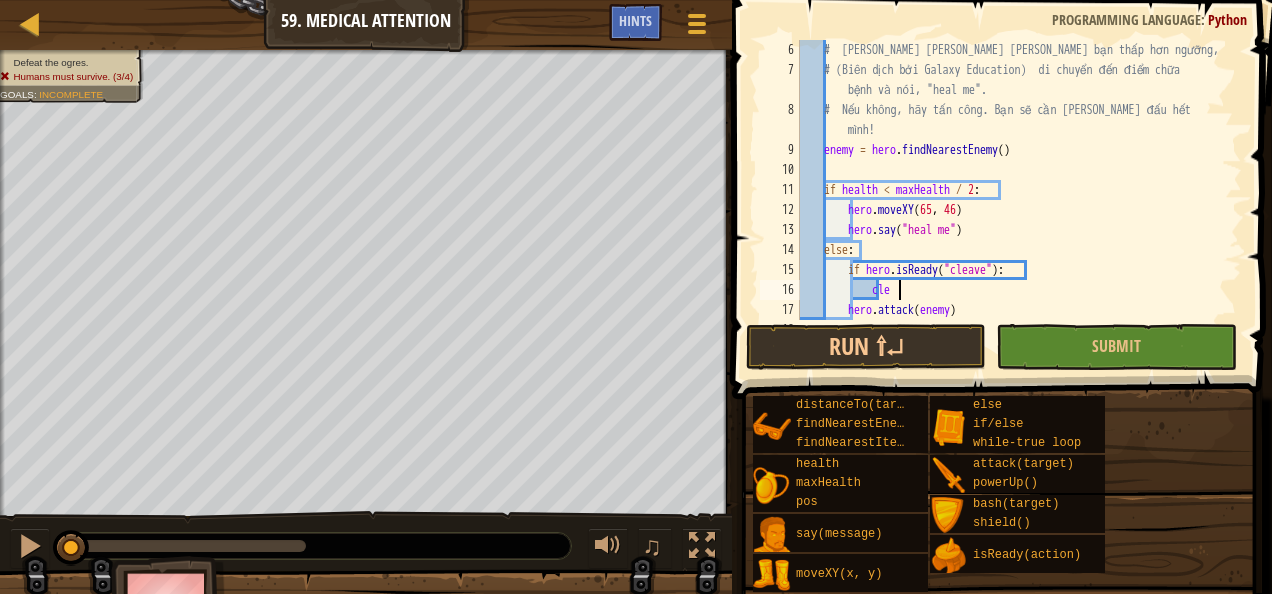 type on "c" 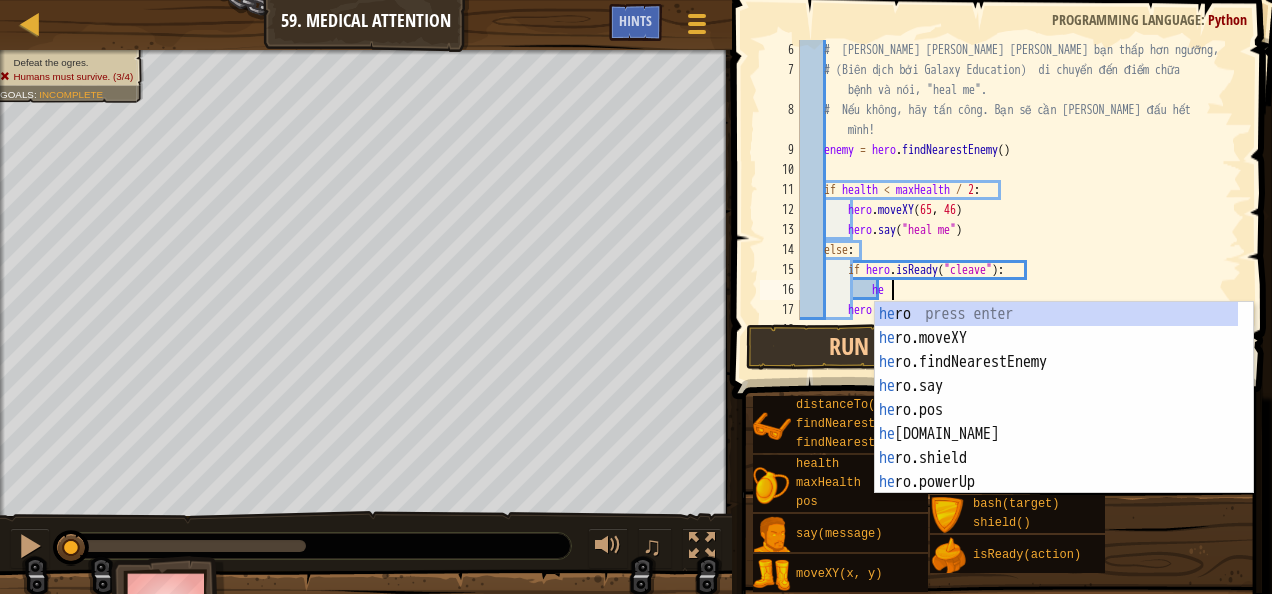scroll, scrollTop: 9, scrollLeft: 6, axis: both 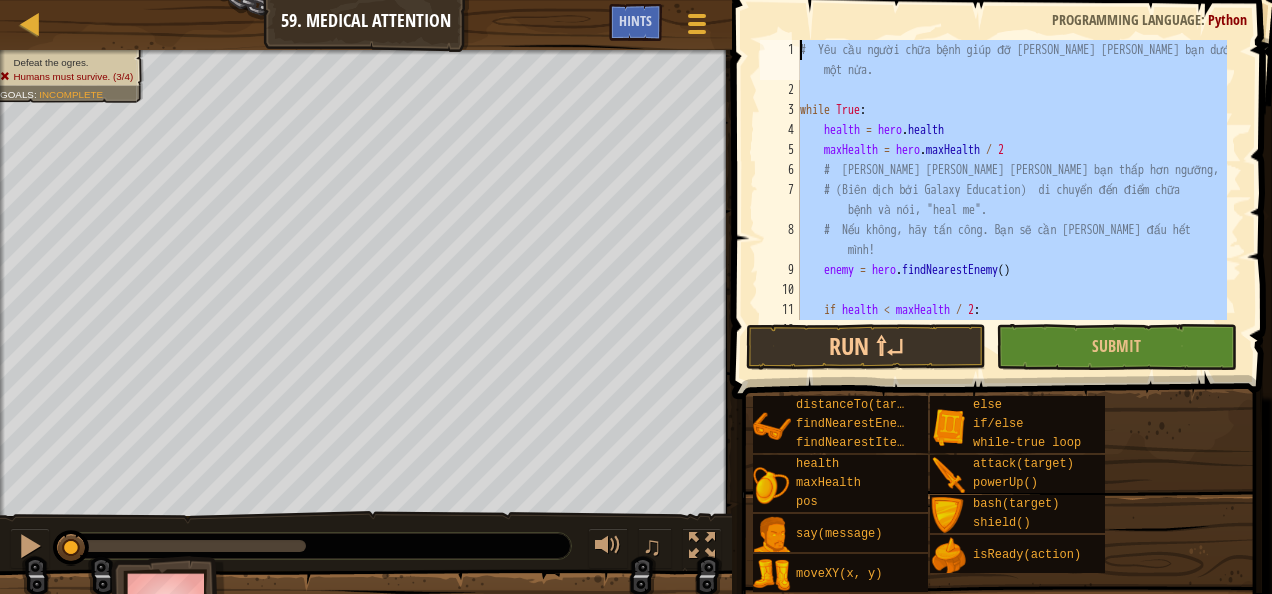 drag, startPoint x: 991, startPoint y: 281, endPoint x: 706, endPoint y: -39, distance: 428.51486 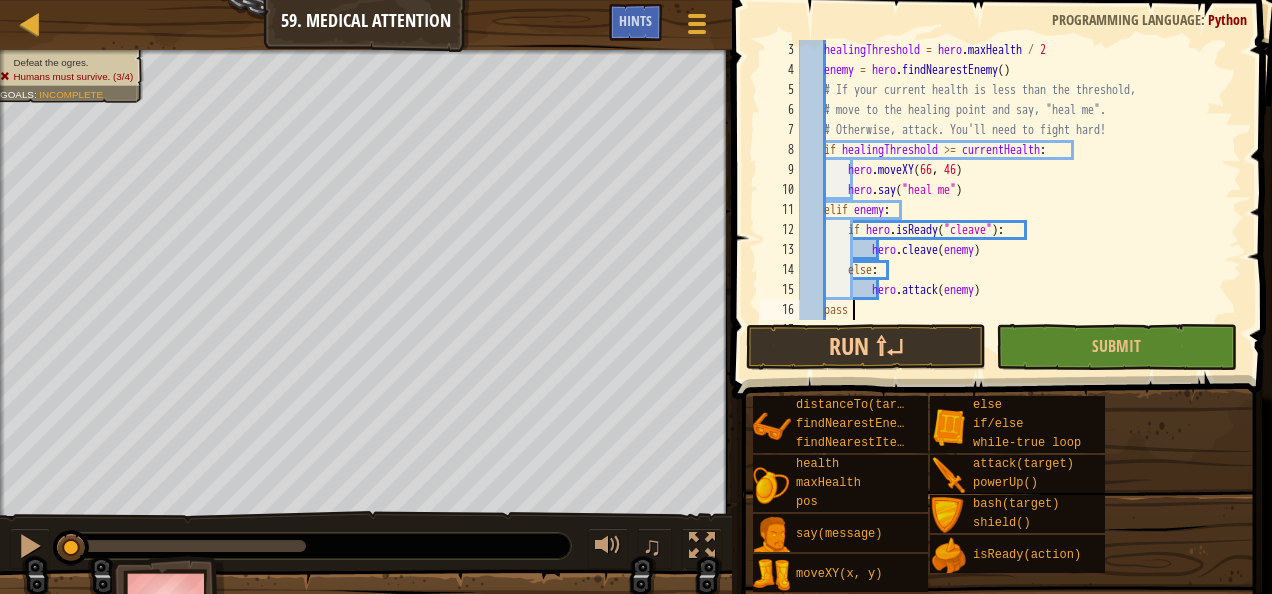 scroll, scrollTop: 40, scrollLeft: 0, axis: vertical 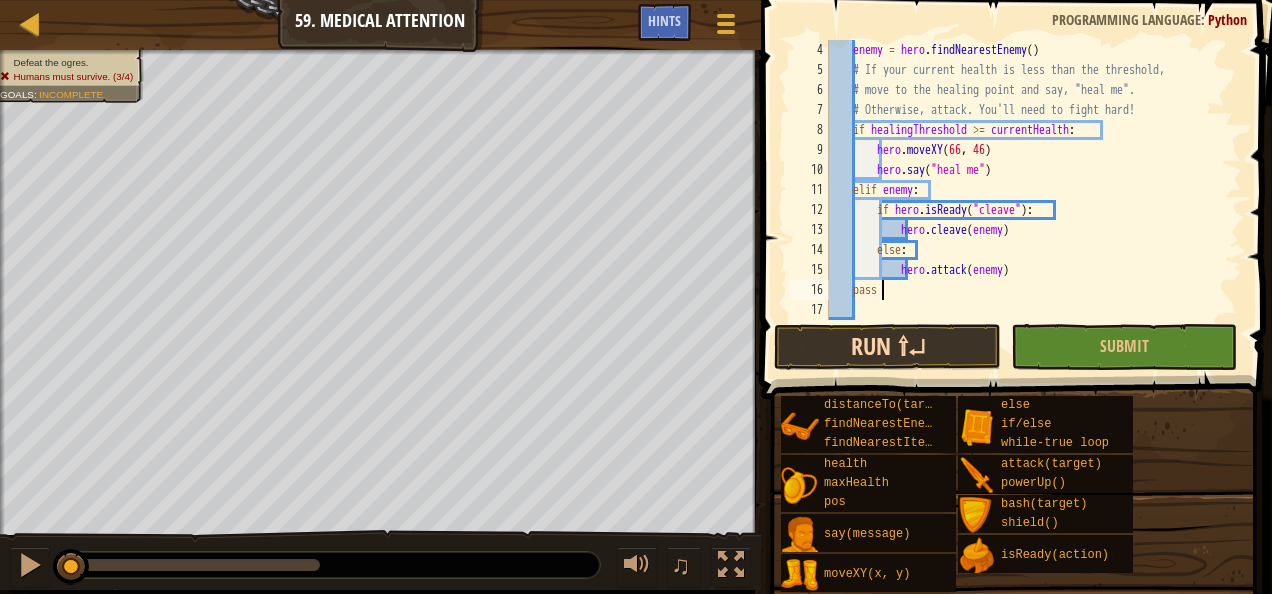 type on "pass" 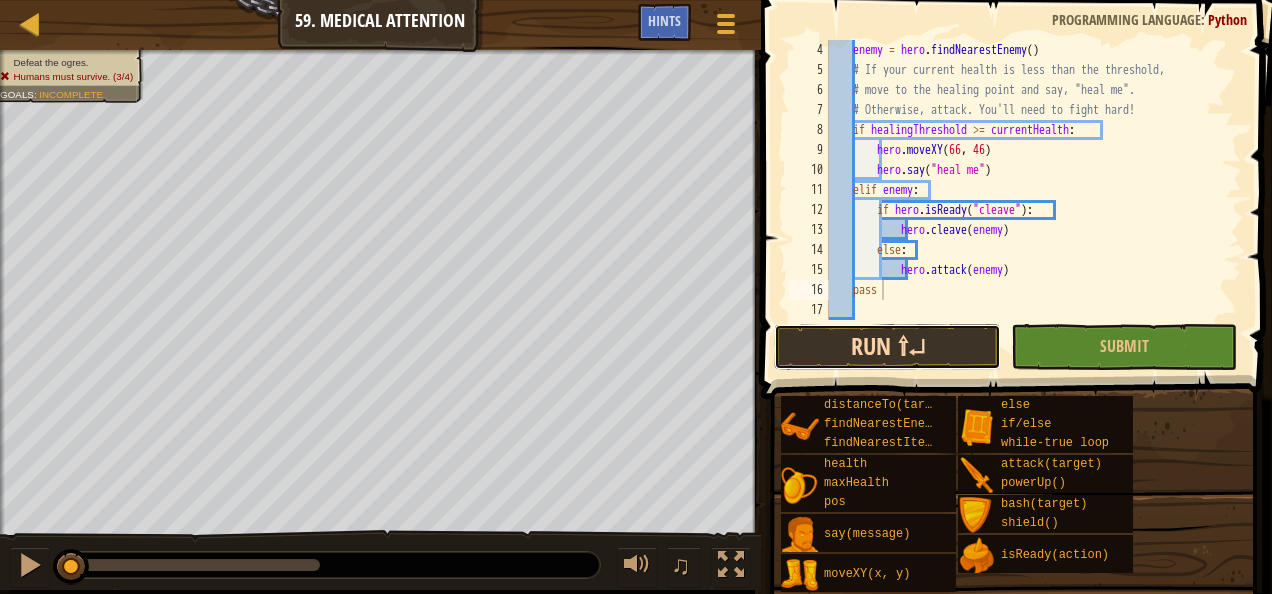 click on "Run ⇧↵" at bounding box center (887, 347) 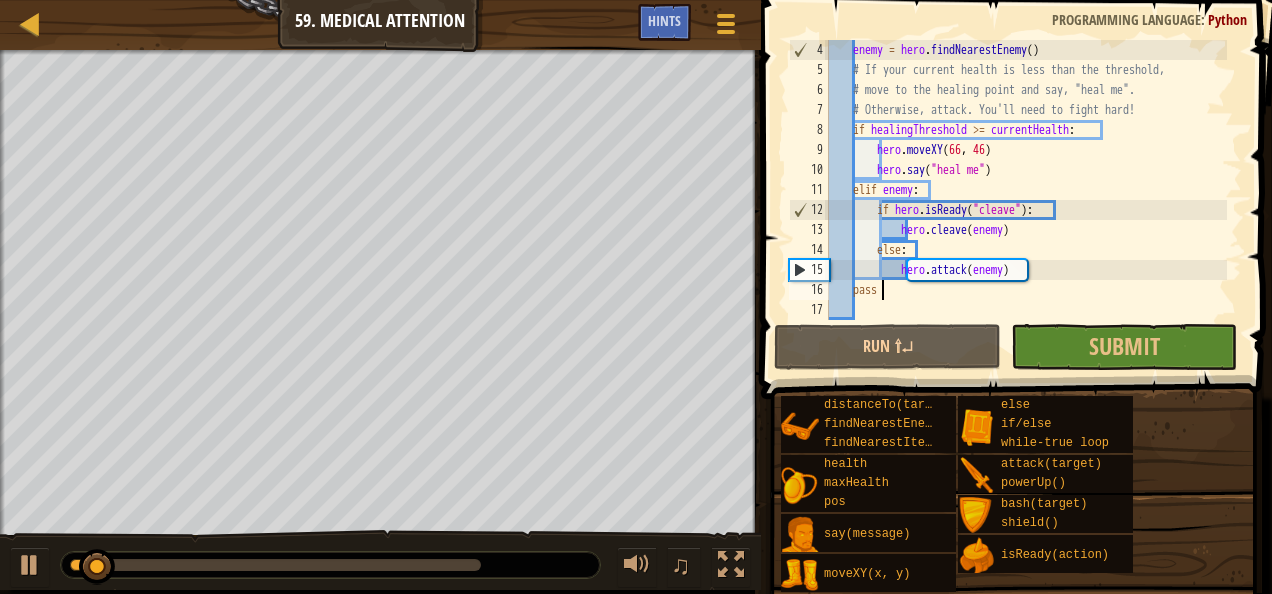 scroll, scrollTop: 60, scrollLeft: 0, axis: vertical 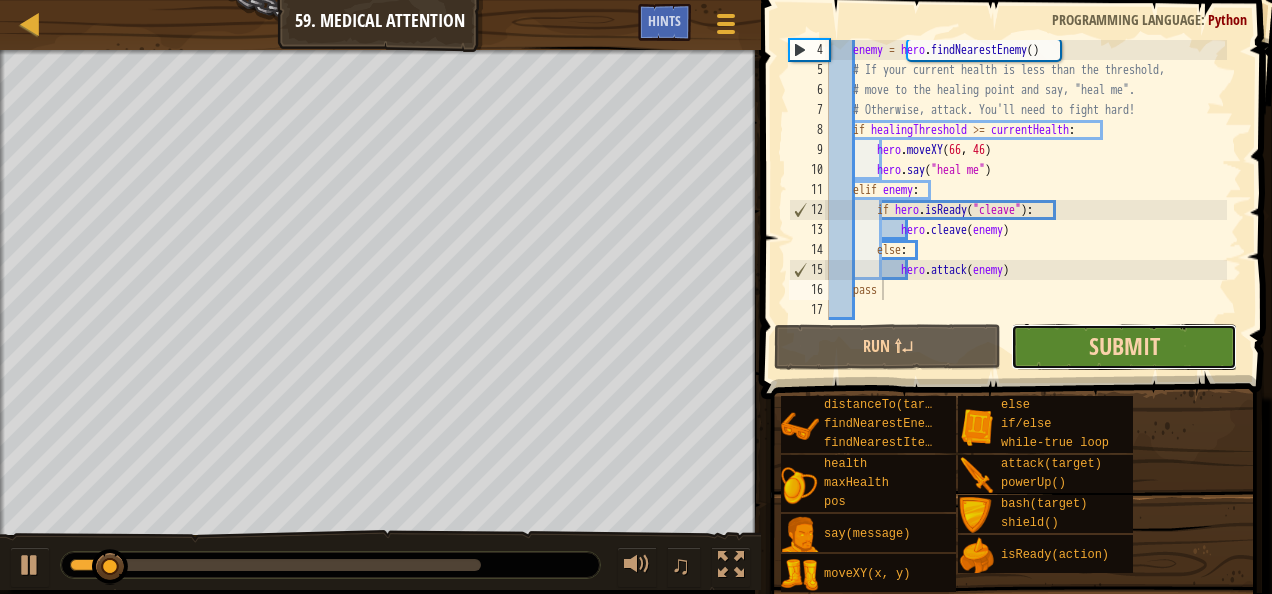 click on "Submit" at bounding box center (1124, 346) 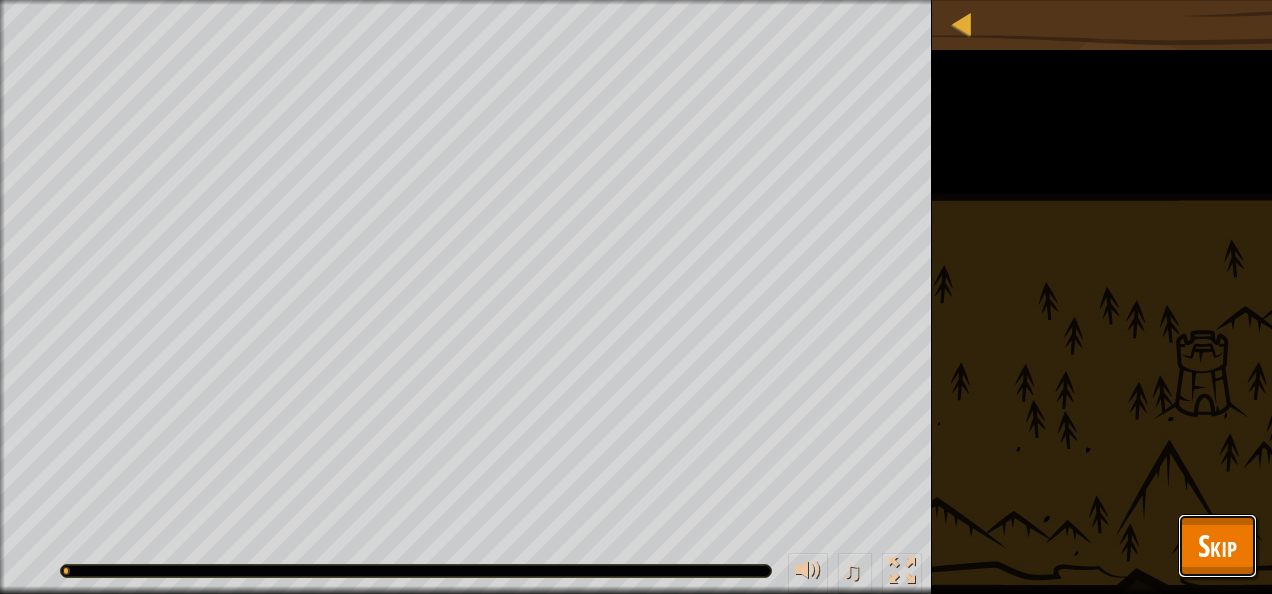 click on "Skip" at bounding box center [1217, 545] 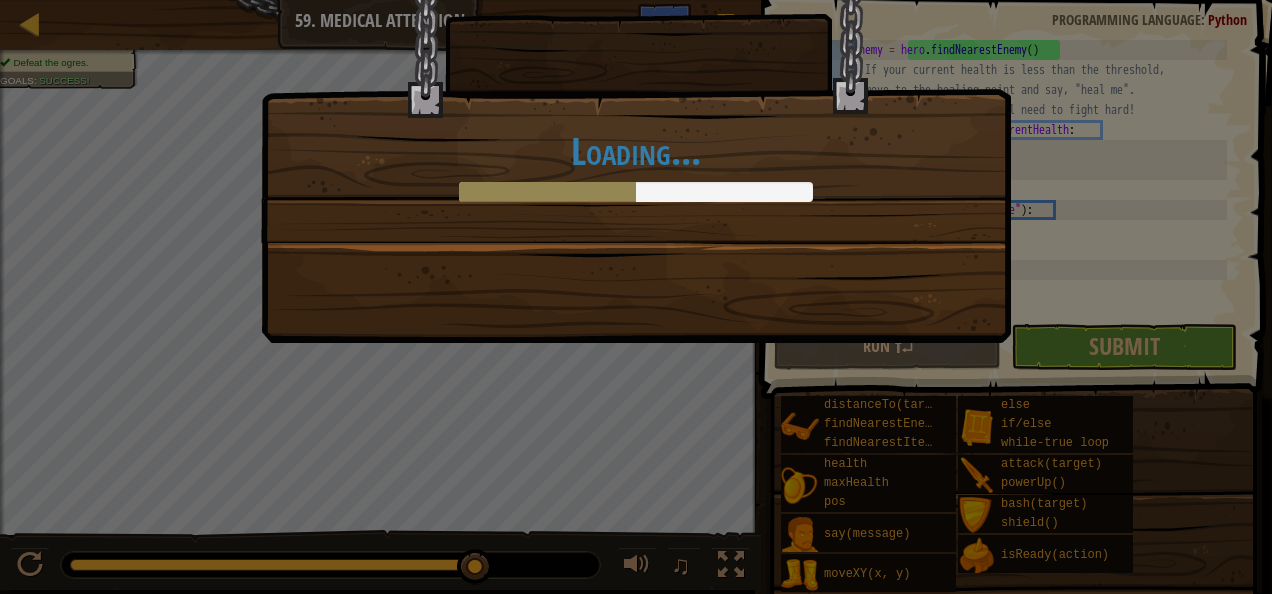 drag, startPoint x: 1211, startPoint y: 546, endPoint x: 1028, endPoint y: 372, distance: 252.51732 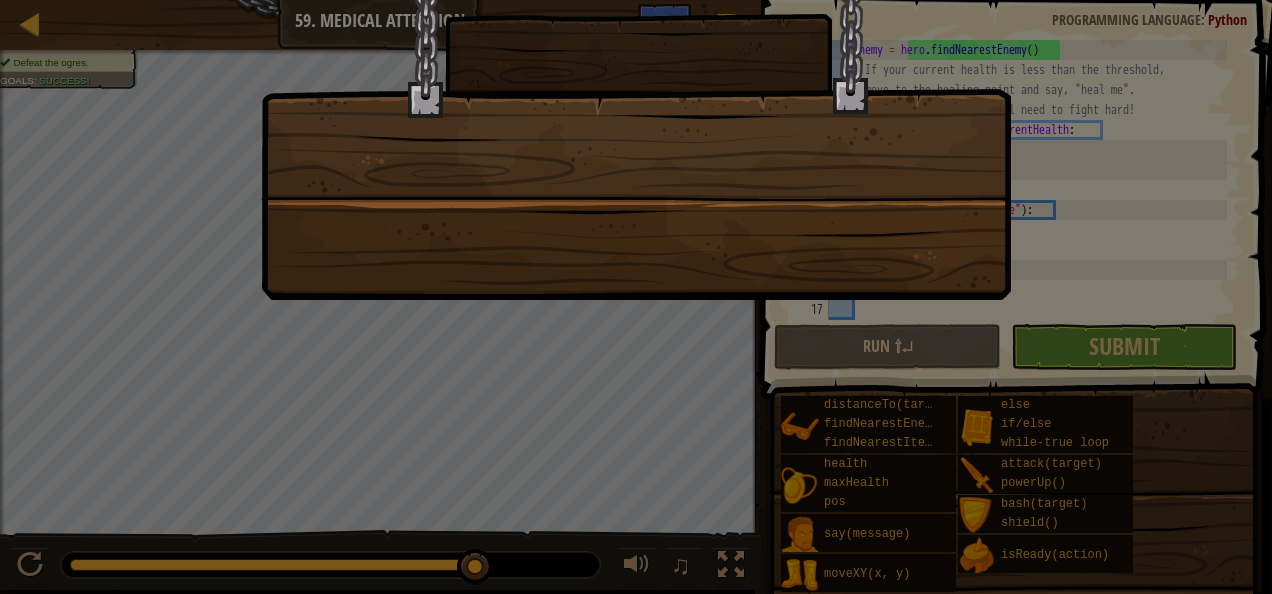 click at bounding box center [636, 297] 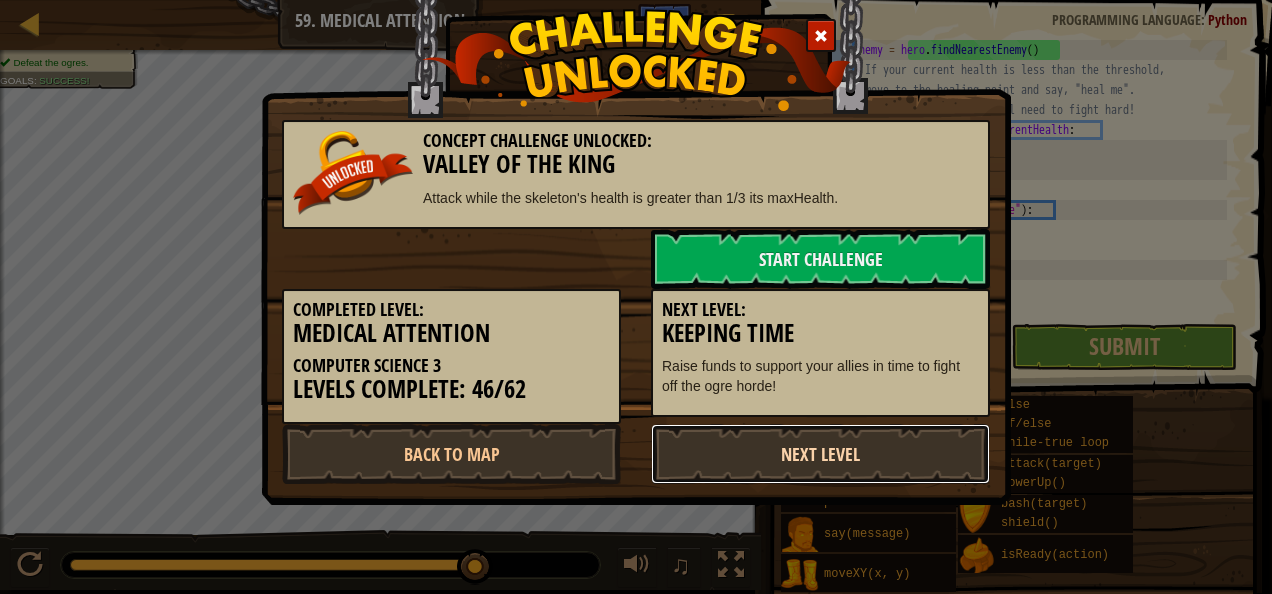 click on "Next Level" at bounding box center (820, 454) 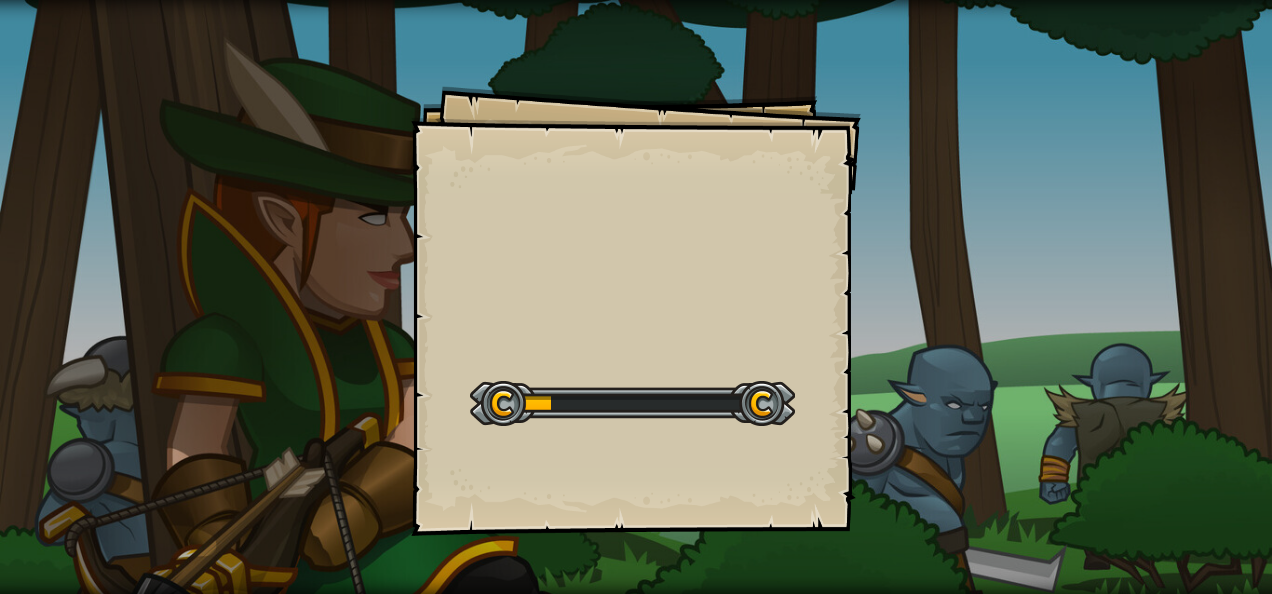click on "Goals Start Level Error loading from server. Try refreshing the page. You'll need a subscription to play this level. Subscribe You'll need to join a course to play this level. Back to my courses Ask your teacher to assign a license to you so you can continue to play CodeCombat! Back to my courses This level is locked. Back to my courses The only way to understand recursion is to understand recursion." at bounding box center (636, 297) 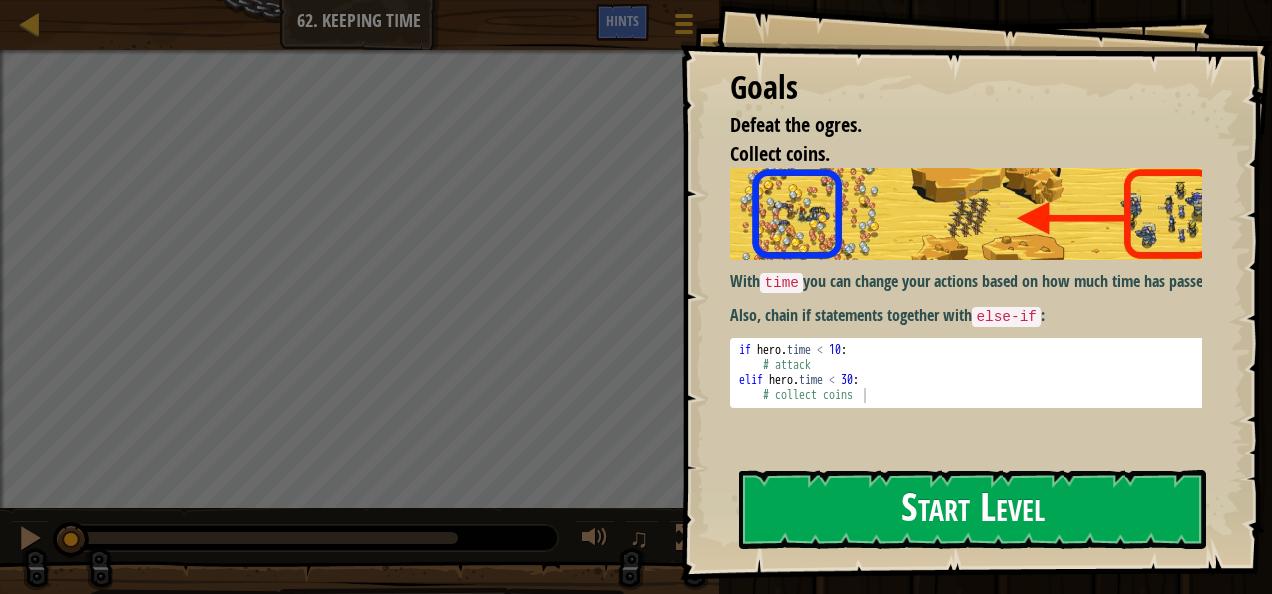 click on "Also, chain if statements together with  else-if :" at bounding box center [973, 316] 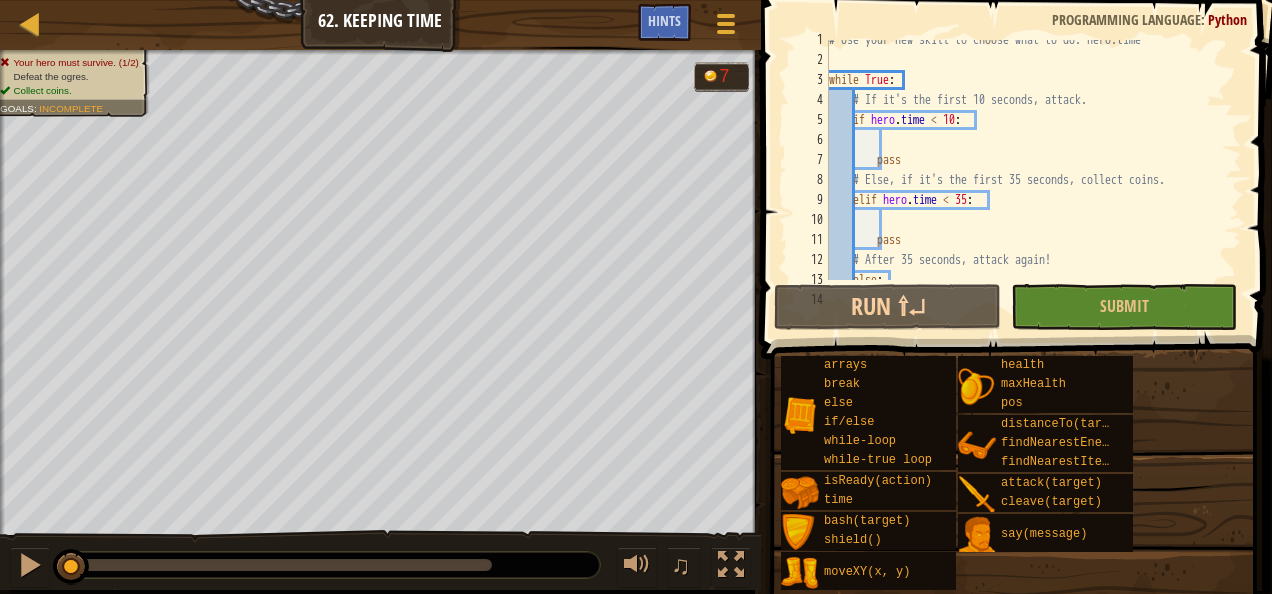 scroll, scrollTop: 0, scrollLeft: 0, axis: both 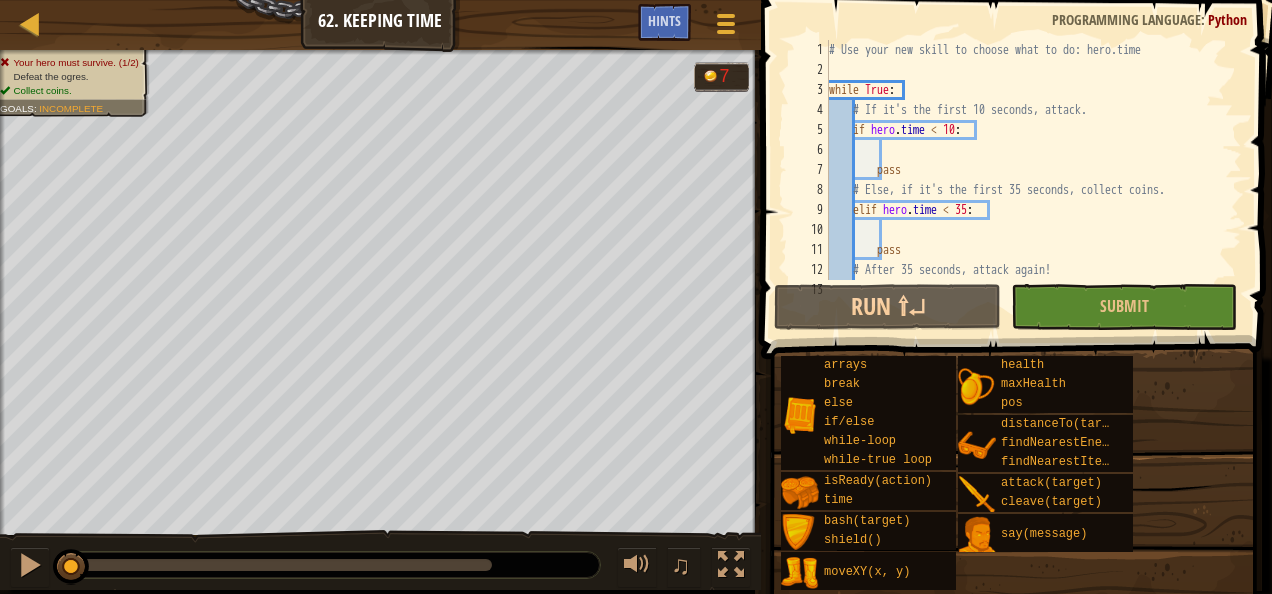 click on "# Use your new skill to choose what to do: hero.time while   True :      # If it's the first 10 seconds, attack.      if   hero . time   <   10 :                   pass      # Else, if it's the first 35 seconds, collect coins.      elif   hero . time   <   35 :                   pass      # After 35 seconds, attack again!      else :" at bounding box center [1026, 180] 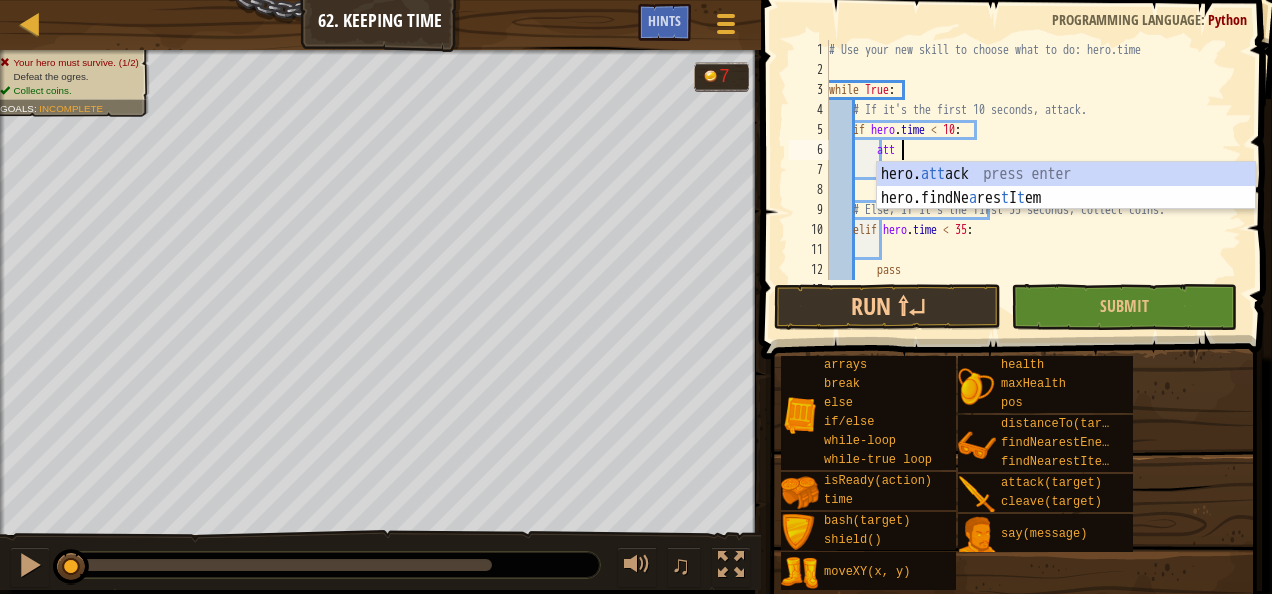 scroll, scrollTop: 9, scrollLeft: 5, axis: both 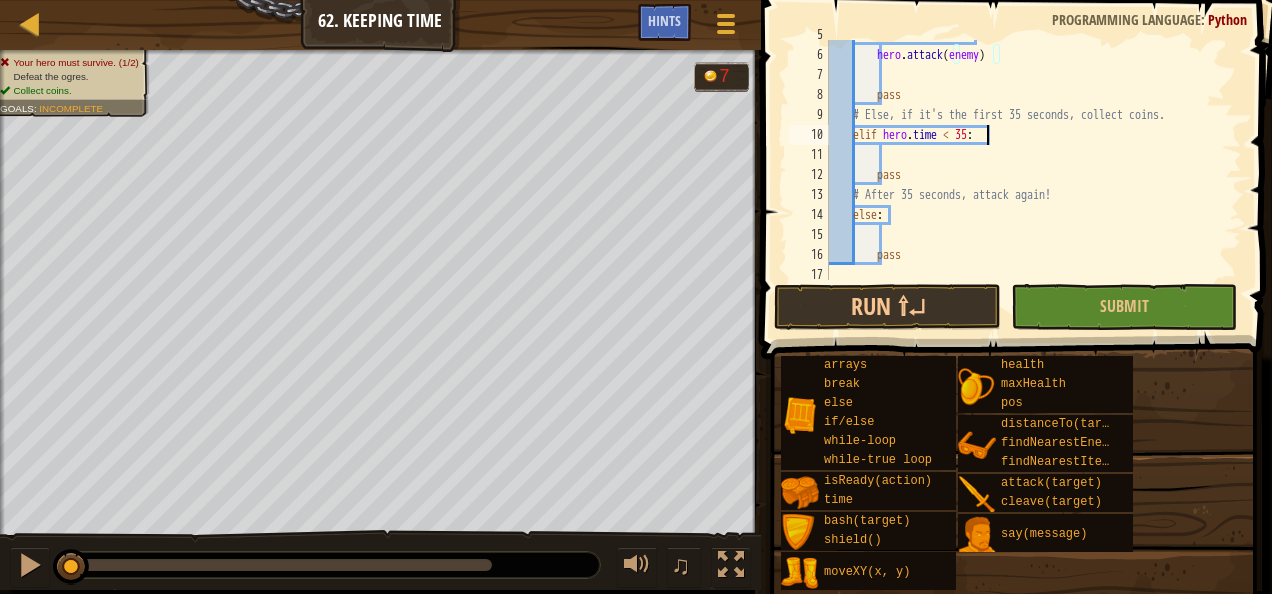 click on "if   hero . time   <   10 :          hero . attack ( enemy )                   pass      # Else, if it's the first 35 seconds, collect coins.      elif   hero . time   <   35 :                   pass      # After 35 seconds, attack again!      else :                   pass" at bounding box center [1026, 165] 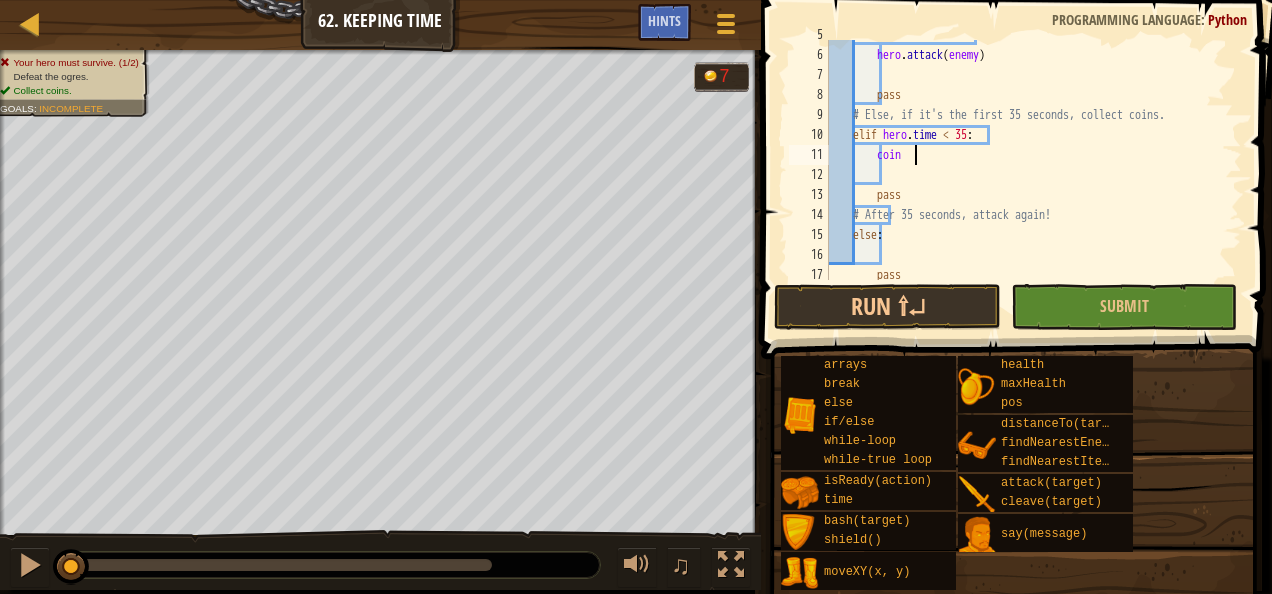 scroll, scrollTop: 9, scrollLeft: 6, axis: both 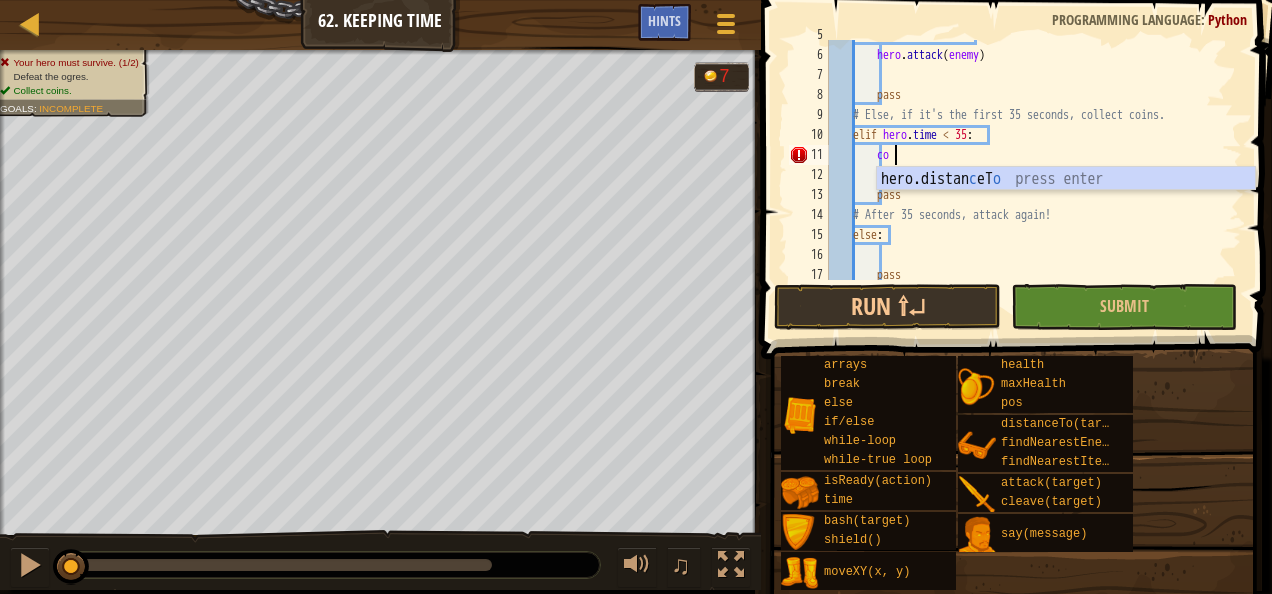 type on "c" 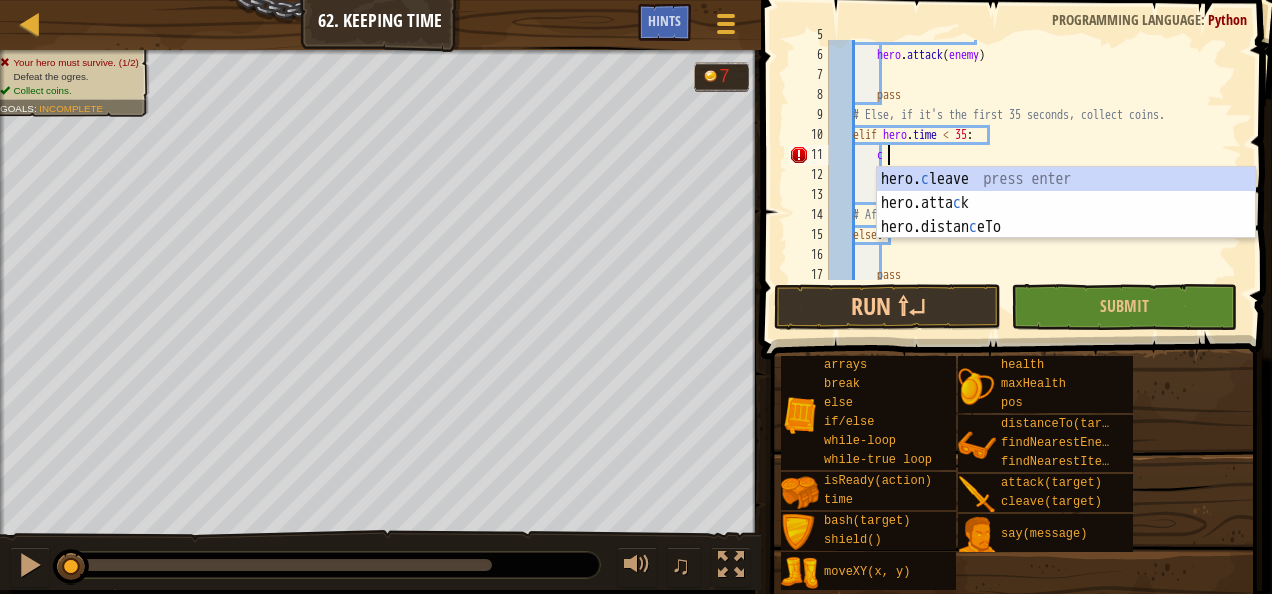 scroll, scrollTop: 9, scrollLeft: 3, axis: both 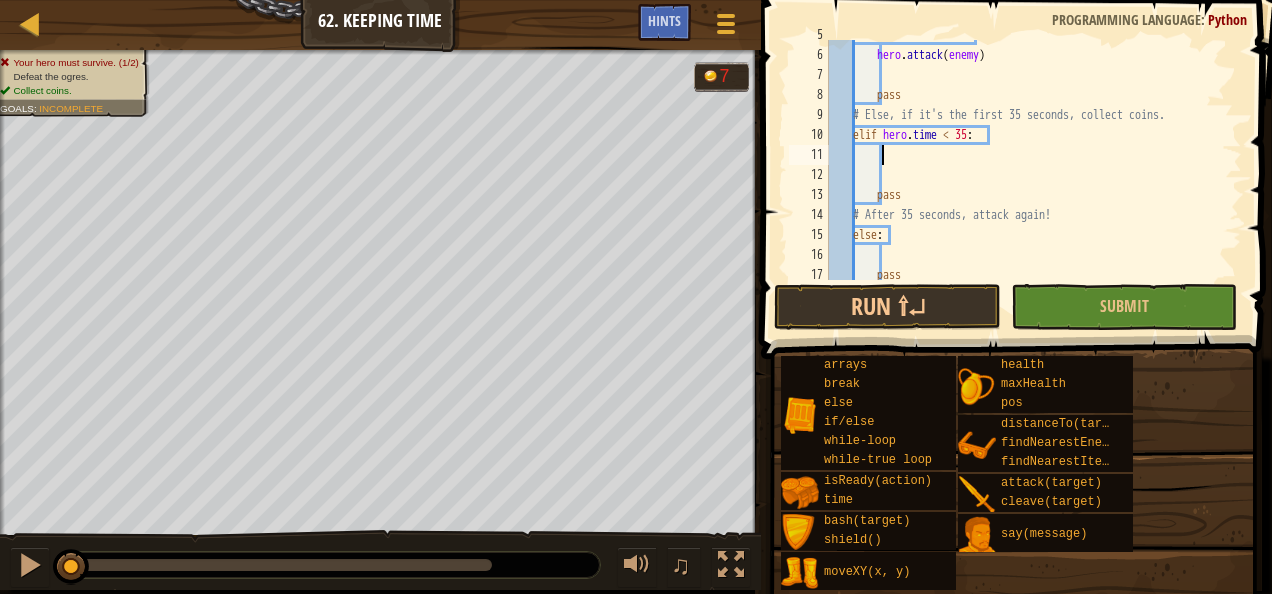 type on "m" 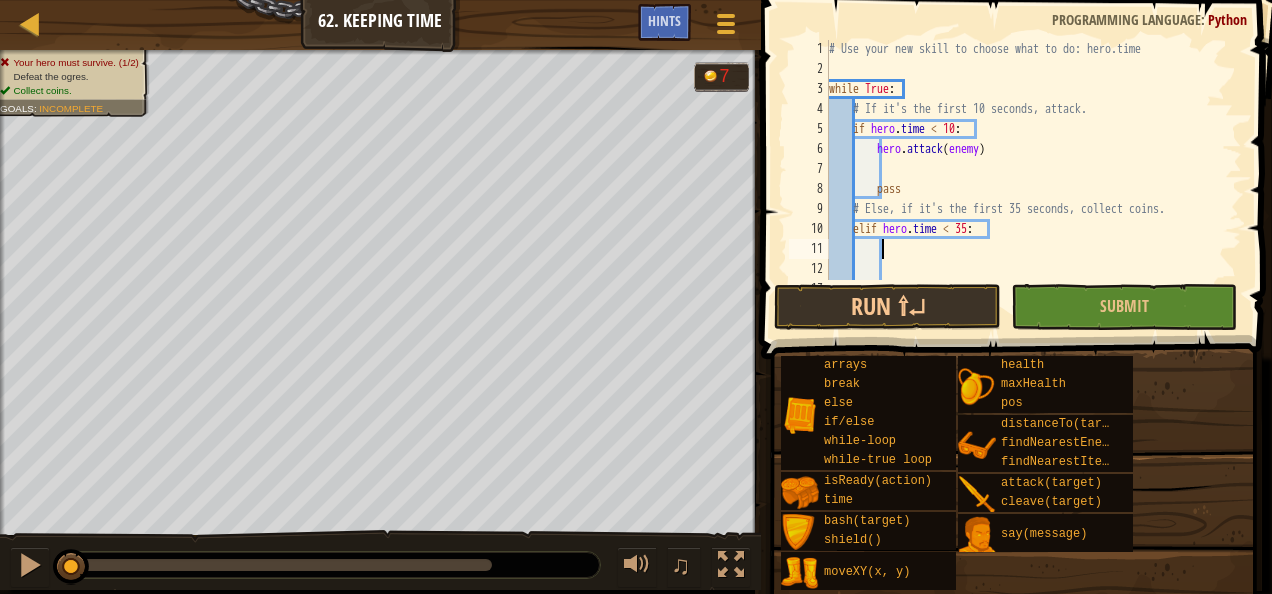 scroll, scrollTop: 0, scrollLeft: 0, axis: both 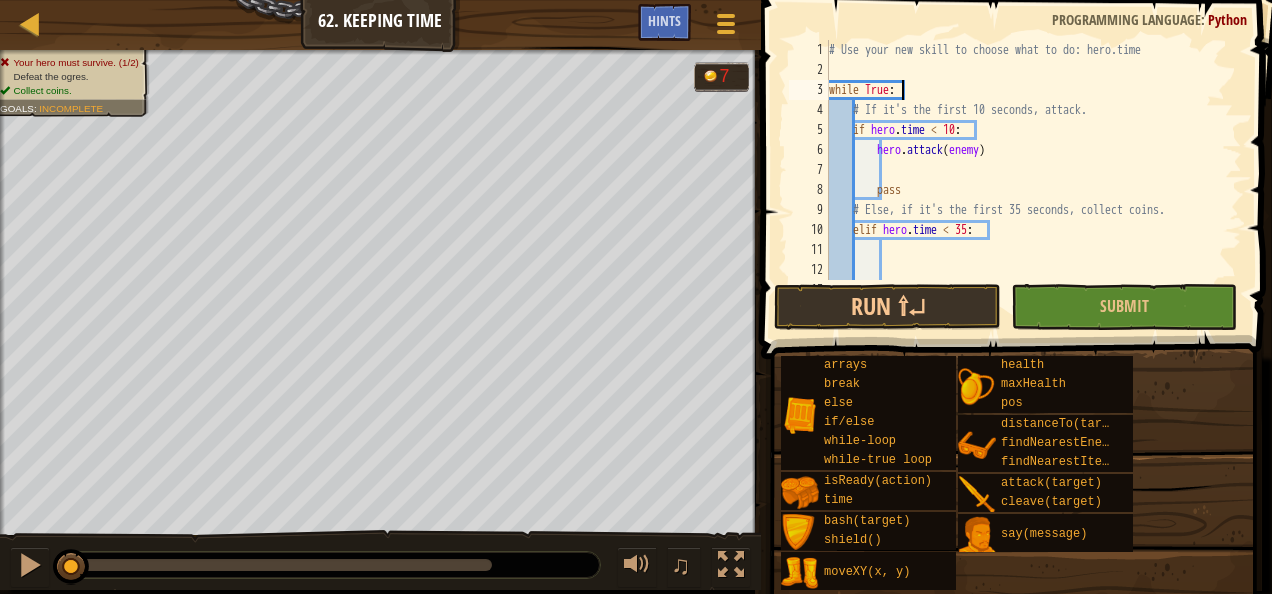 click on "# Use your new skill to choose what to do: hero.time while   True :      # If it's the first 10 seconds, attack.      if   hero . time   <   10 :          hero . attack ( enemy )                   pass      # Else, if it's the first 35 seconds, collect coins.      elif   hero . time   <   35 :                            pass" at bounding box center [1026, 180] 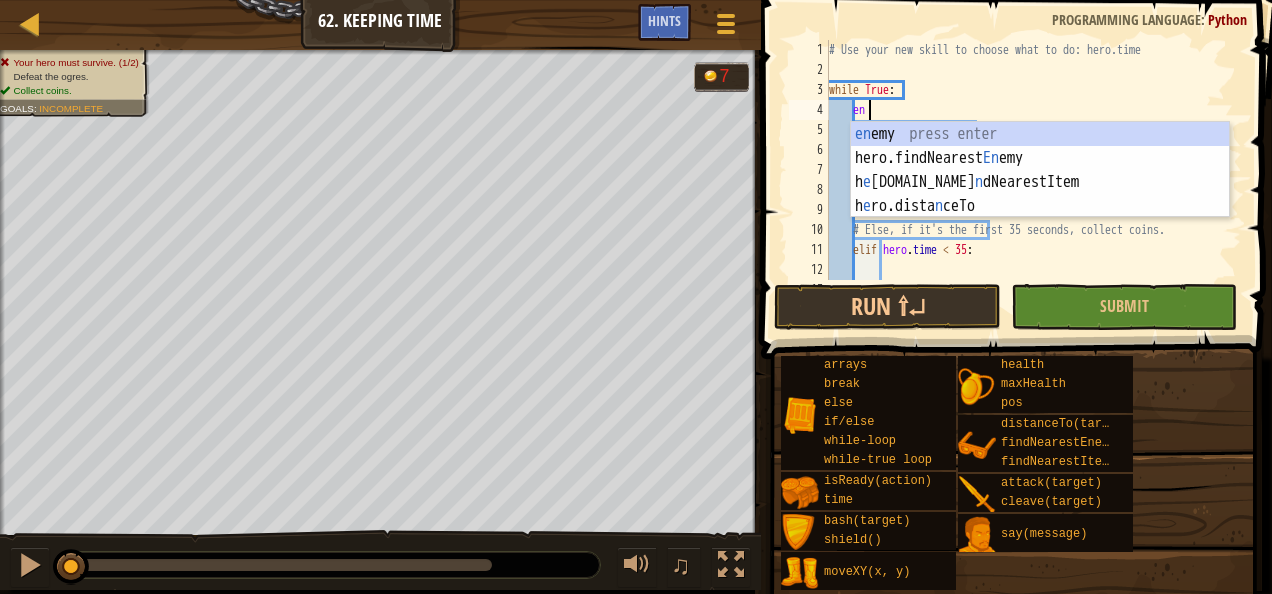 type on "ene" 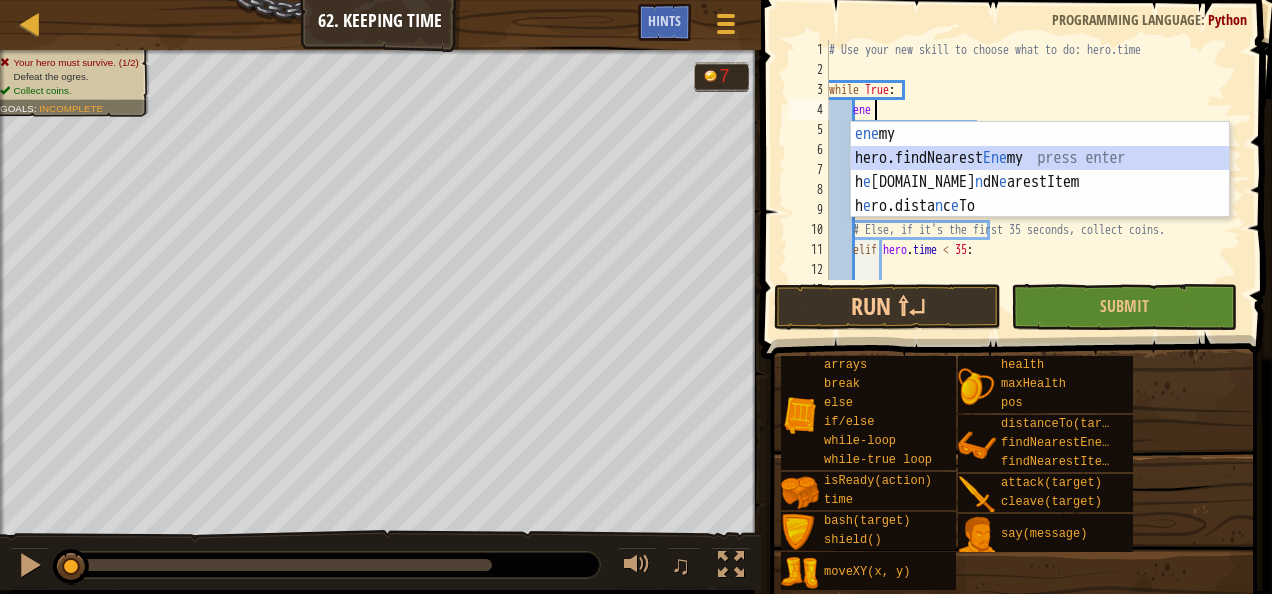 scroll, scrollTop: 9, scrollLeft: 1, axis: both 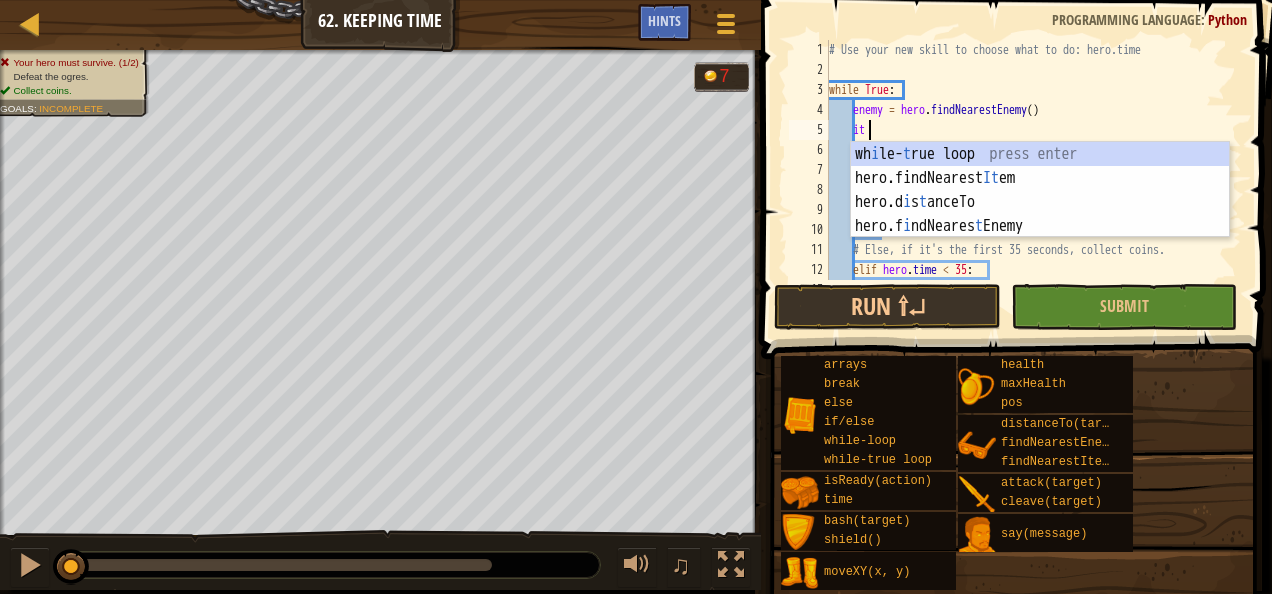 type on "item" 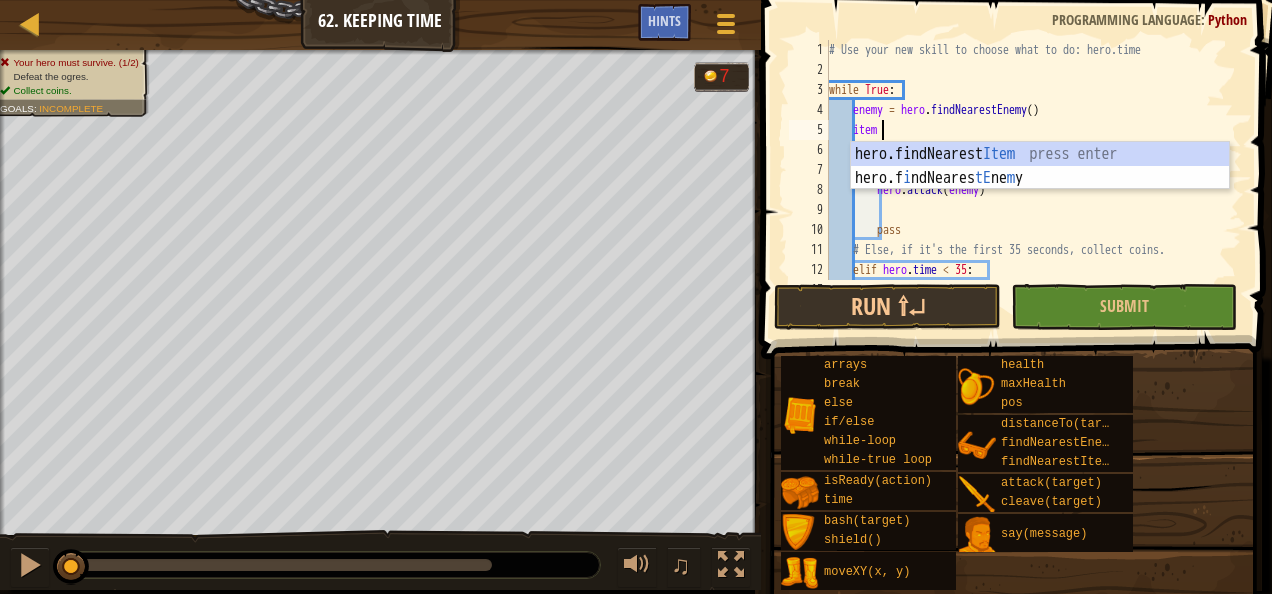 scroll, scrollTop: 9, scrollLeft: 1, axis: both 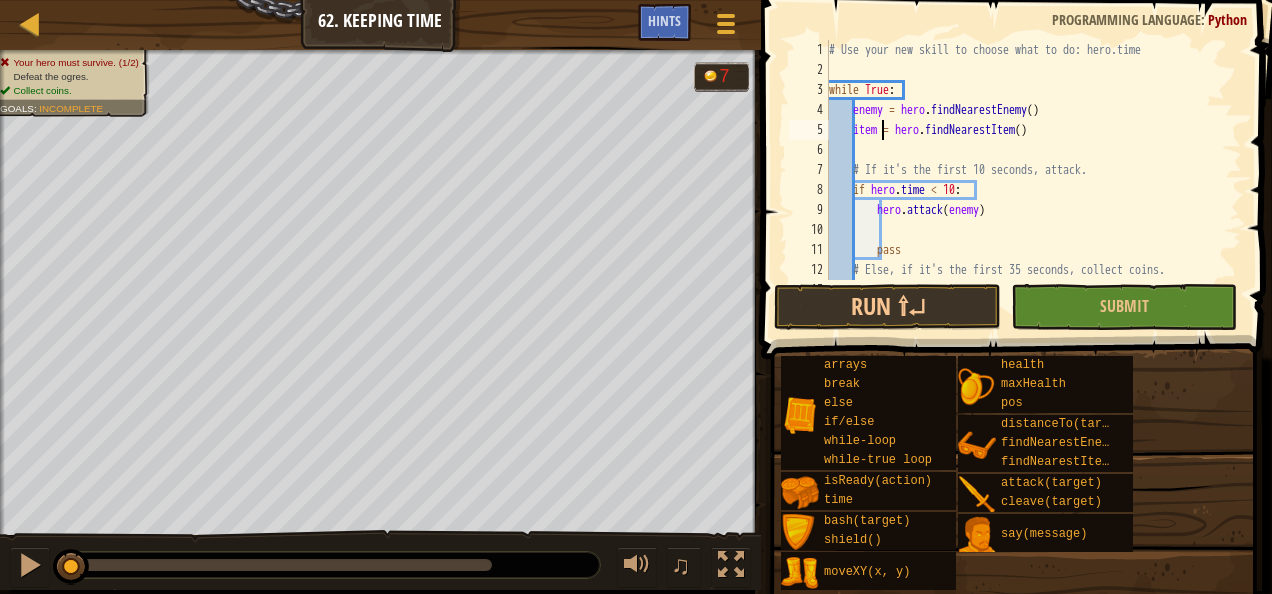 click on "# Use your new skill to choose what to do: hero.time while   True :      enemy   =   hero . findNearestEnemy ( )      item   =   hero . findNearestItem ( )           # If it's the first 10 seconds, attack.      if   hero . time   <   10 :          hero . attack ( enemy )                   pass      # Else, if it's the first 35 seconds, collect coins.      elif   hero . time   <   35 :" at bounding box center [1026, 180] 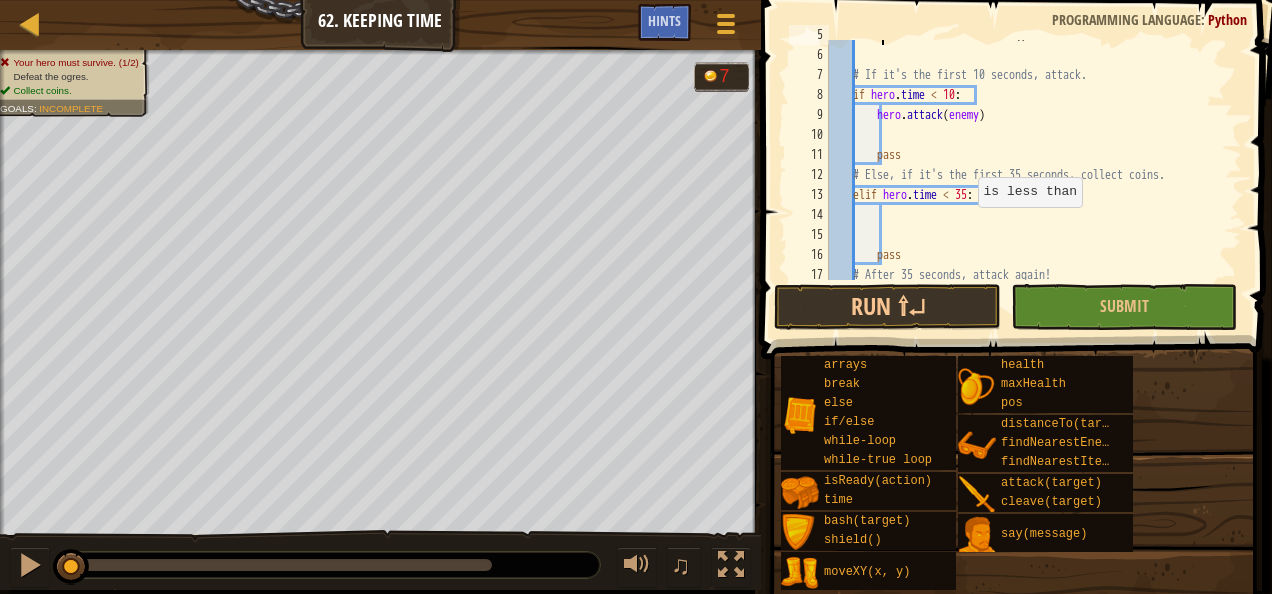 scroll, scrollTop: 103, scrollLeft: 0, axis: vertical 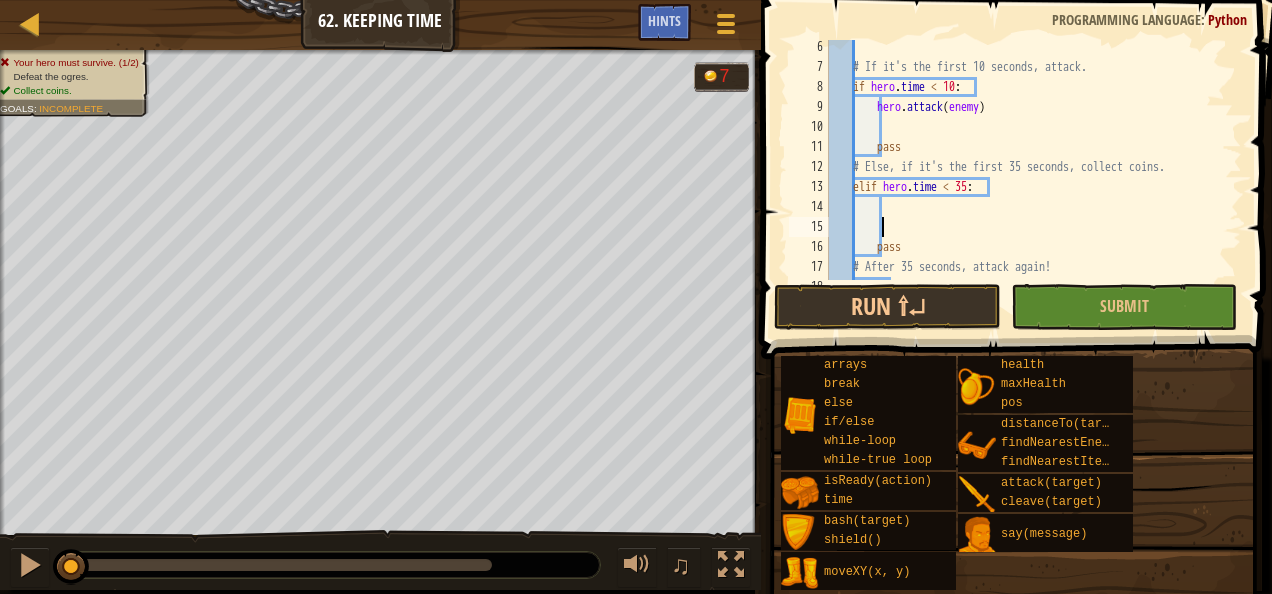 click on "# If it's the first 10 seconds, attack.      if   hero . time   <   10 :          hero . attack ( enemy )                   pass      # Else, if it's the first 35 seconds, collect coins.      elif   hero . time   <   35 :                            pass      # After 35 seconds, attack again!      else :" at bounding box center [1026, 177] 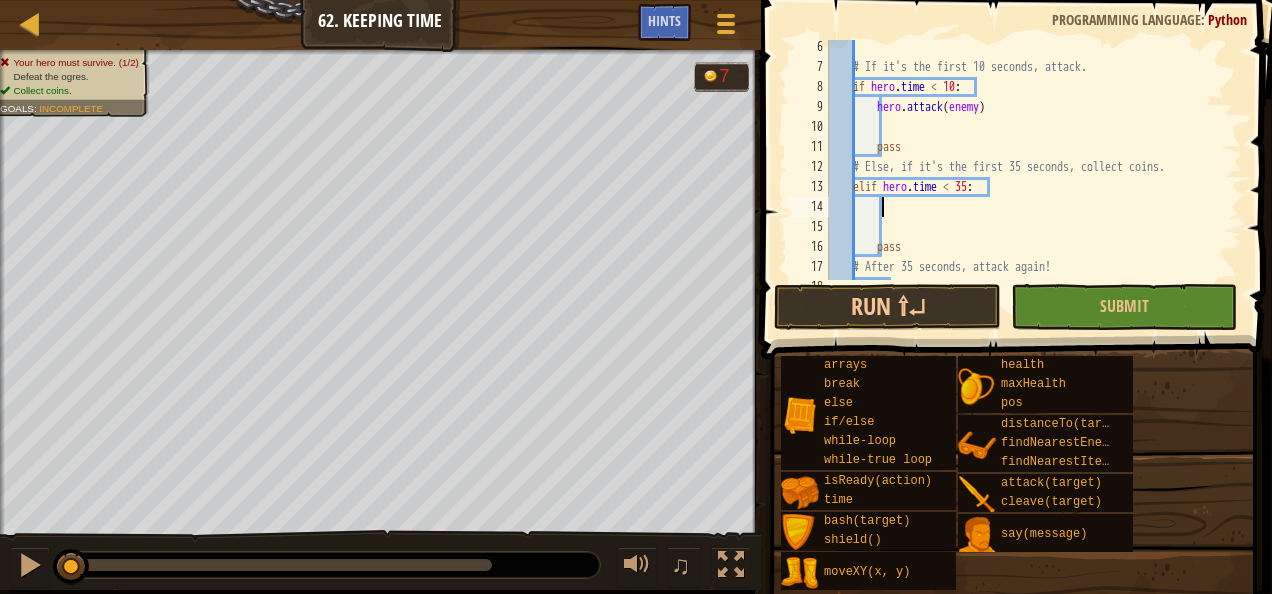 click on "# If it's the first 10 seconds, attack.      if   hero . time   <   10 :          hero . attack ( enemy )                   pass      # Else, if it's the first 35 seconds, collect coins.      elif   hero . time   <   35 :                            pass      # After 35 seconds, attack again!      else :" at bounding box center [1026, 177] 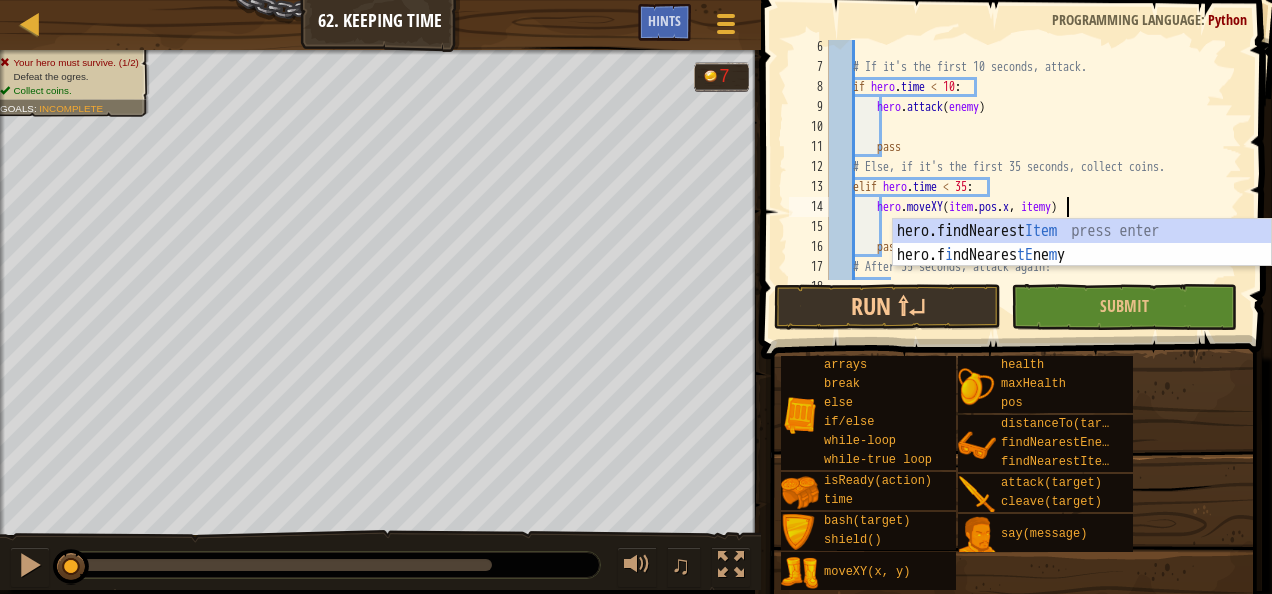 scroll, scrollTop: 9, scrollLeft: 21, axis: both 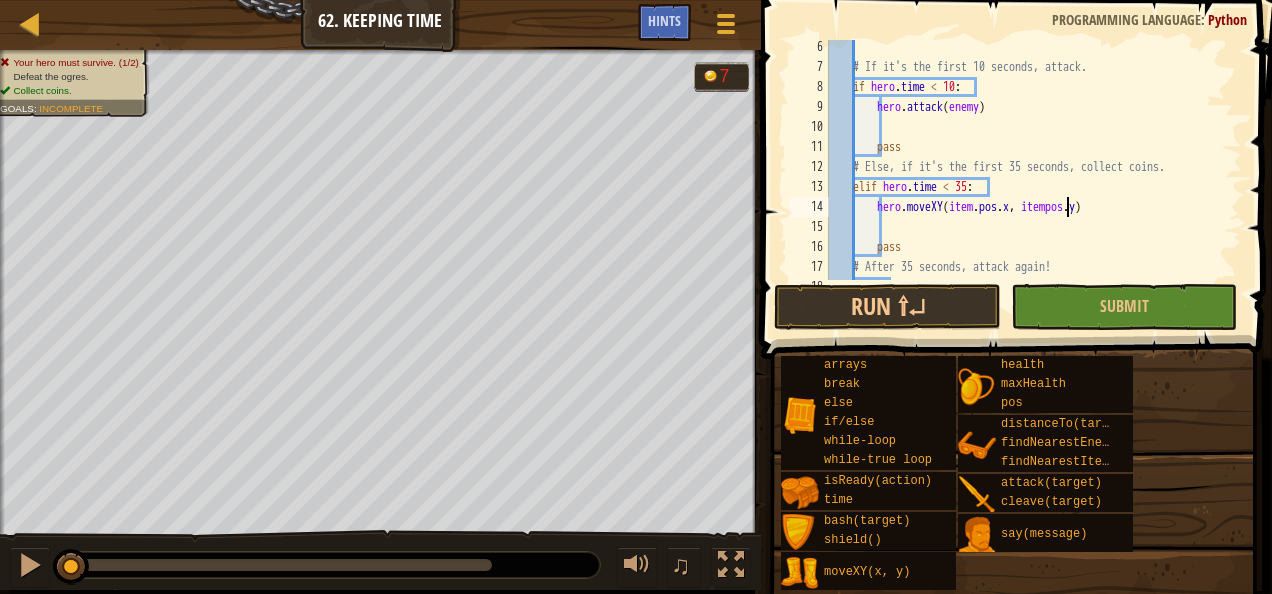 type on "hero.moveXY(item.pos.x, item.pos.y)" 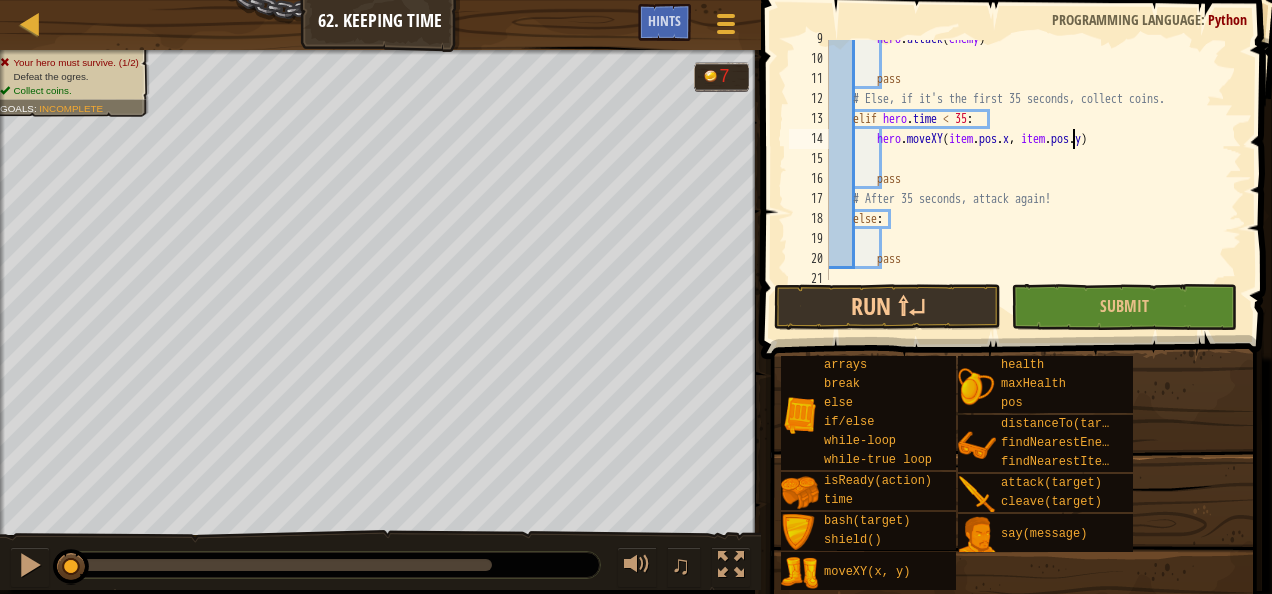 scroll, scrollTop: 180, scrollLeft: 0, axis: vertical 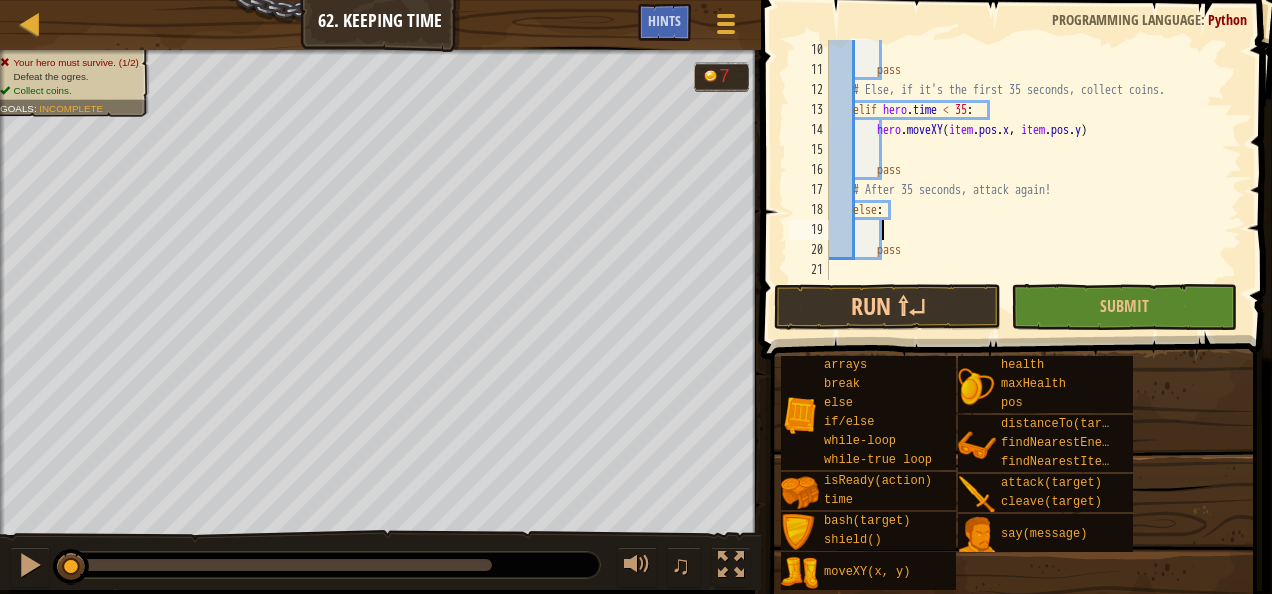 click on "pass      # Else, if it's the first 35 seconds, collect coins.      elif   hero . time   <   35 :          hero . moveXY ( item . pos . x ,   item . pos . y )                   pass      # After 35 seconds, attack again!      else :                   pass" at bounding box center [1026, 180] 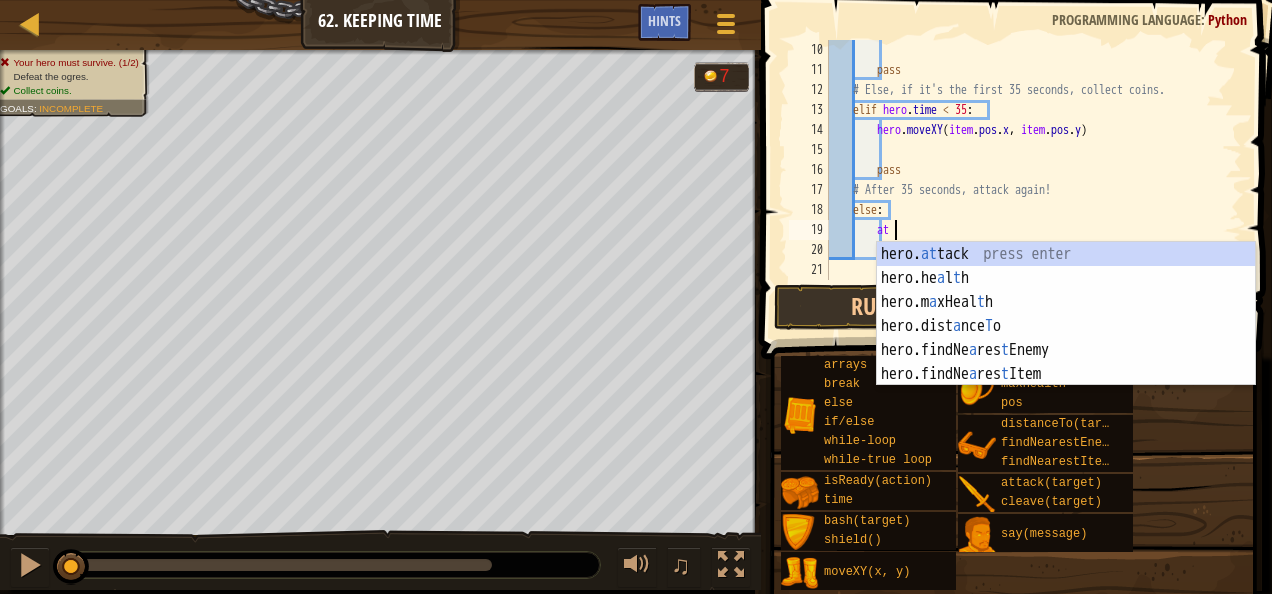 scroll, scrollTop: 9, scrollLeft: 5, axis: both 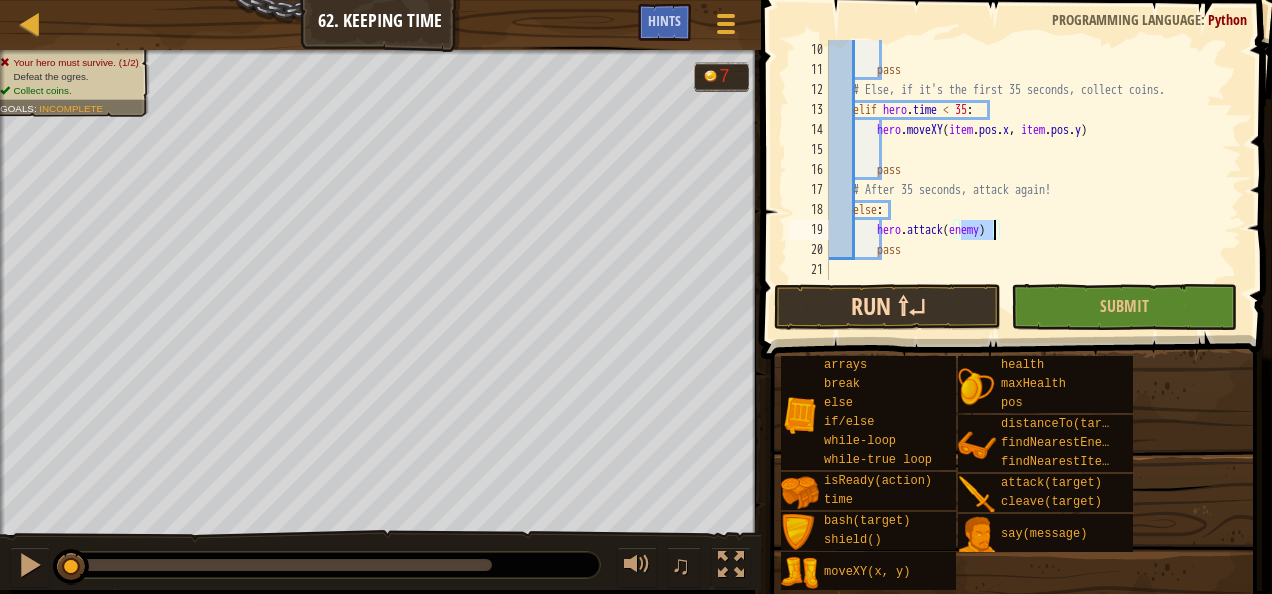 type on "hero.attack(enemy)" 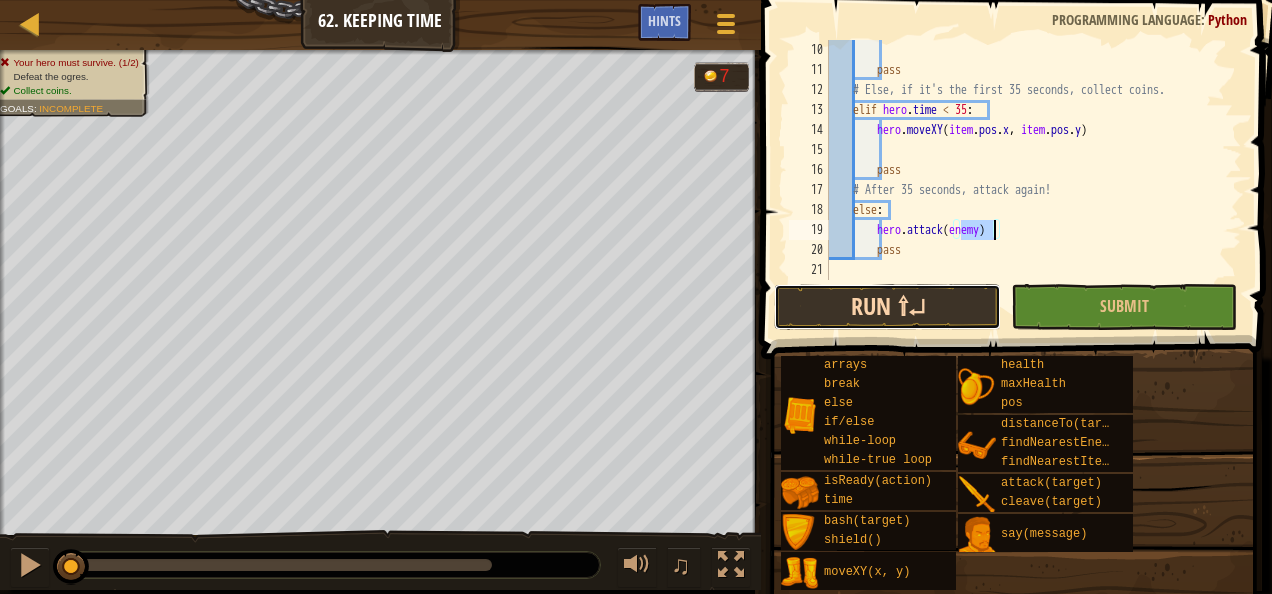 click on "Run ⇧↵" at bounding box center (887, 307) 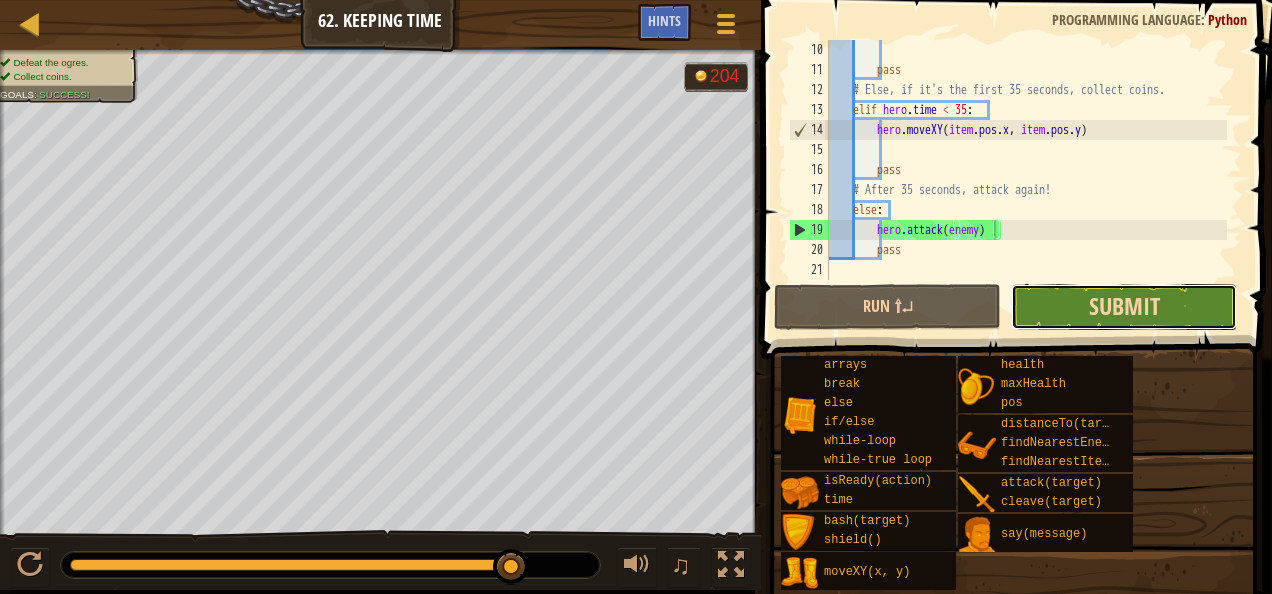 click on "Submit" at bounding box center (1124, 306) 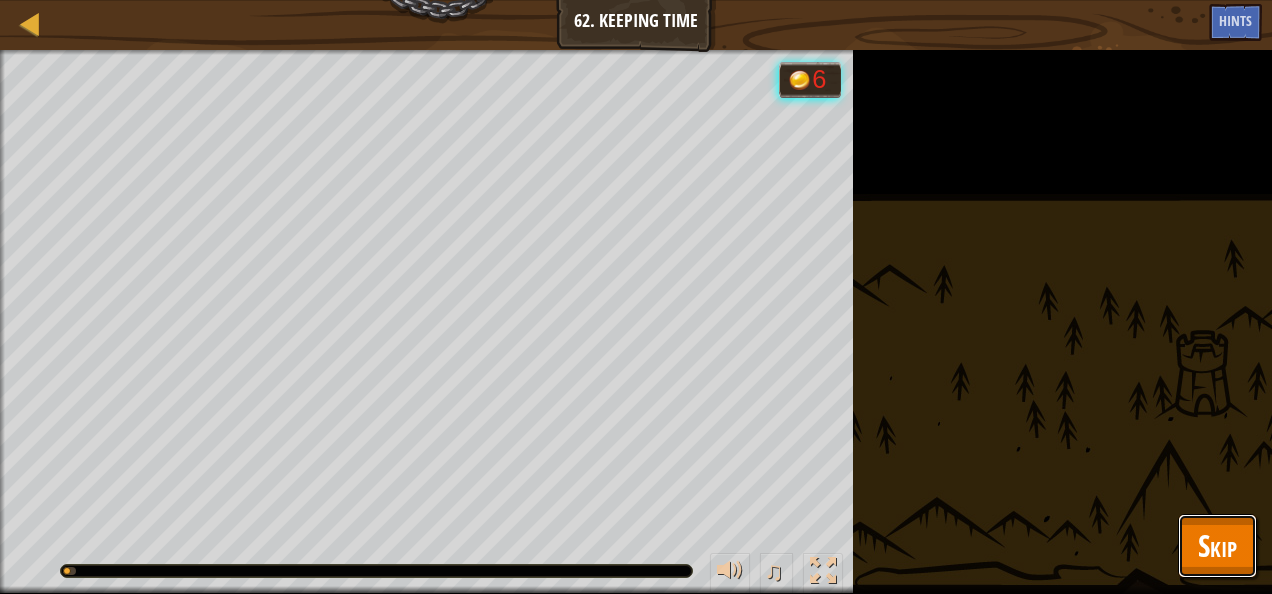 click on "Skip" at bounding box center (1217, 545) 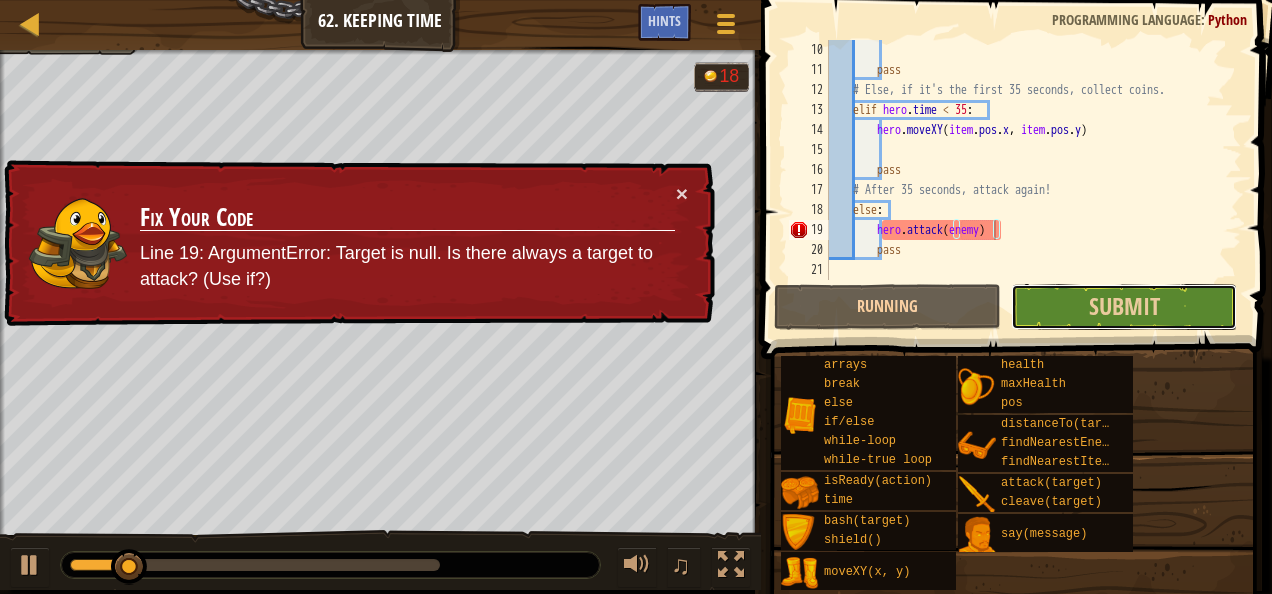 click on "Submit" at bounding box center (1124, 307) 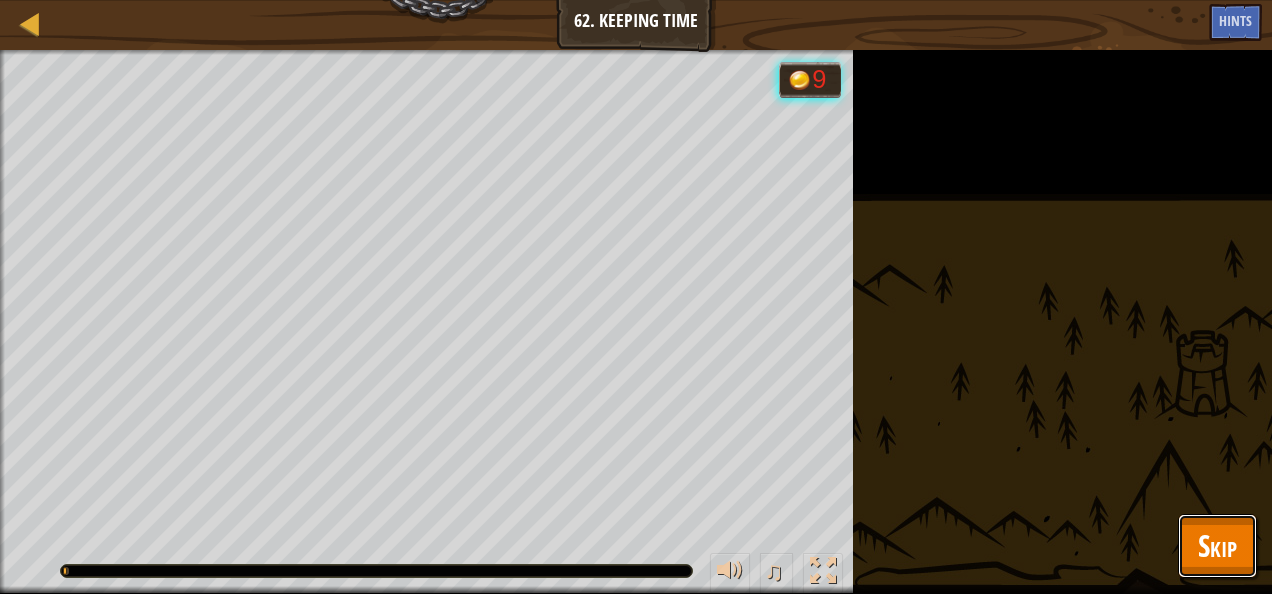 click on "Skip" at bounding box center (1217, 545) 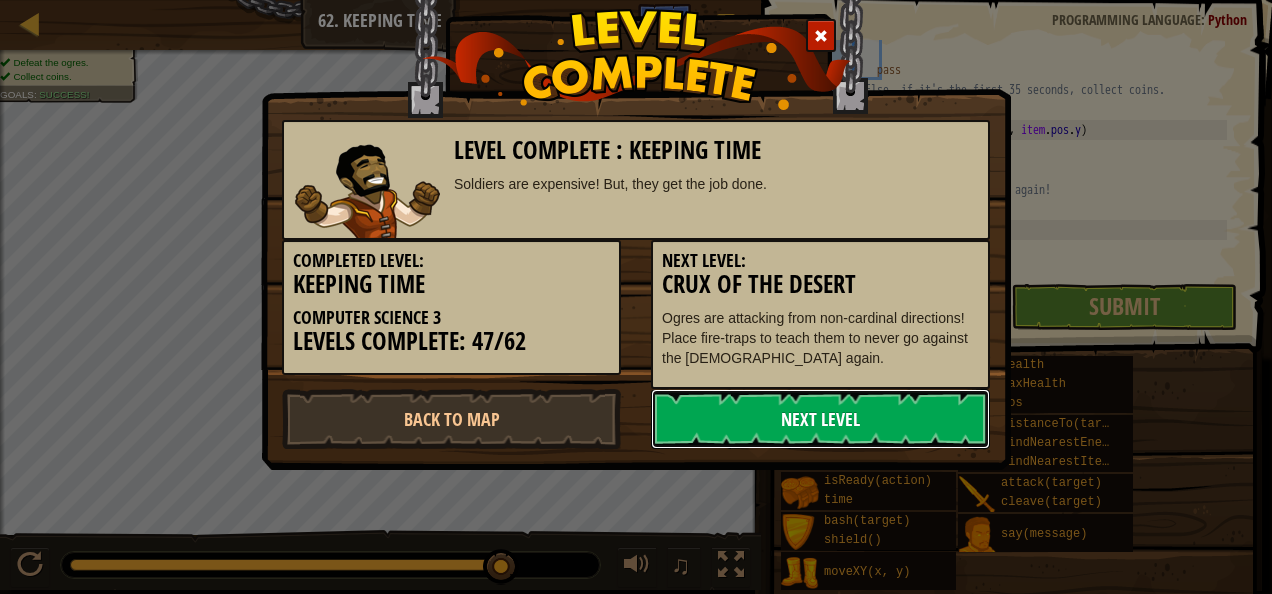 click on "Next Level" at bounding box center (820, 419) 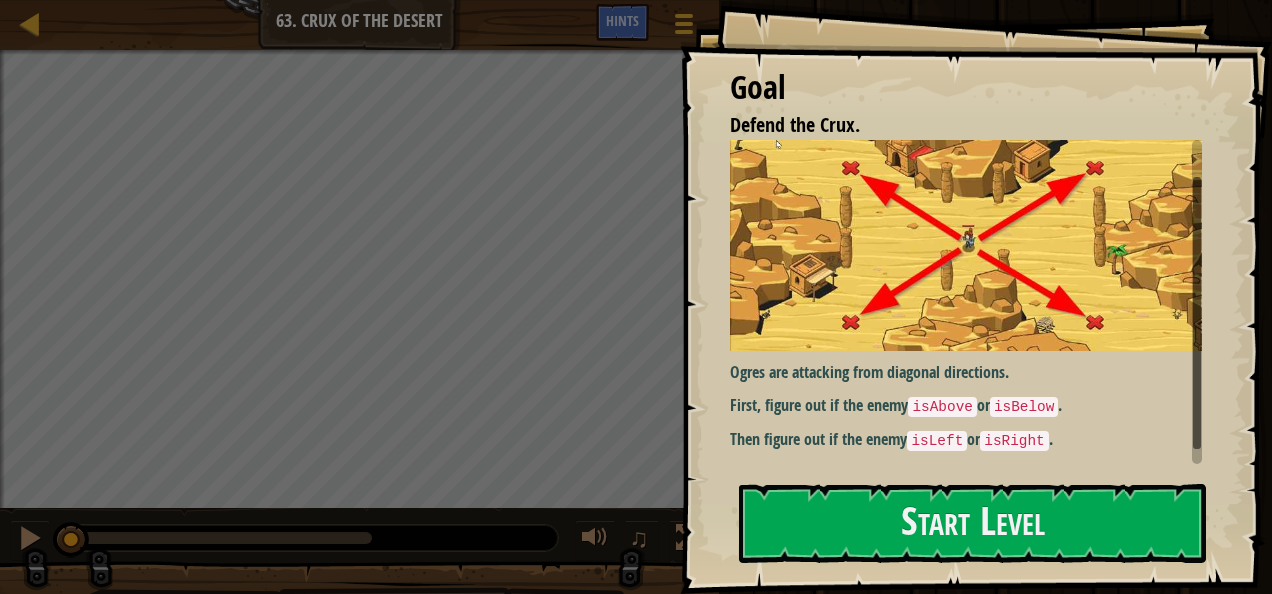 scroll, scrollTop: 46, scrollLeft: 0, axis: vertical 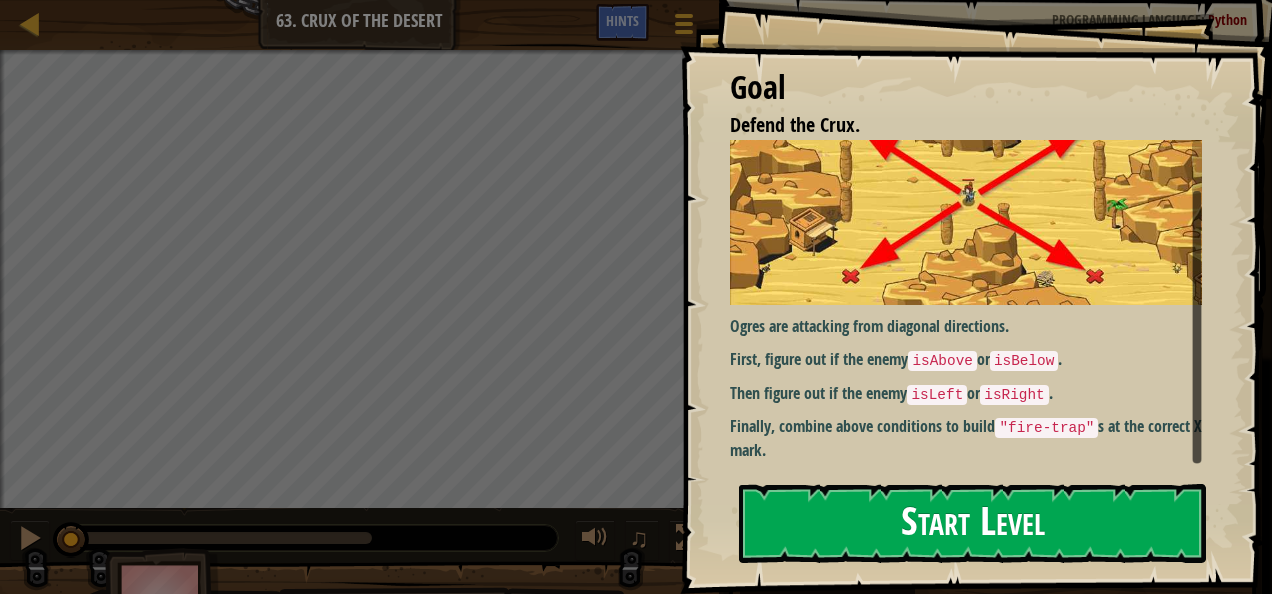 click on "Start Level" at bounding box center [972, 523] 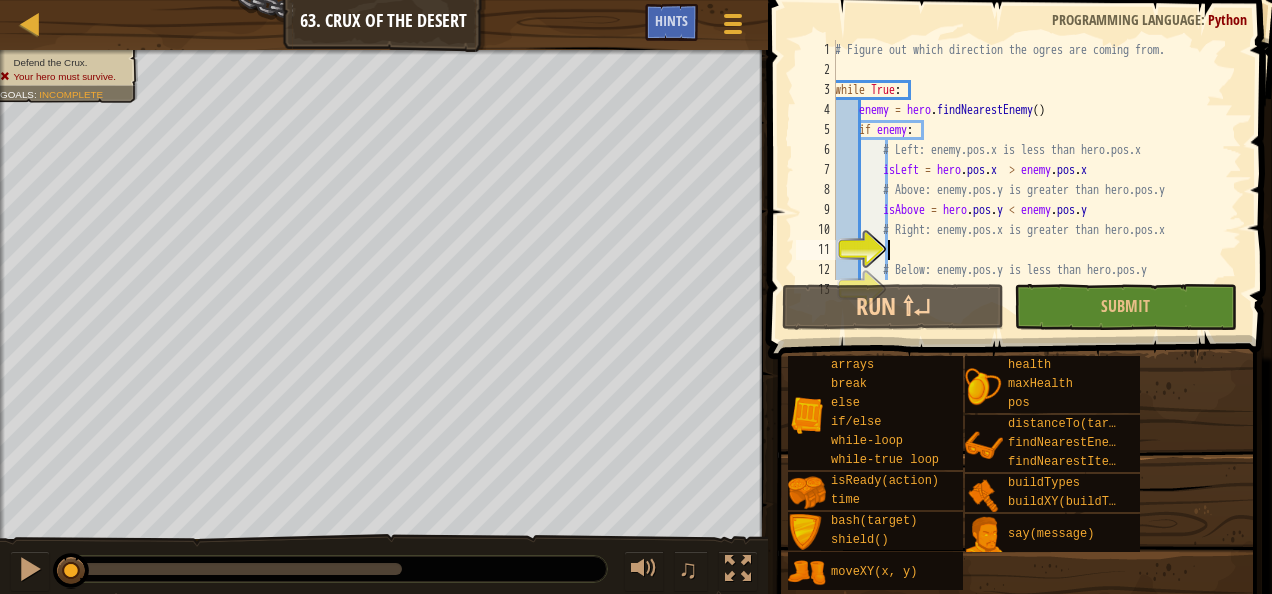 scroll, scrollTop: 80, scrollLeft: 0, axis: vertical 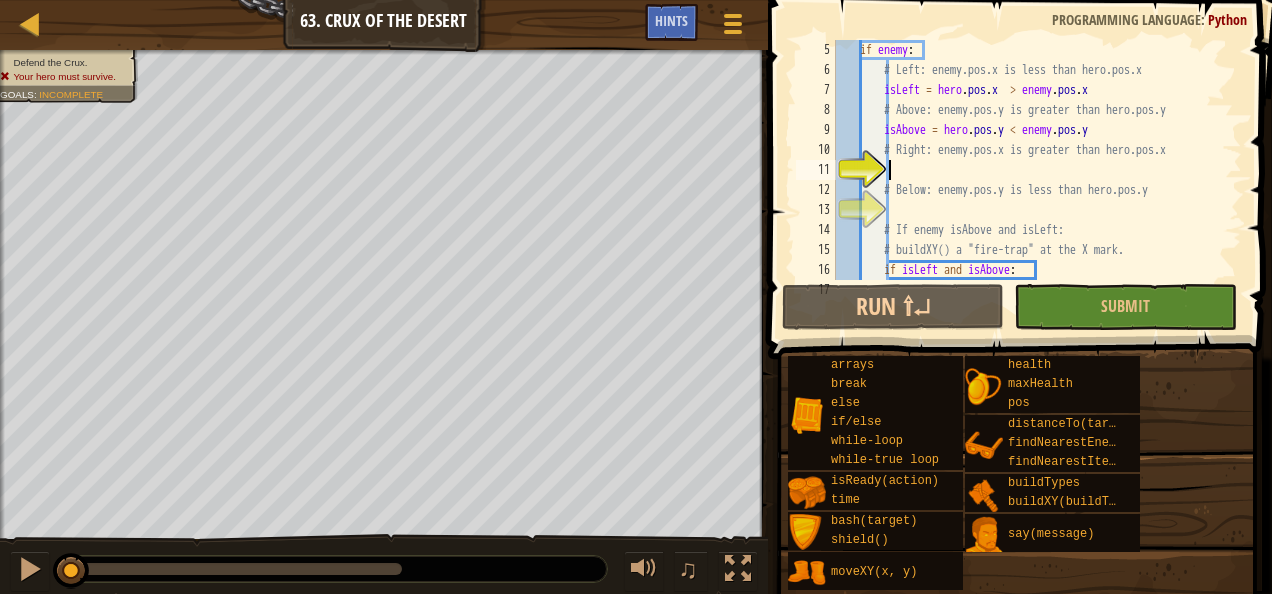 click on "if   enemy :          # Left: enemy.pos.x is less than hero.pos.x          isLeft   =   hero . pos . x    >   enemy . pos . x          # Above: enemy.pos.y is greater than hero.pos.y          isAbove   =   hero . pos . y   <   enemy . pos . y          # Right: enemy.pos.x is greater than hero.pos.x                   # Below: enemy.pos.y is less than hero.pos.y                   # If enemy isAbove and isLeft:          # buildXY() a "fire-trap" at the X mark.          if   isLeft   and   isAbove :              hero . buildXY ( "fire-trap" ,   20 ,   51 )" at bounding box center (1029, 180) 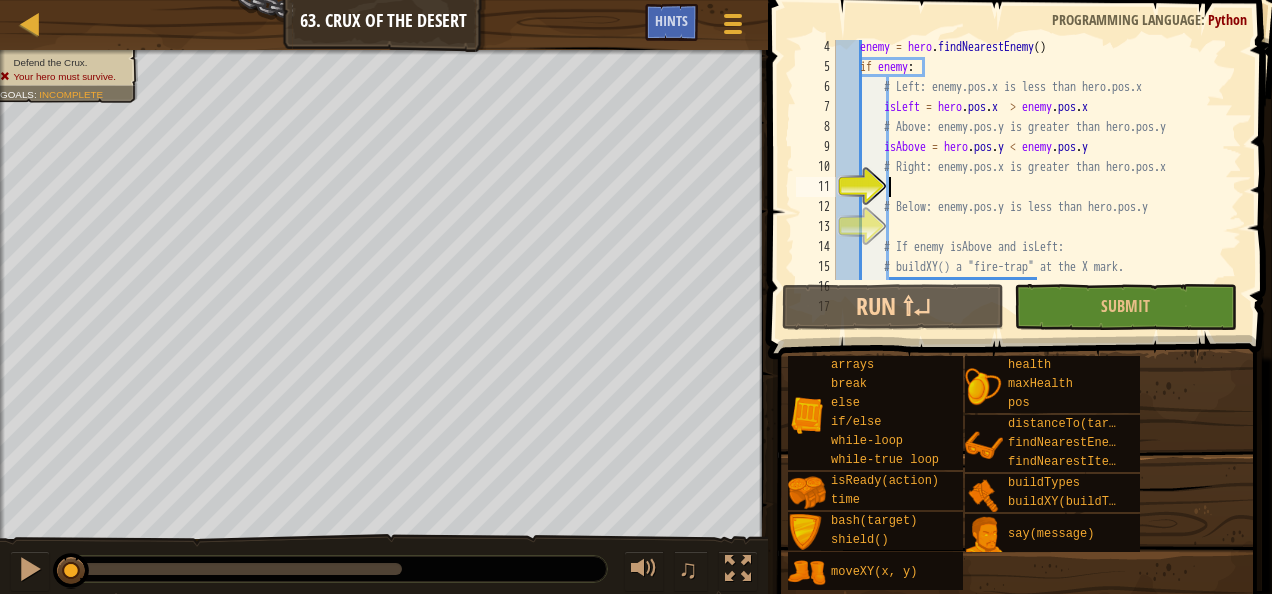 scroll, scrollTop: 63, scrollLeft: 0, axis: vertical 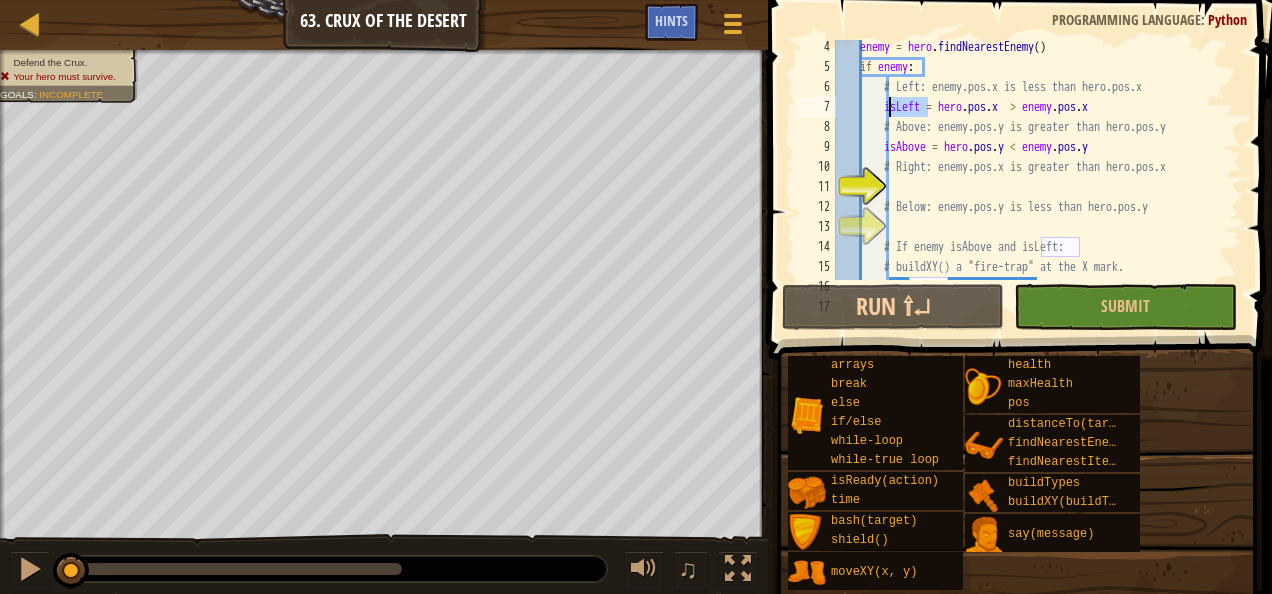 drag, startPoint x: 929, startPoint y: 110, endPoint x: 890, endPoint y: 106, distance: 39.20459 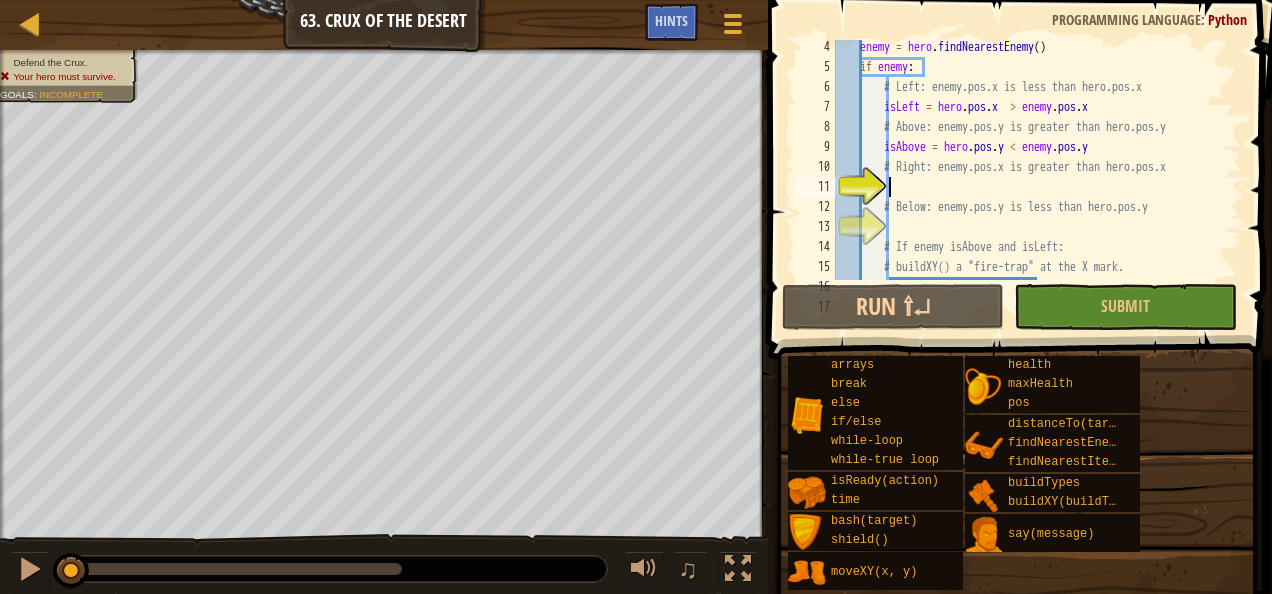 click on "enemy   =   hero . findNearestEnemy ( )      if   enemy :          # Left: enemy.pos.x is less than hero.pos.x          isLeft   =   hero . pos . x    >   enemy . pos . x          # Above: enemy.pos.y is greater than hero.pos.y          isAbove   =   hero . pos . y   <   enemy . pos . y          # Right: enemy.pos.x is greater than hero.pos.x                   # Below: enemy.pos.y is less than hero.pos.y                   # If enemy isAbove and isLeft:          # buildXY() a "fire-trap" at the X mark.          if   isLeft   and   isAbove :" at bounding box center (1029, 177) 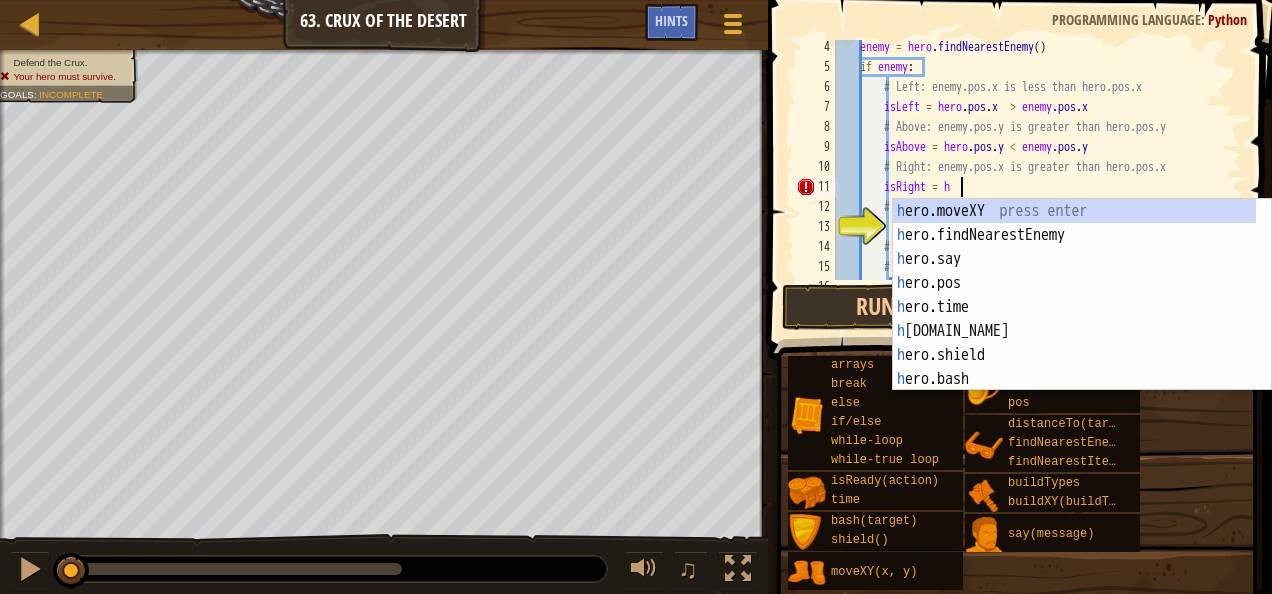 scroll, scrollTop: 9, scrollLeft: 10, axis: both 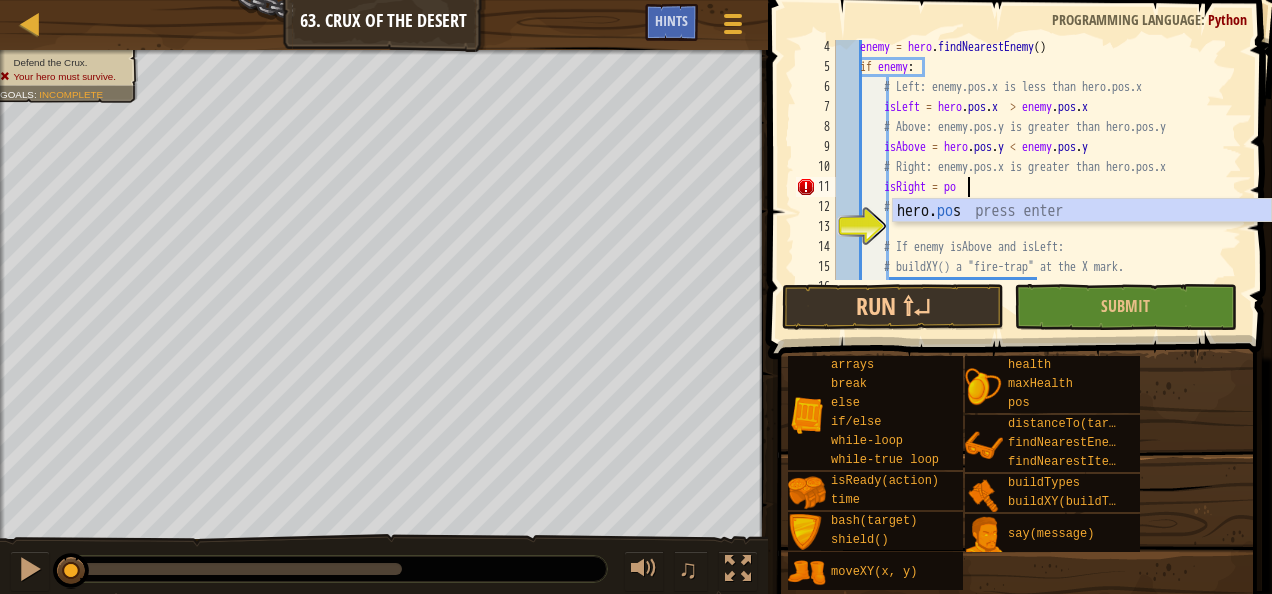 type on "isRight = poss" 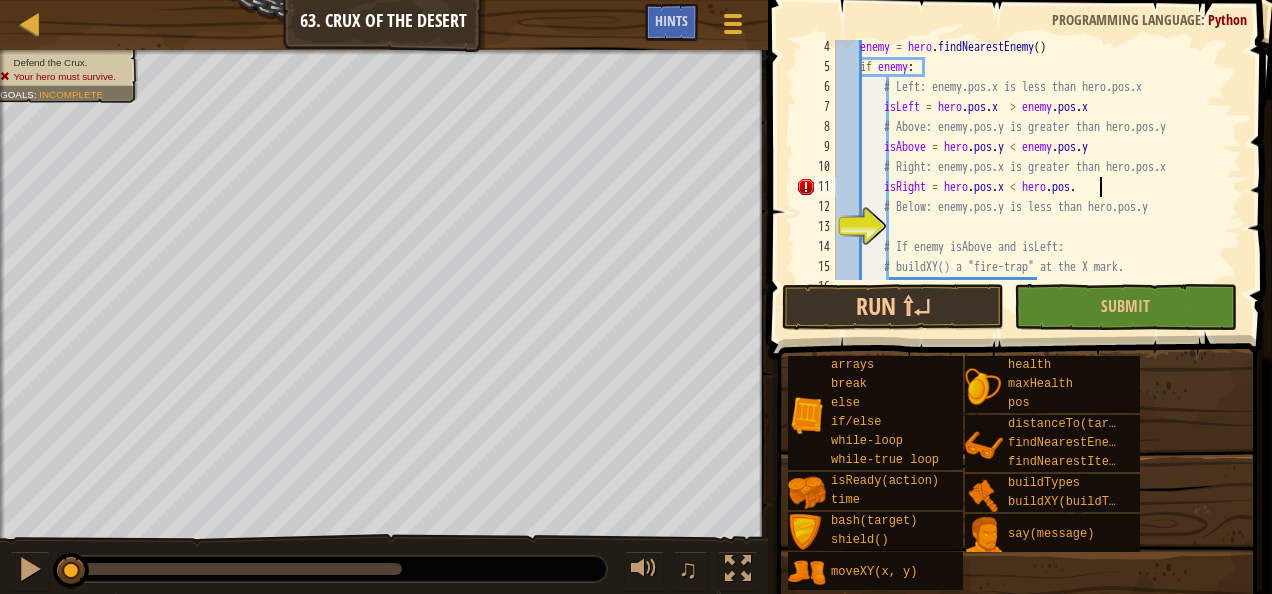 scroll, scrollTop: 9, scrollLeft: 21, axis: both 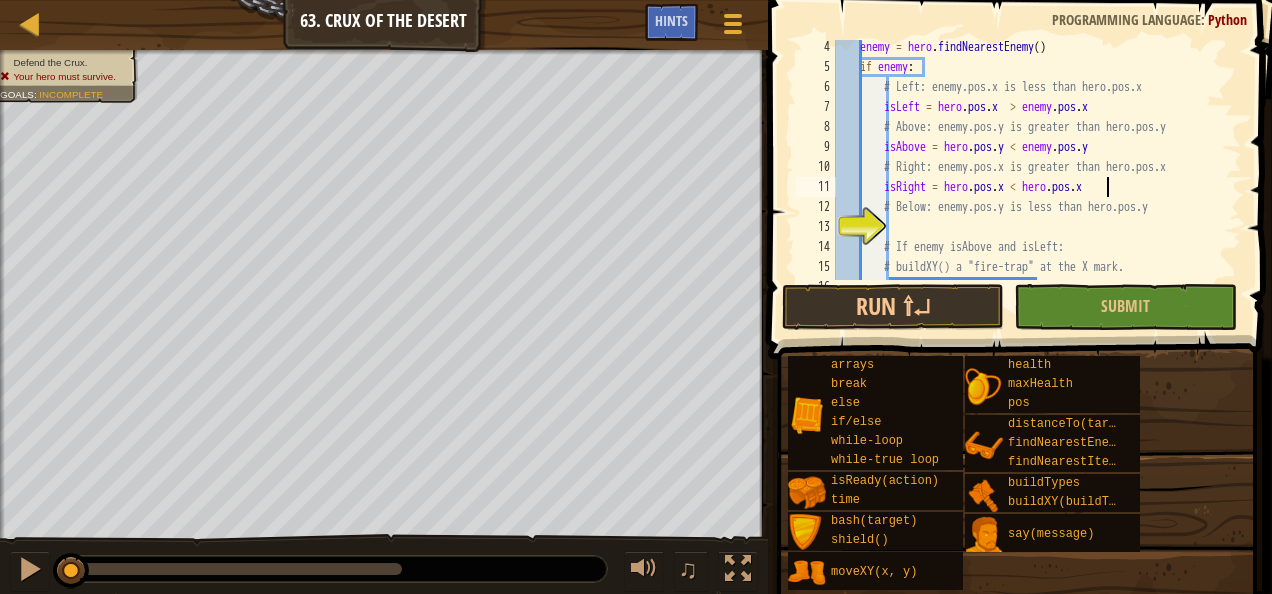 type on "# Below: enemy.pos.y is less than hero.pos.y" 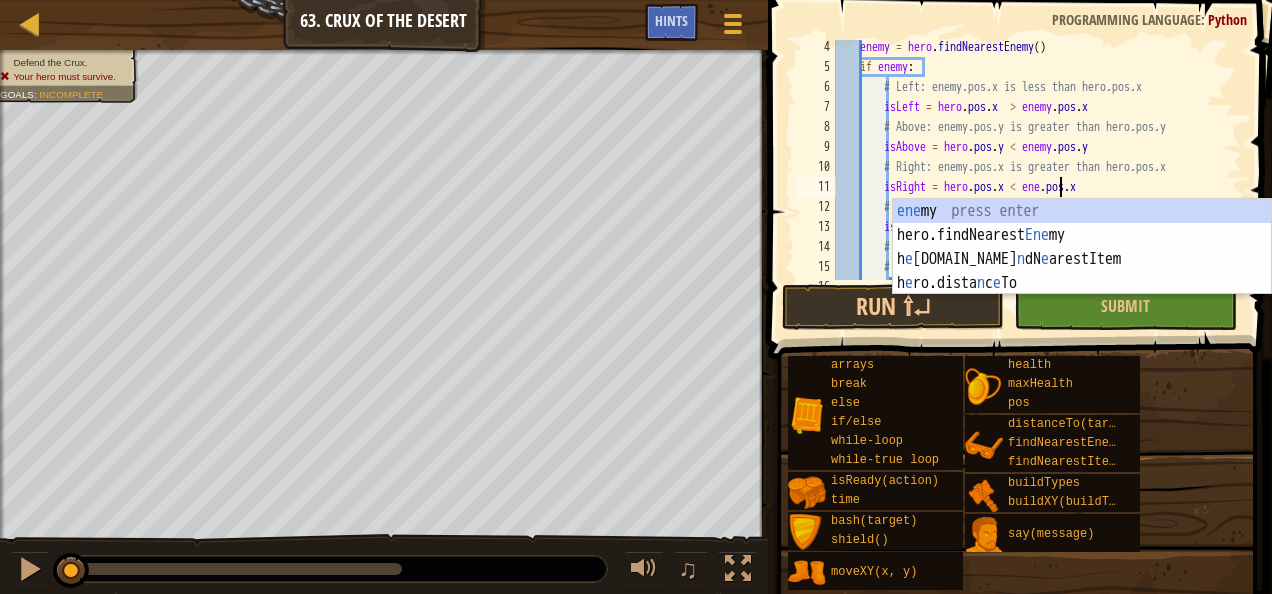 scroll, scrollTop: 9, scrollLeft: 19, axis: both 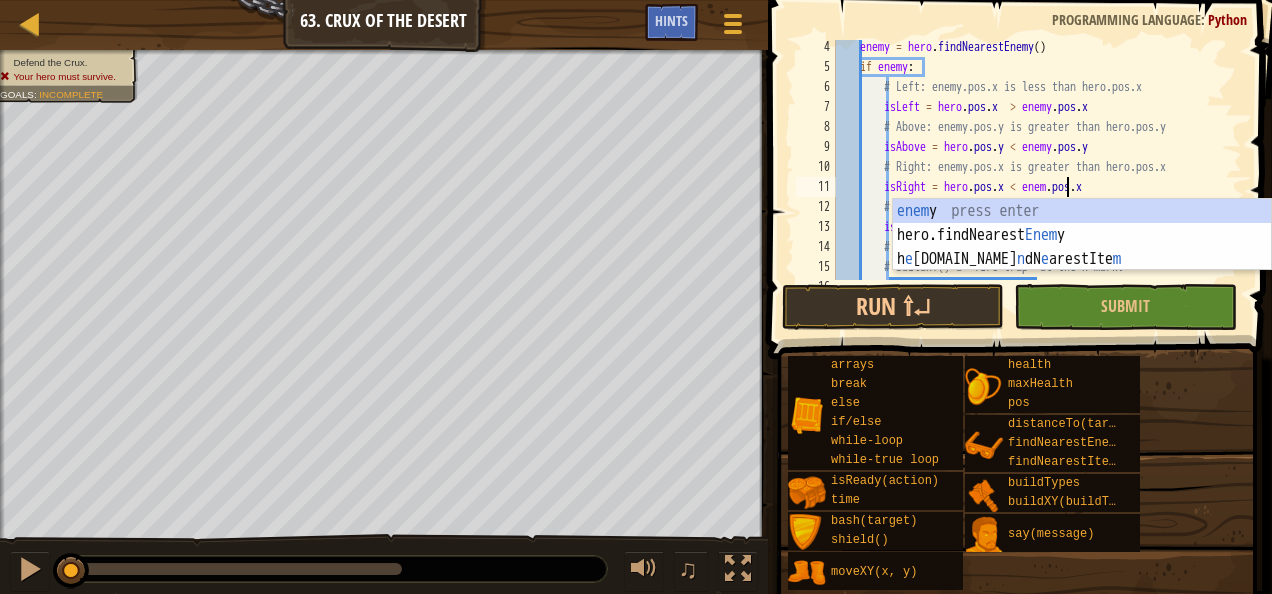 type on "isRight = hero.pos.x < enemy.pos.x" 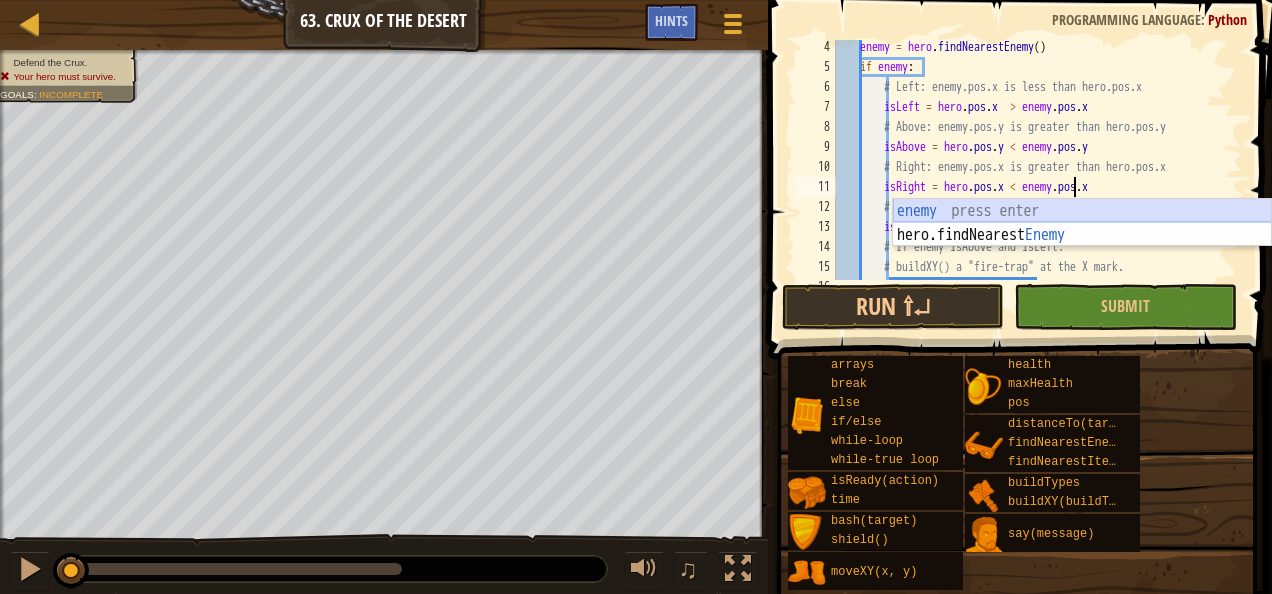 click on "enemy press enter hero.findNearest Enemy press enter" at bounding box center [1082, 247] 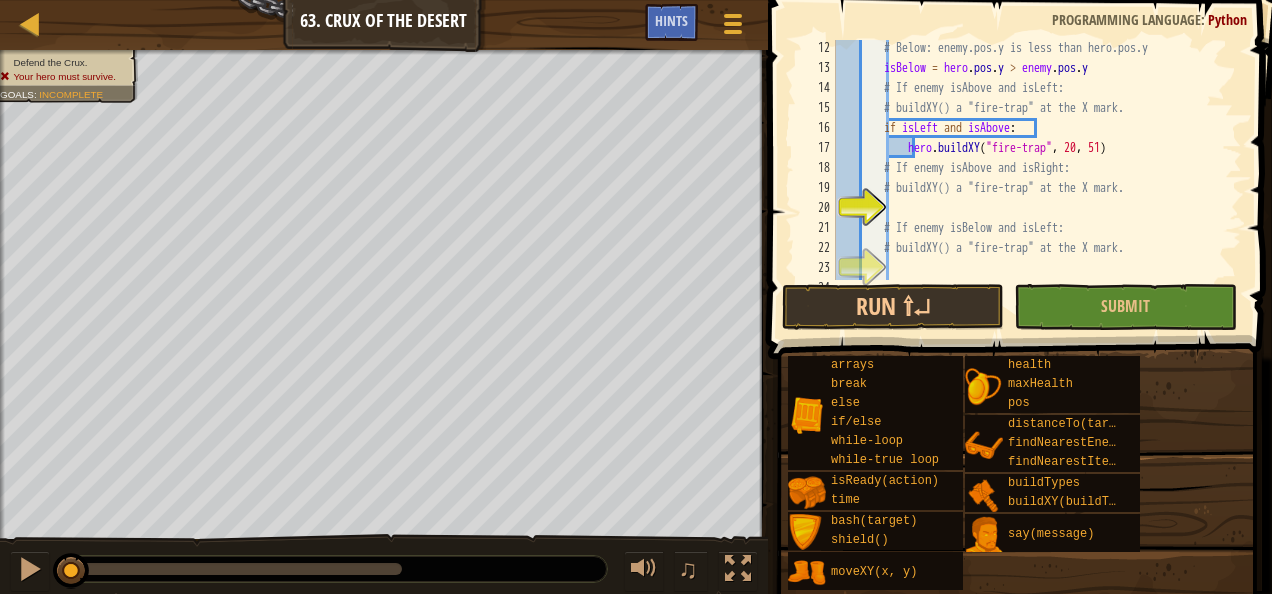 scroll, scrollTop: 225, scrollLeft: 0, axis: vertical 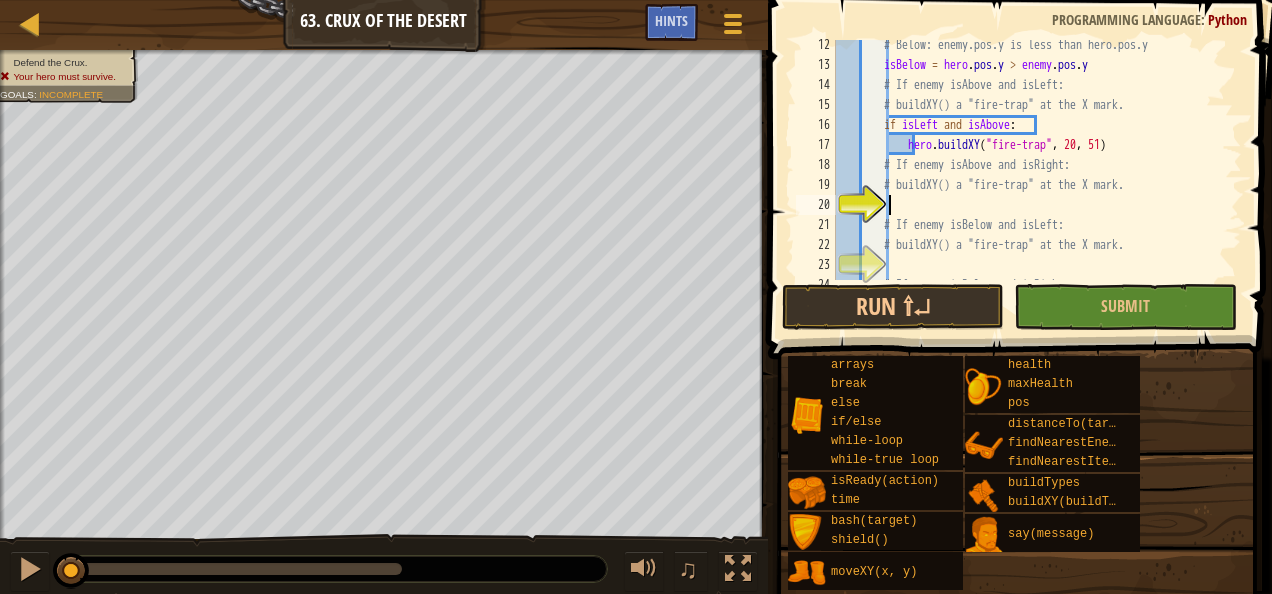 click on "# Below: enemy.pos.y is less than hero.pos.y          isBelow   =   hero . pos . y   >   enemy . pos . y          # If enemy isAbove and isLeft:          # buildXY() a "fire-trap" at the X mark.          if   isLeft   and   isAbove :              hero . buildXY ( "fire-trap" ,   20 ,   51 )          # If enemy isAbove and isRight:          # buildXY() a "fire-trap" at the X mark.                   # If enemy isBelow and isLeft:          # buildXY() a "fire-trap" at the X mark.                   # If enemy isBelow and isRight:" at bounding box center [1029, 175] 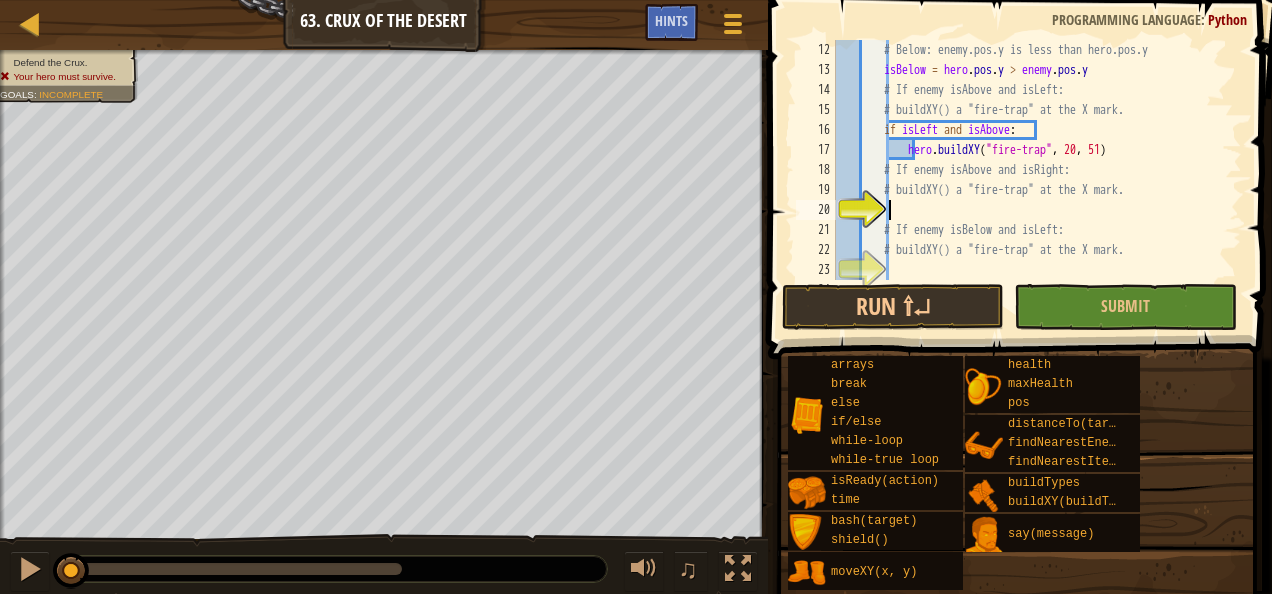 scroll, scrollTop: 221, scrollLeft: 0, axis: vertical 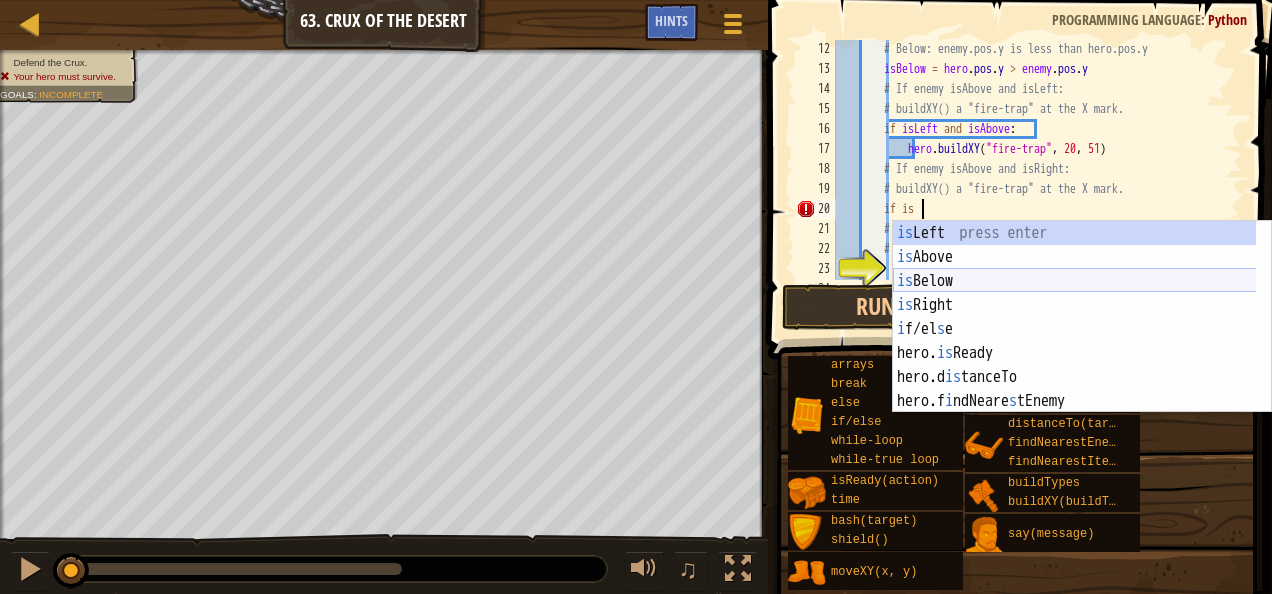 click on "is Left press enter is Above press enter is Below press enter is Right press enter i f/el s e press enter hero. is Ready press enter hero.d is tanceTo press enter hero.f i ndNeare s tEnemy press enter hero.f i ndNeare s tItem press enter" at bounding box center (1075, 341) 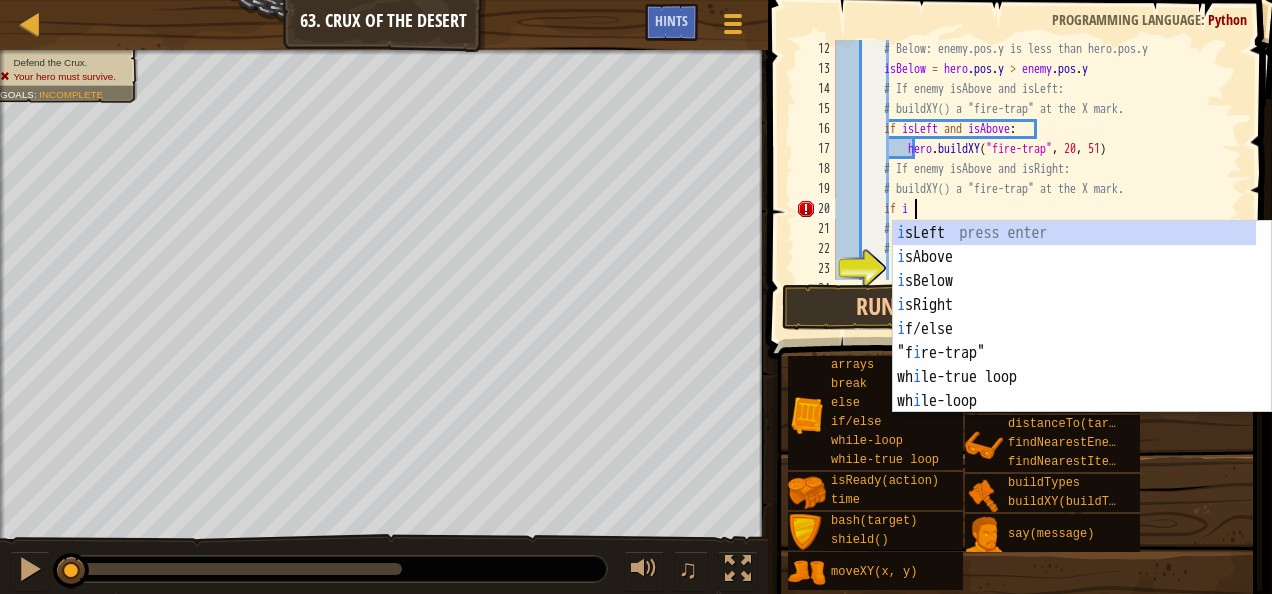 scroll, scrollTop: 9, scrollLeft: 6, axis: both 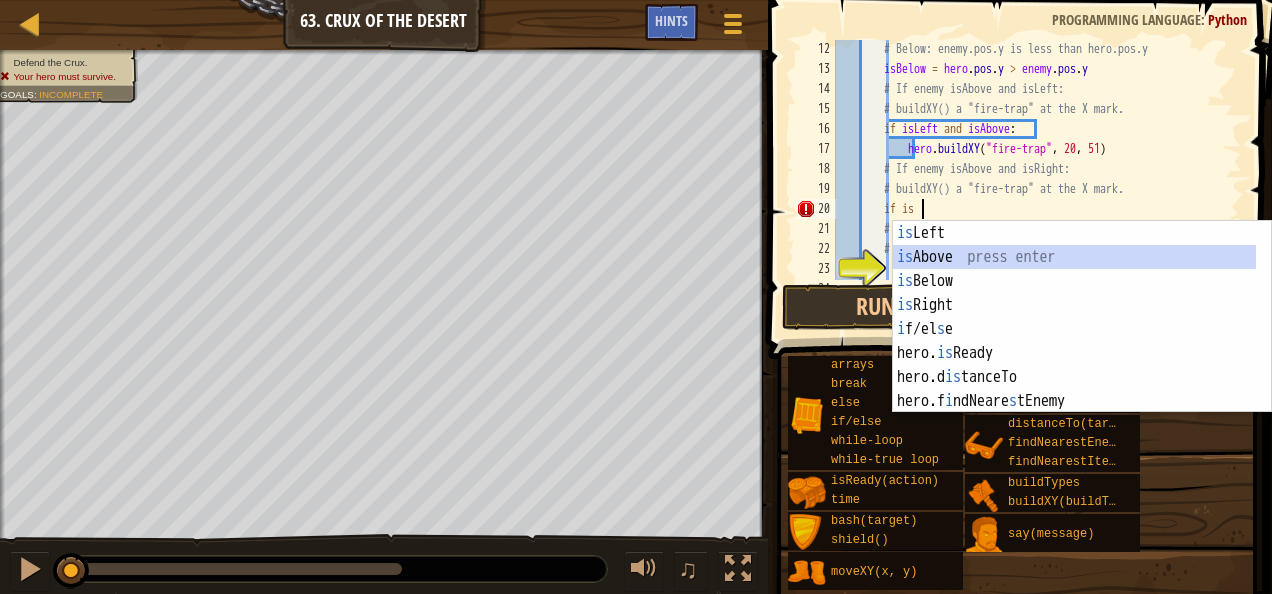 click on "is Left press enter is Above press enter is Below press enter is Right press enter i f/el s e press enter hero. is Ready press enter hero.d is tanceTo press enter hero.f i ndNeare s tEnemy press enter hero.f i ndNeare s tItem press enter" at bounding box center (1075, 341) 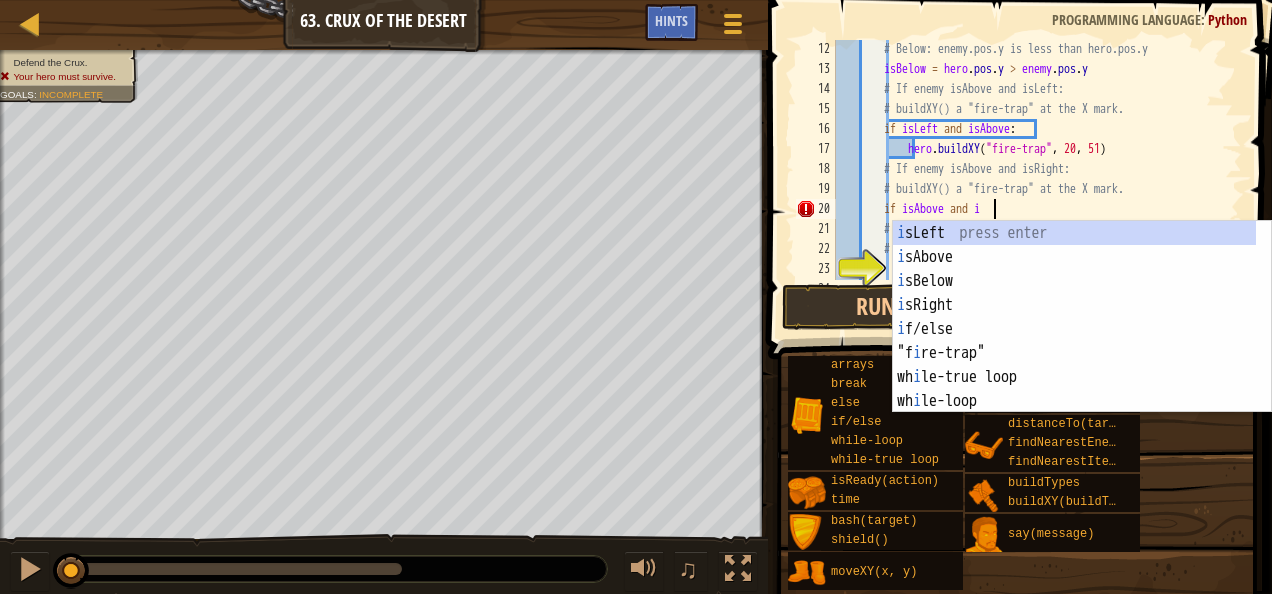 scroll, scrollTop: 9, scrollLeft: 12, axis: both 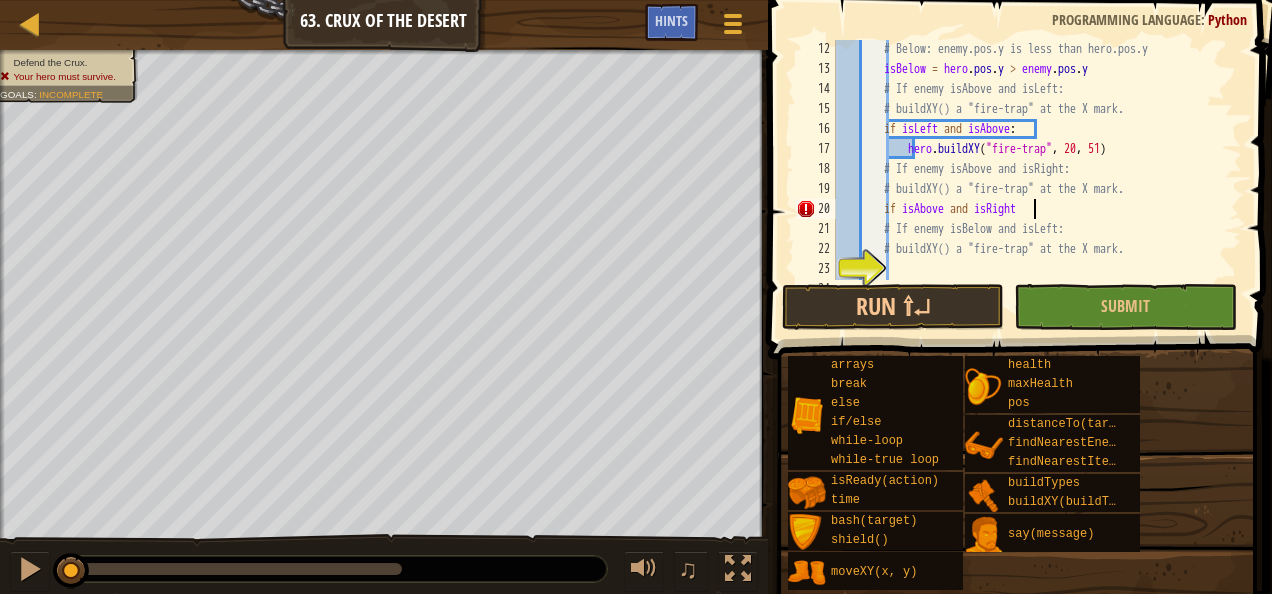 type on "if isAbove and isRight:" 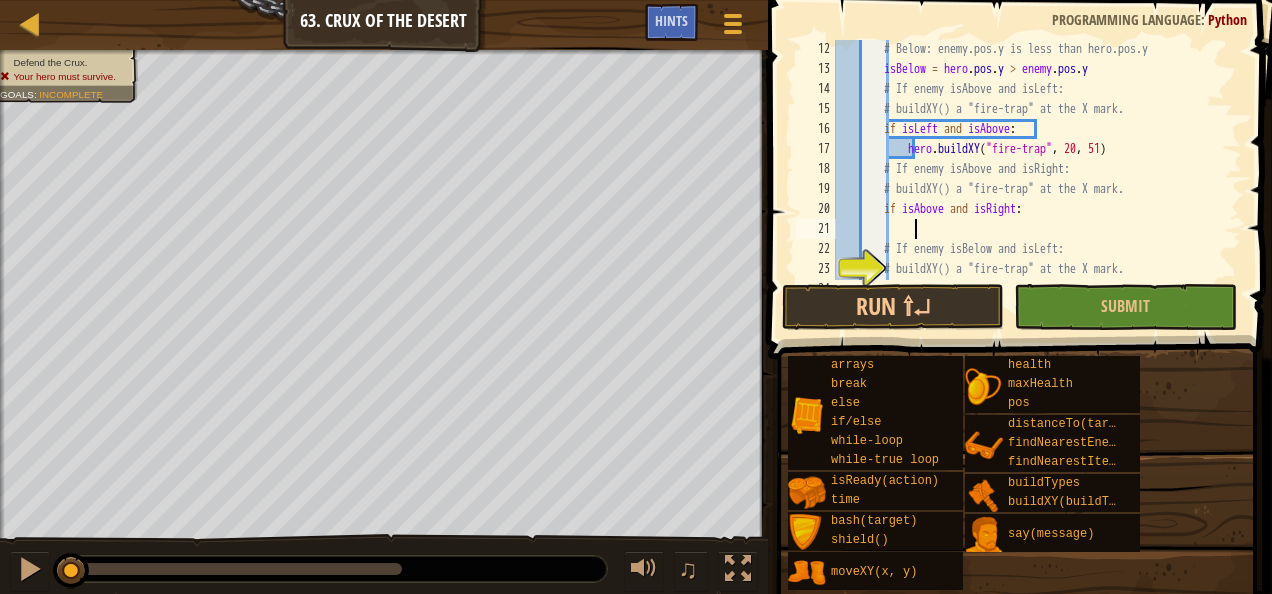 scroll, scrollTop: 9, scrollLeft: 5, axis: both 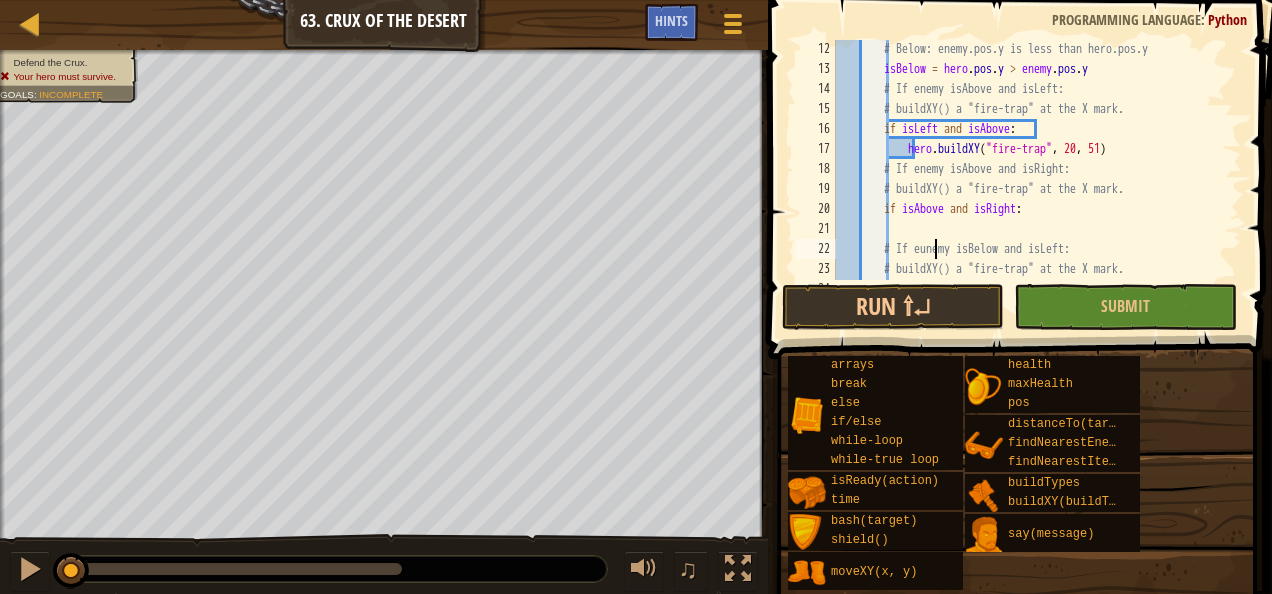 click on "# Below: enemy.pos.y is less than hero.pos.y          isBelow   =   hero . pos . y   >   enemy . pos . y          # If enemy isAbove and isLeft:          # buildXY() a "fire-trap" at the X mark.          if   isLeft   and   isAbove :              hero . buildXY ( "fire-trap" ,   20 ,   51 )          # If enemy isAbove and isRight:          # buildXY() a "fire-trap" at the X mark.          if   isAbove   and   isRight :                       # If eunemy isBelow and isLeft:          # buildXY() a "fire-trap" at the X mark." at bounding box center [1029, 179] 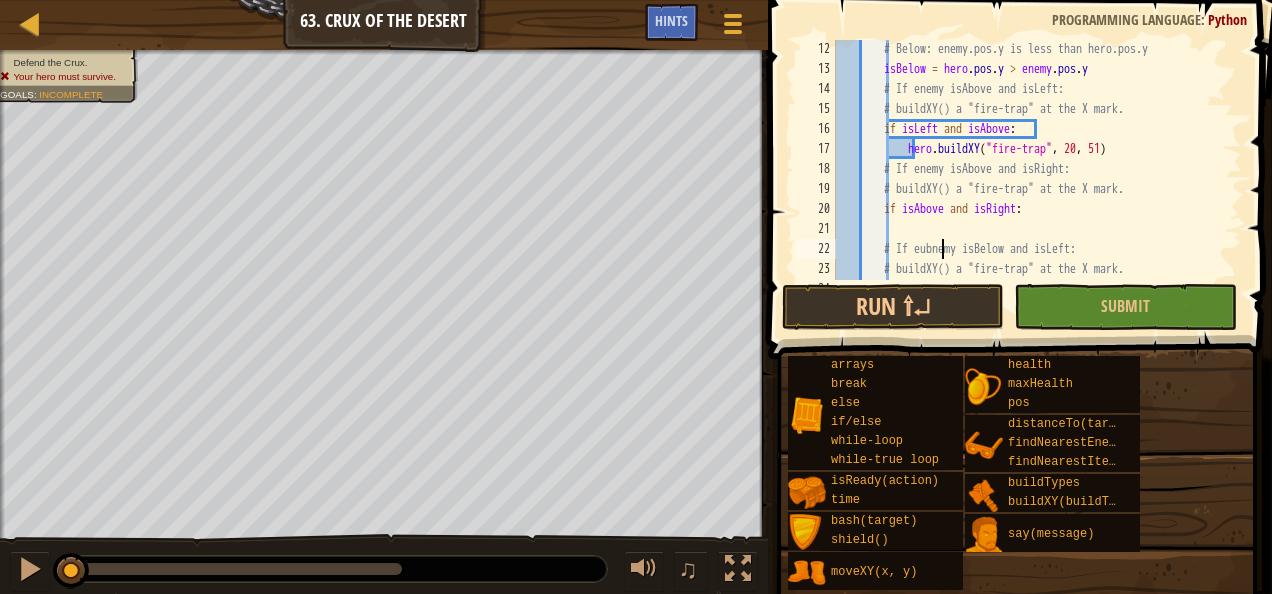 scroll, scrollTop: 9, scrollLeft: 6, axis: both 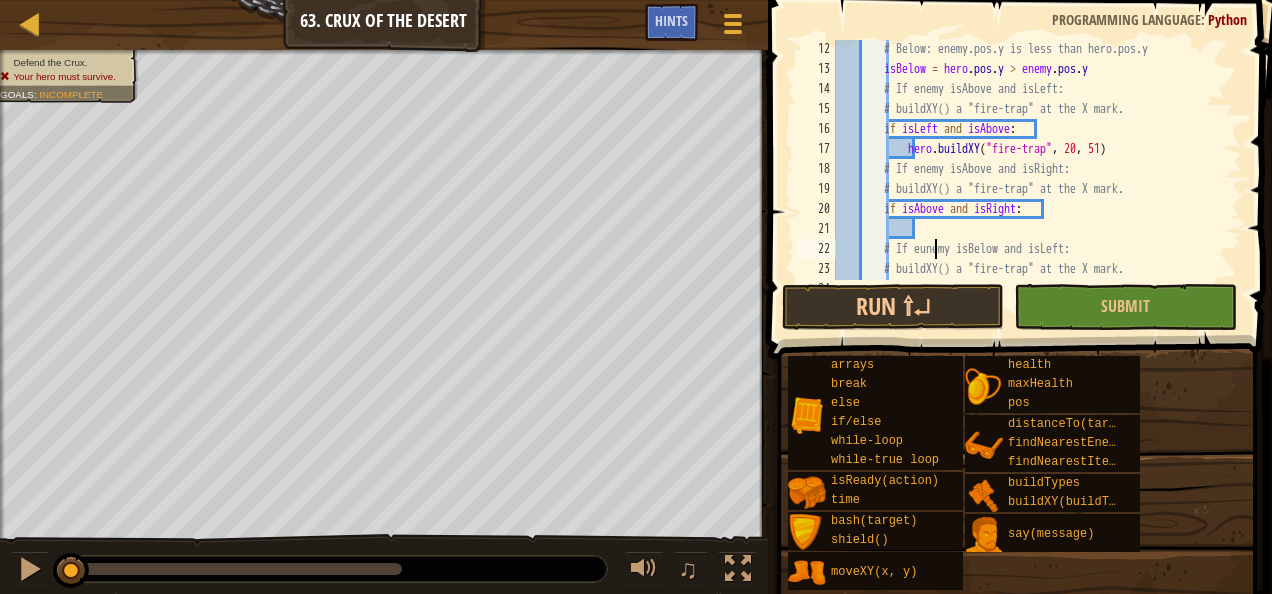 type on "# If enemy isBelow and isLeft:" 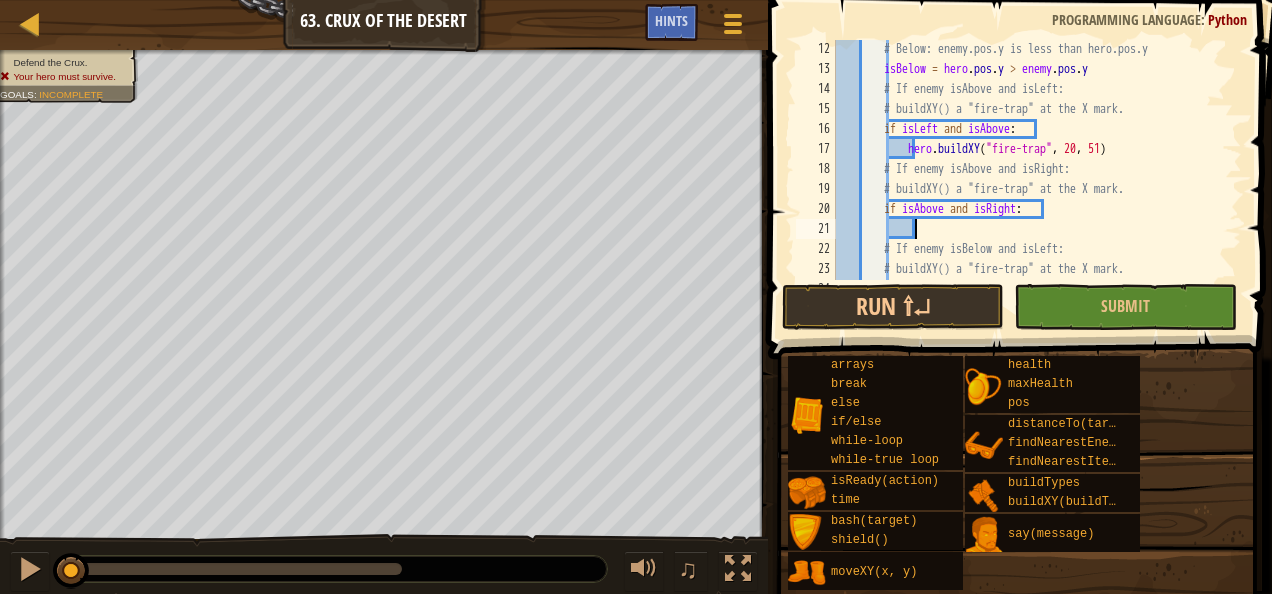 click on "# Below: enemy.pos.y is less than hero.pos.y          isBelow   =   hero . pos . y   >   enemy . pos . y          # If enemy isAbove and isLeft:          # buildXY() a "fire-trap" at the X mark.          if   isLeft   and   isAbove :              hero . buildXY ( "fire-trap" ,   20 ,   51 )          # If enemy isAbove and isRight:          # buildXY() a "fire-trap" at the X mark.          if   isAbove   and   isRight :                       # If enemy isBelow and isLeft:          # buildXY() a "fire-trap" at the X mark." at bounding box center [1029, 179] 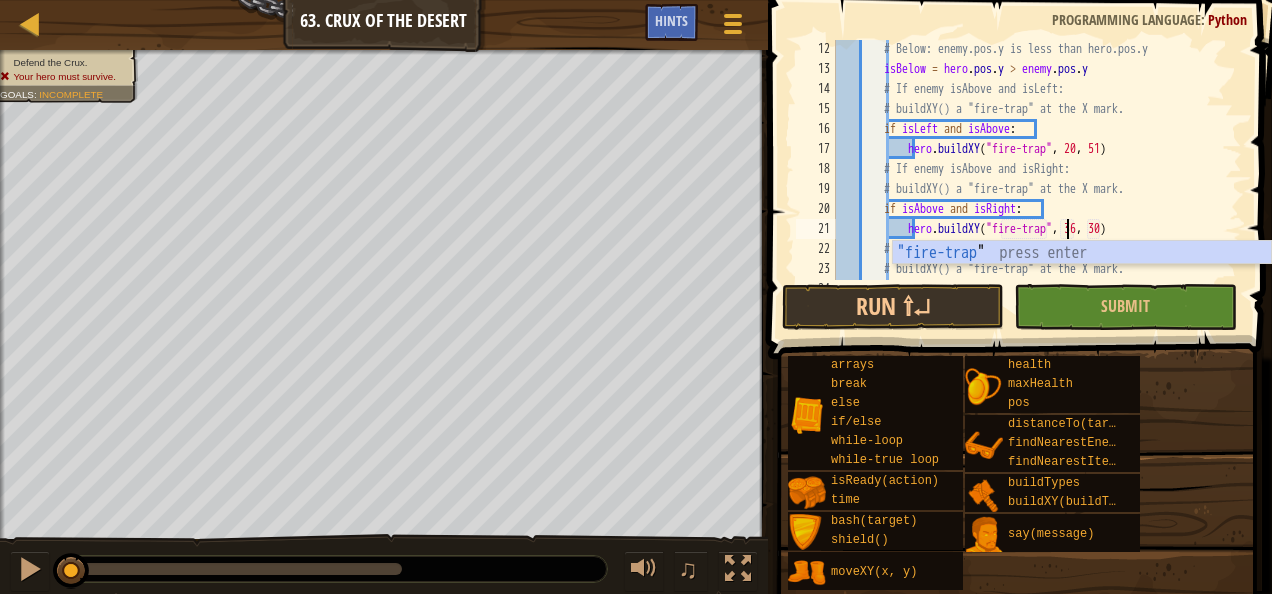 scroll, scrollTop: 9, scrollLeft: 19, axis: both 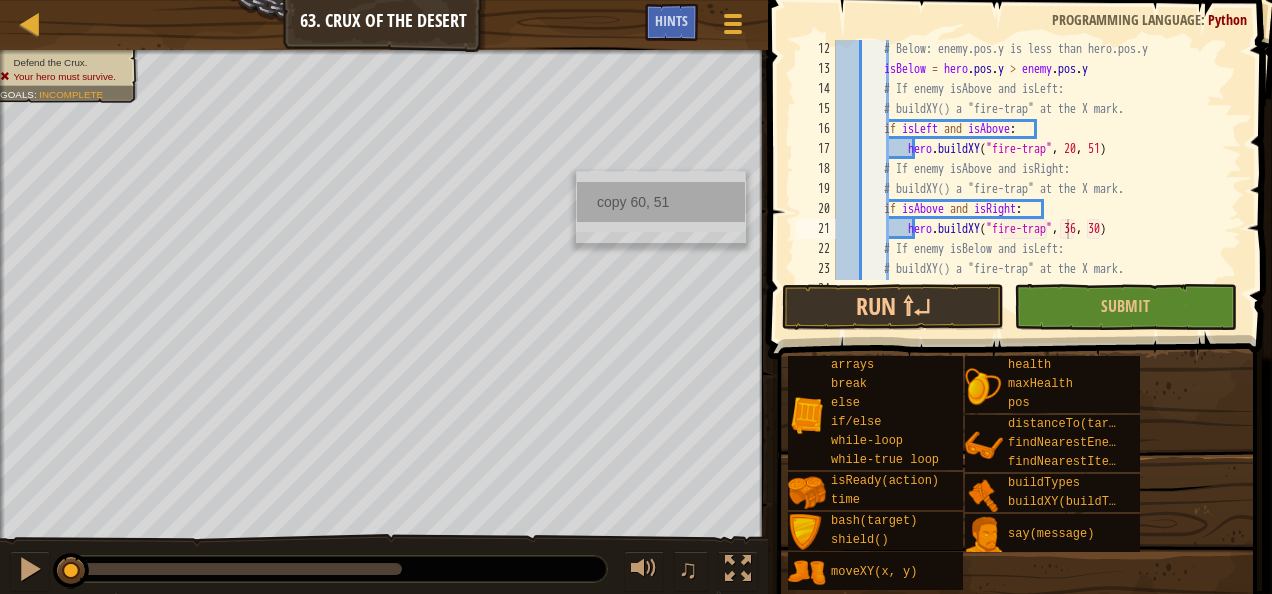 click on "copy 60, 51" at bounding box center (661, 202) 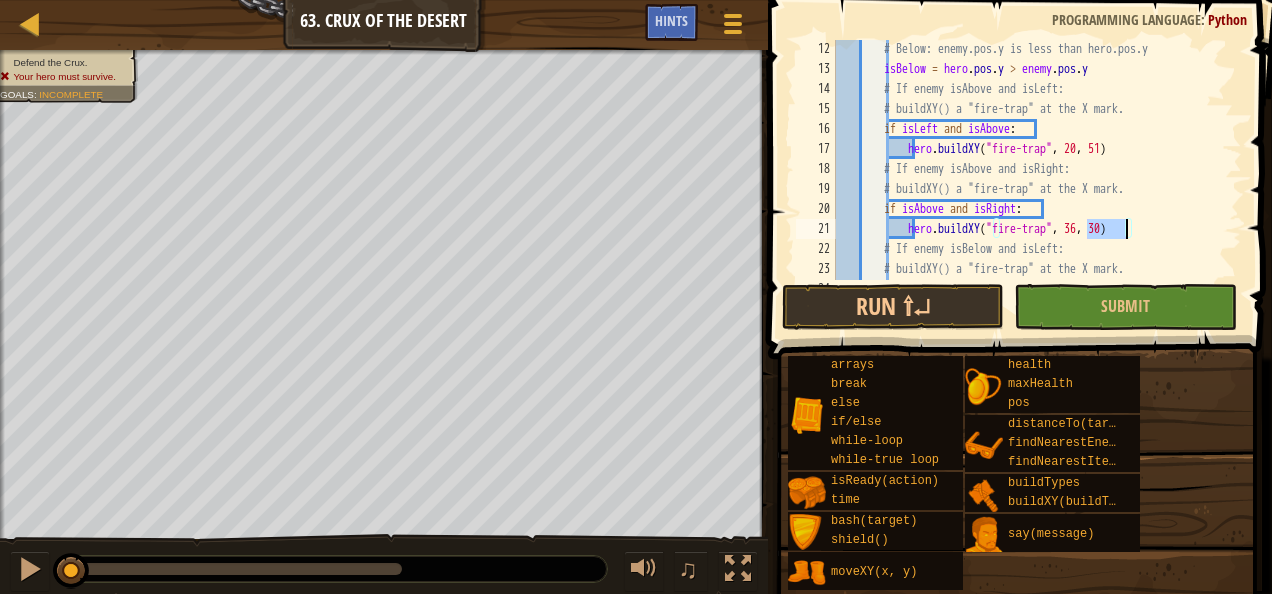 drag, startPoint x: 1088, startPoint y: 227, endPoint x: 1125, endPoint y: 236, distance: 38.078865 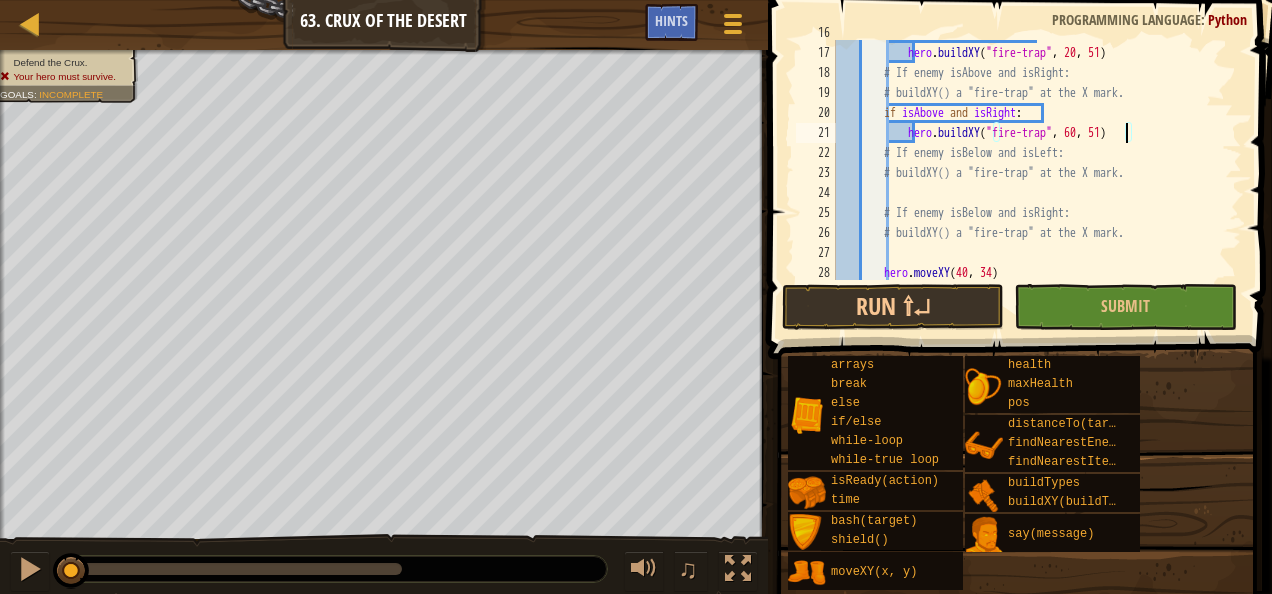 scroll, scrollTop: 319, scrollLeft: 0, axis: vertical 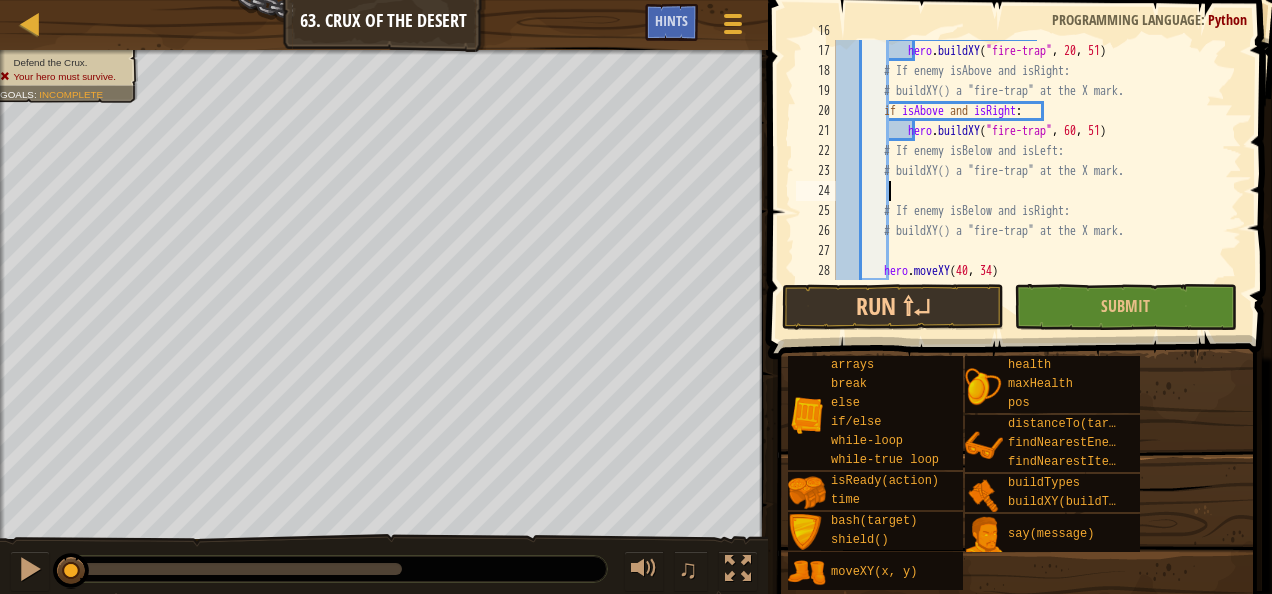 click on "if   isLeft   and   isAbove :              hero . buildXY ( "fire-trap" ,   20 ,   51 )          # If enemy isAbove and isRight:          # buildXY() a "fire-trap" at the X mark.          if   isAbove   and   isRight :              hero . buildXY ( "fire-trap" ,   60 ,   51 )          # If enemy isBelow and isLeft:          # buildXY() a "fire-trap" at the X mark.                   # If enemy isBelow and isRight:          # buildXY() a "fire-trap" at the X mark.                   hero . moveXY ( 40 ,   34 )" at bounding box center (1029, 161) 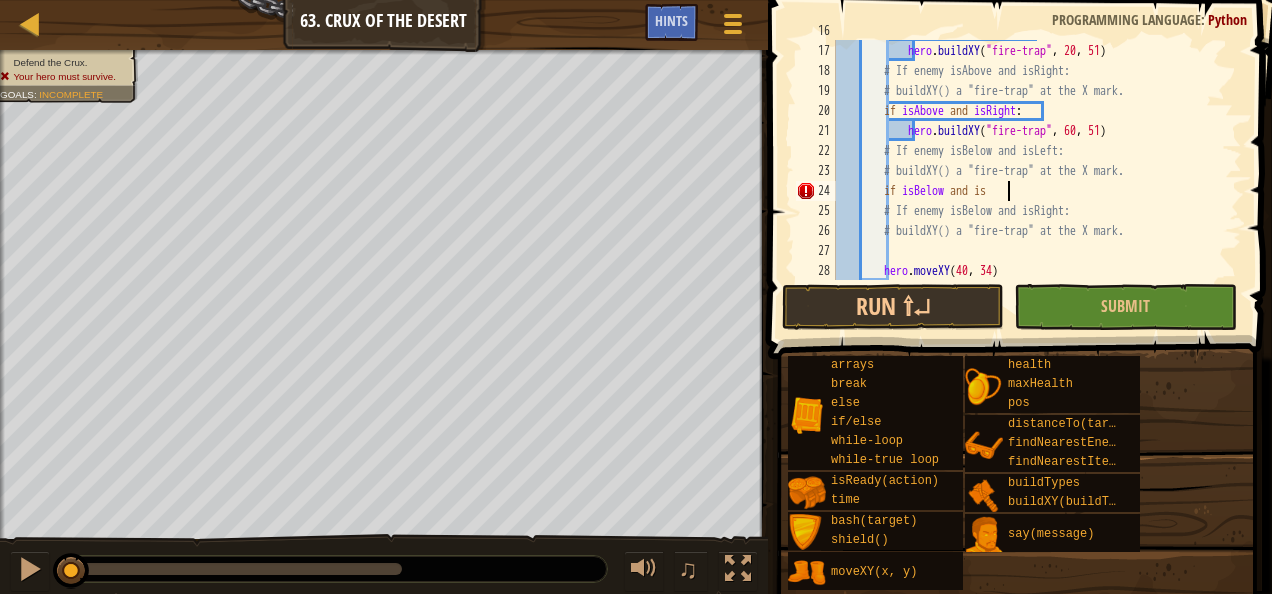 scroll, scrollTop: 9, scrollLeft: 12, axis: both 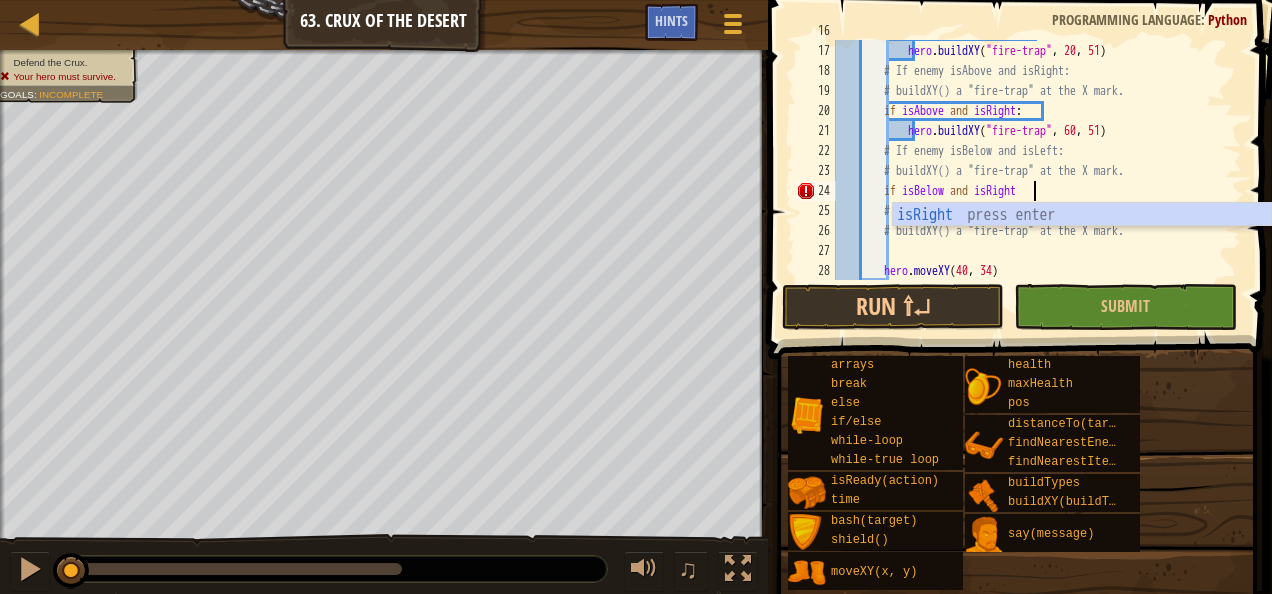 type on "if isBelow and isRight:" 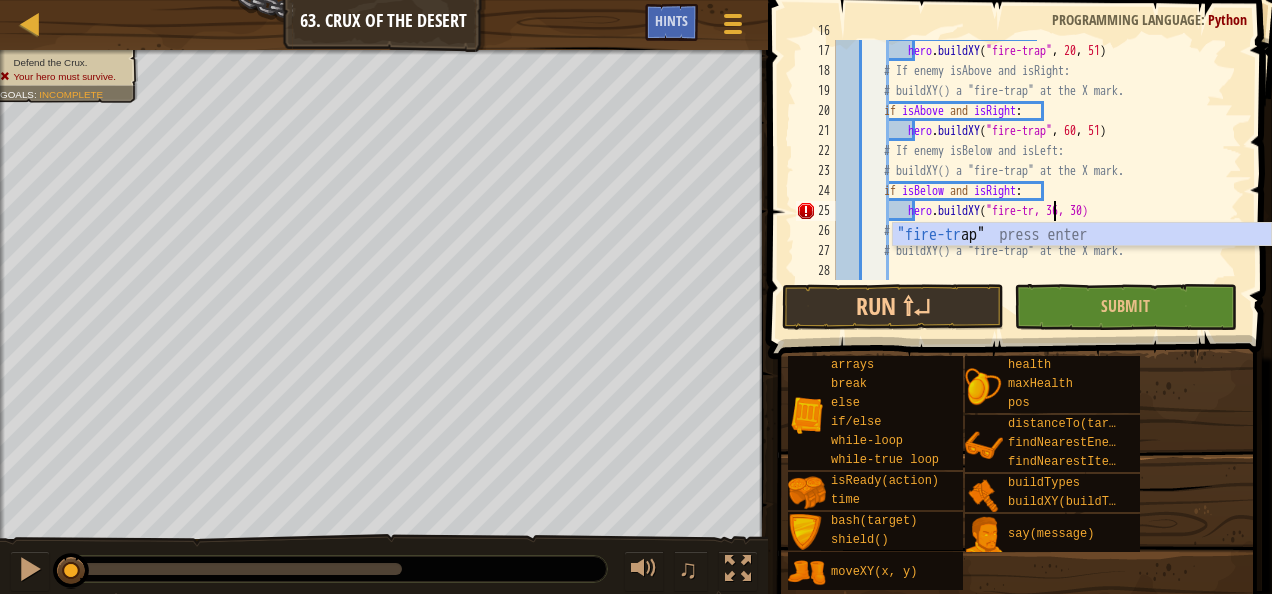 scroll, scrollTop: 9, scrollLeft: 19, axis: both 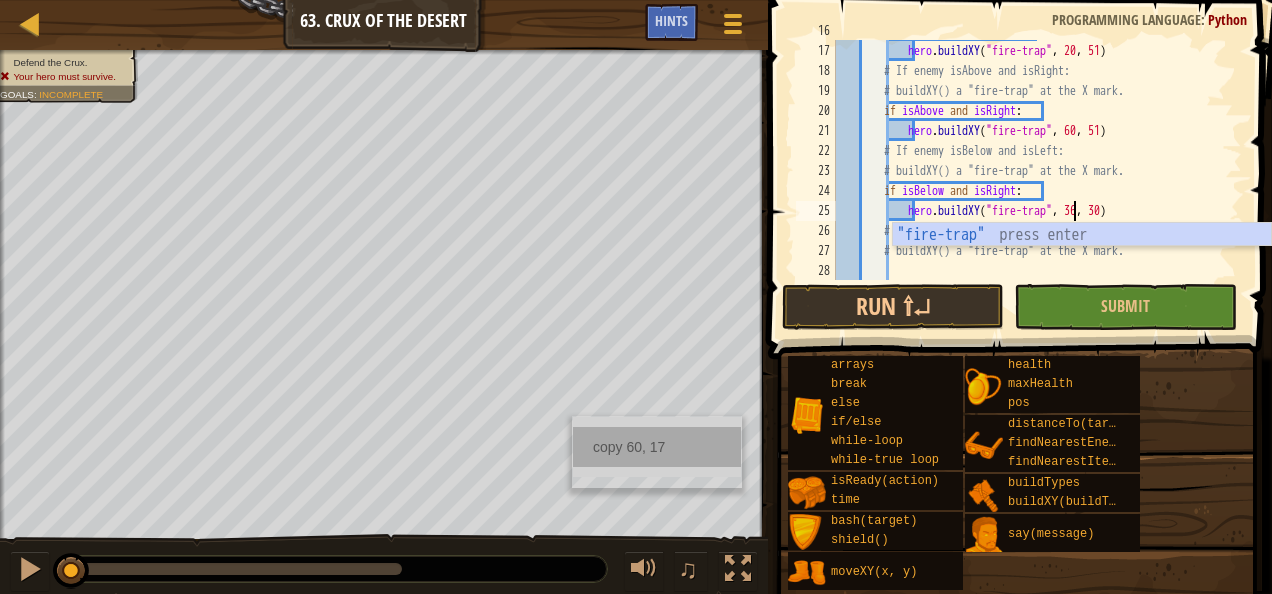 click on "copy 60, 17" at bounding box center (657, 447) 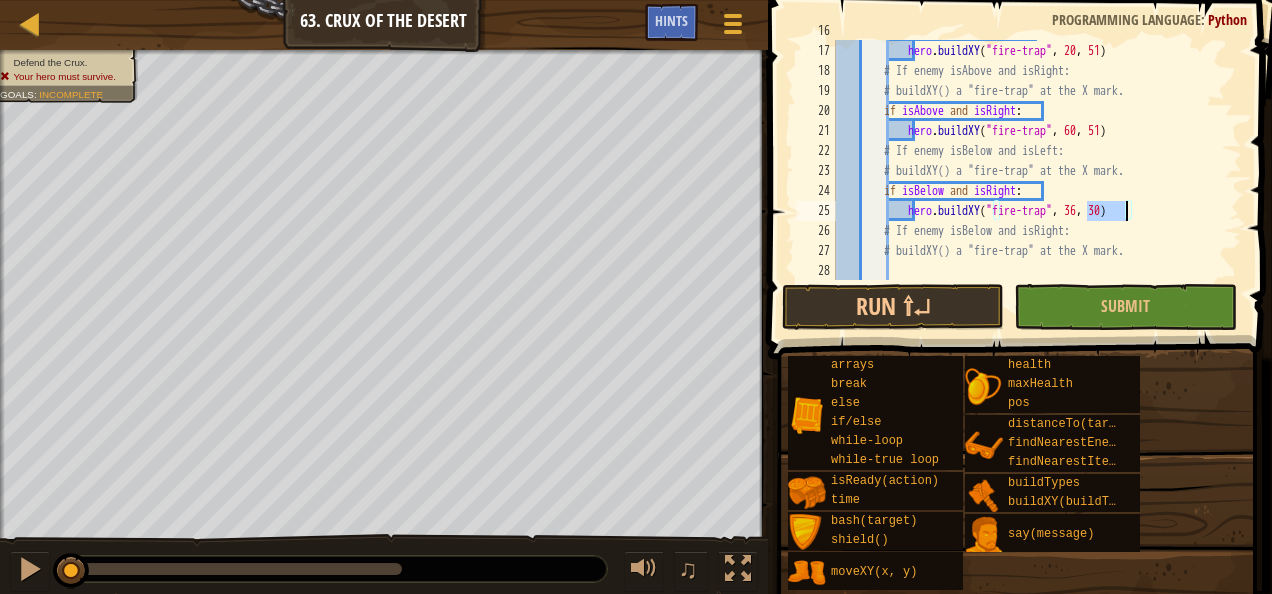 drag, startPoint x: 1088, startPoint y: 214, endPoint x: 1125, endPoint y: 214, distance: 37 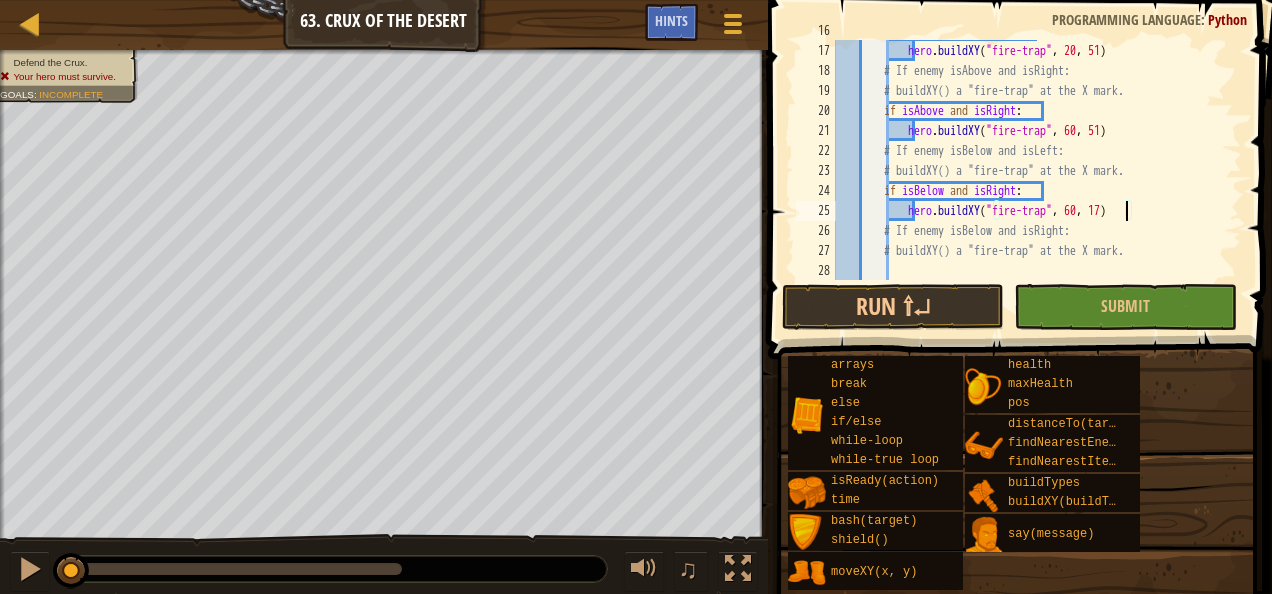 scroll, scrollTop: 370, scrollLeft: 0, axis: vertical 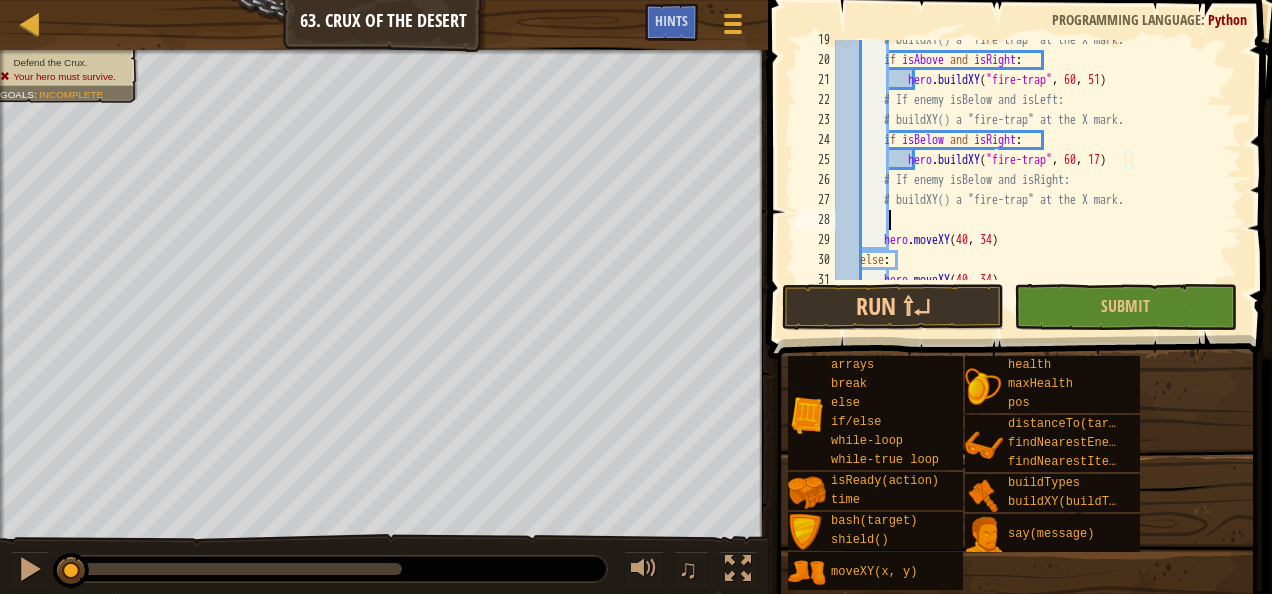 click on "# buildXY() a "fire-trap" at the X mark.          if   isAbove   and   isRight :              hero . buildXY ( "fire-trap" ,   60 ,   51 )          # If enemy isBelow and isLeft:          # buildXY() a "fire-trap" at the X mark.          if   isBelow   and   isRight :              hero . buildXY ( "fire-trap" ,   60 ,   17 )          # If enemy [PERSON_NAME] and isRight:          # buildXY() a "fire-trap" at the X mark.                   hero . moveXY ( 40 ,   34 )      else :          hero . moveXY ( 40 ,   34 )" at bounding box center (1029, 170) 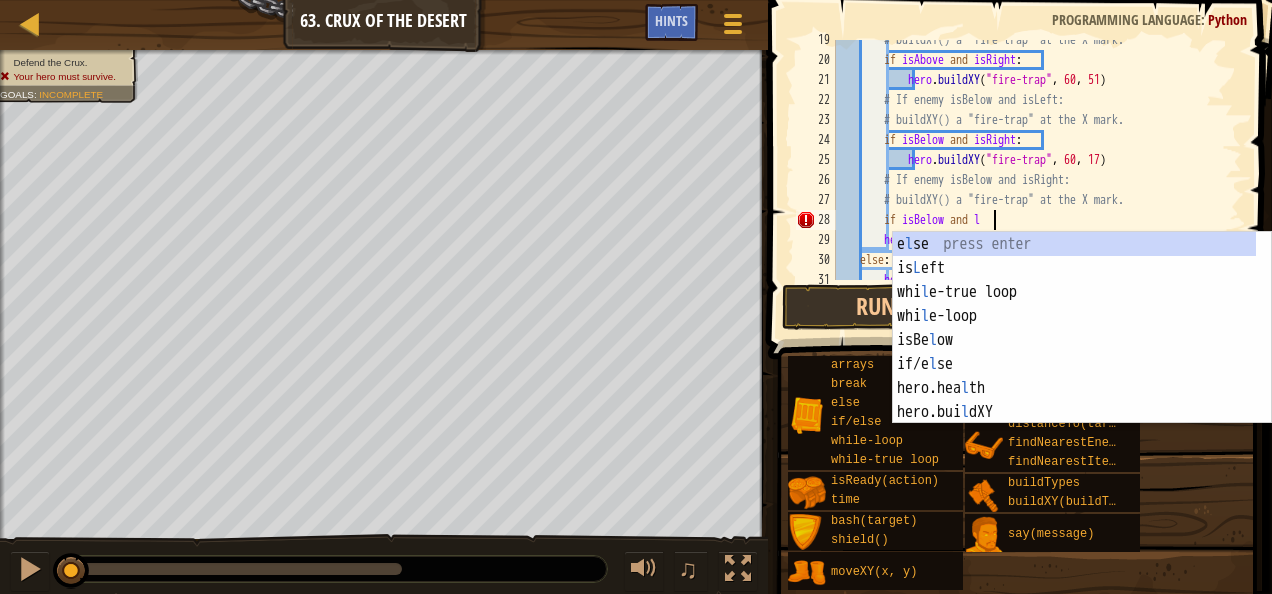 scroll, scrollTop: 9, scrollLeft: 12, axis: both 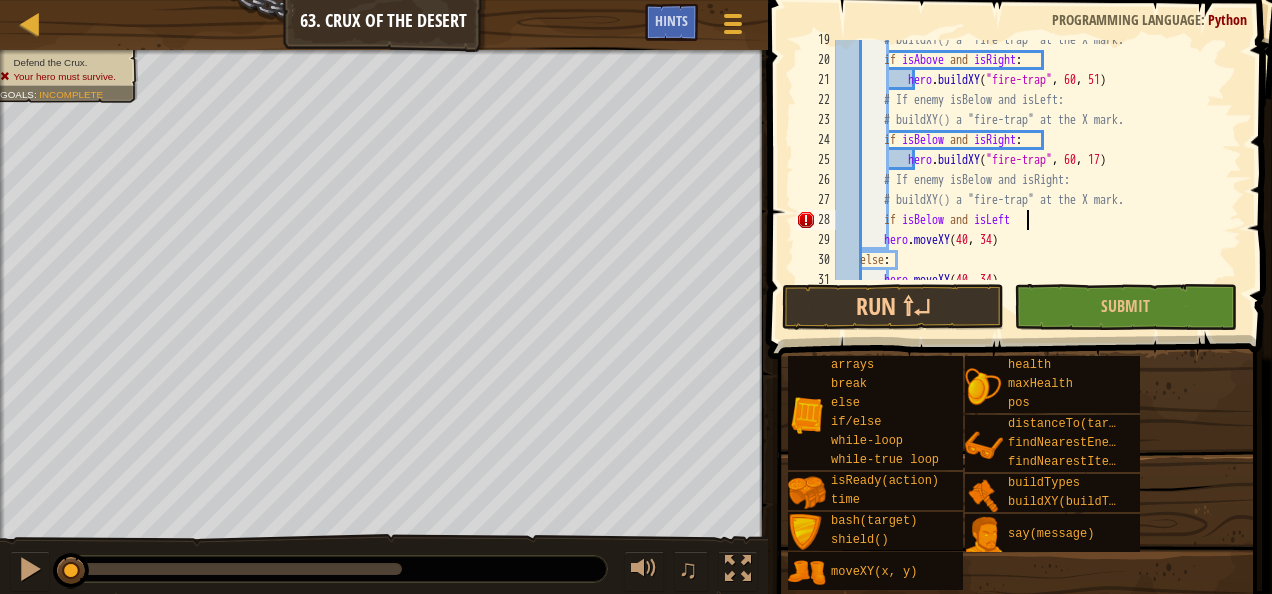 type on "if isBelow and isLeft:" 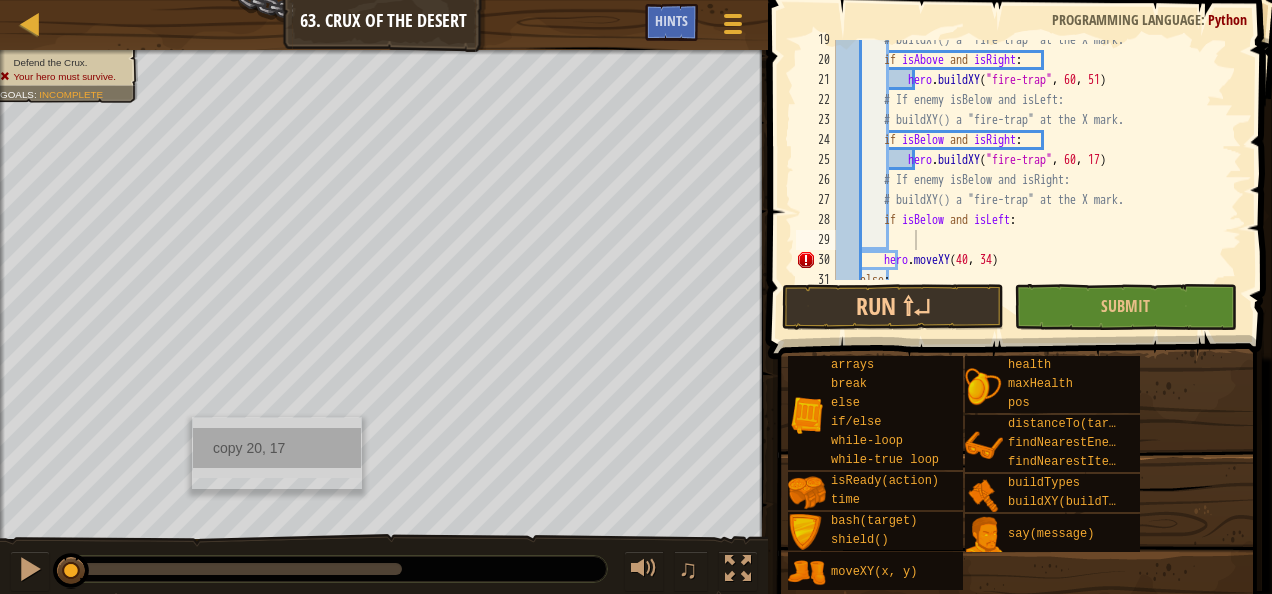 click on "copy 20, 17" at bounding box center [277, 448] 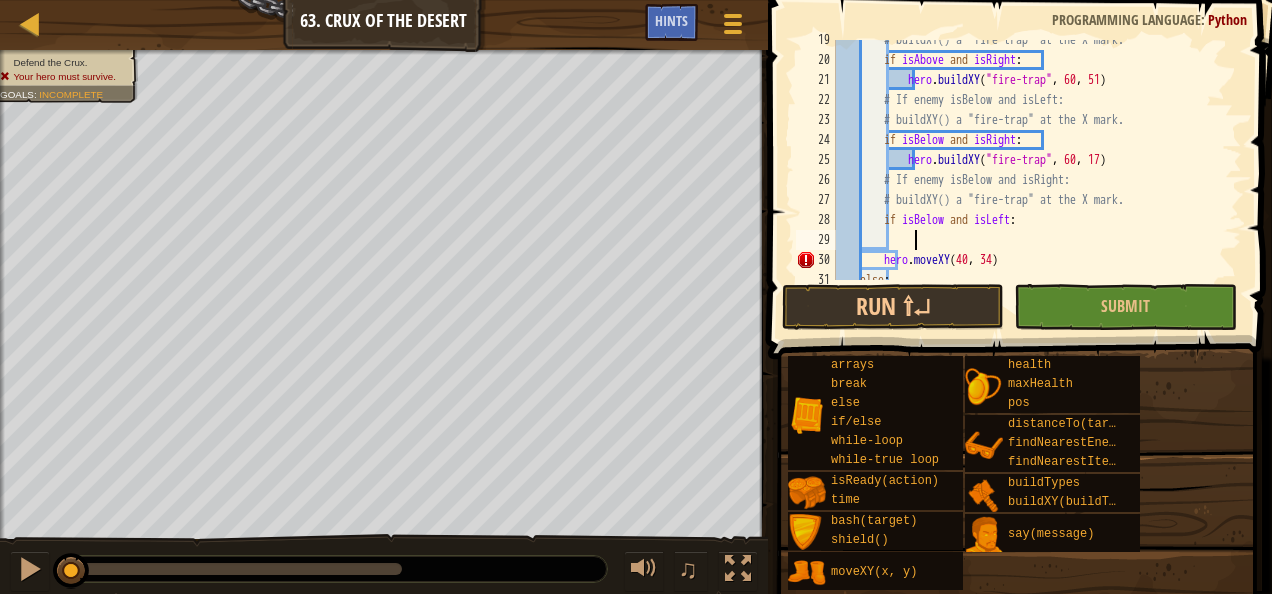 click on "# buildXY() a "fire-trap" at the X mark.          if   isAbove   and   isRight :              hero . buildXY ( "fire-trap" ,   60 ,   51 )          # If enemy isBelow and isLeft:          # buildXY() a "fire-trap" at the X mark.          if   isBelow   and   isRight :              hero . buildXY ( "fire-trap" ,   60 ,   17 )          # If enemy [PERSON_NAME] and isRight:          # buildXY() a "fire-trap" at the X mark.          if   isBelow   and   isLeft :                       hero . moveXY ( 40 ,   34 )      else :" at bounding box center [1029, 170] 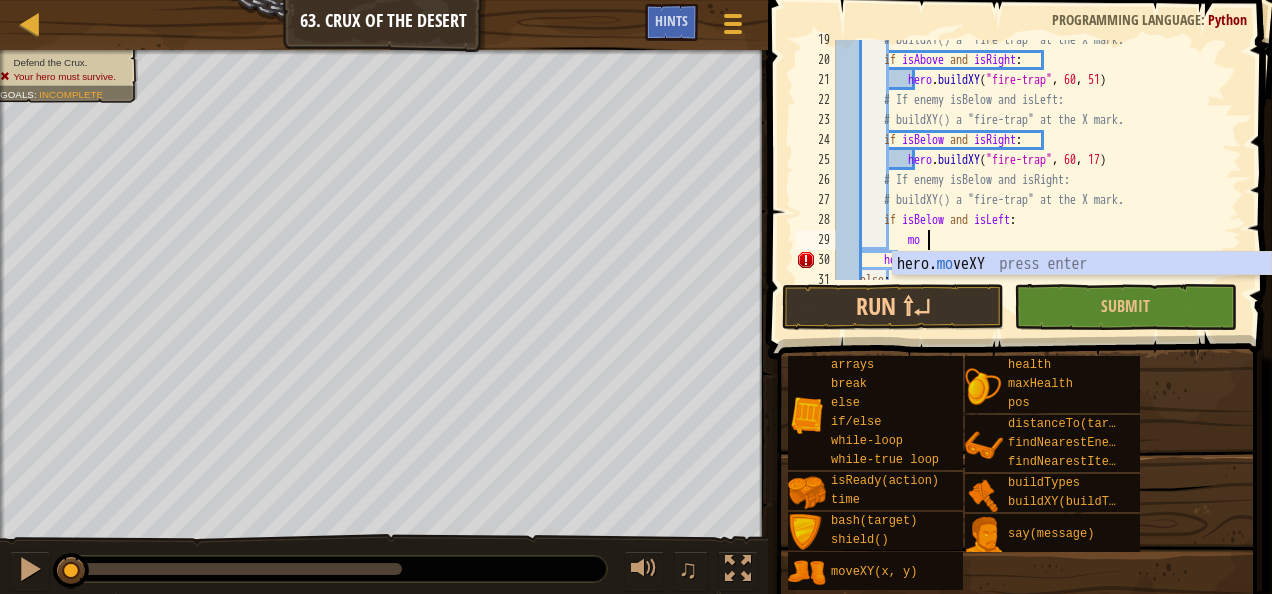 scroll, scrollTop: 9, scrollLeft: 6, axis: both 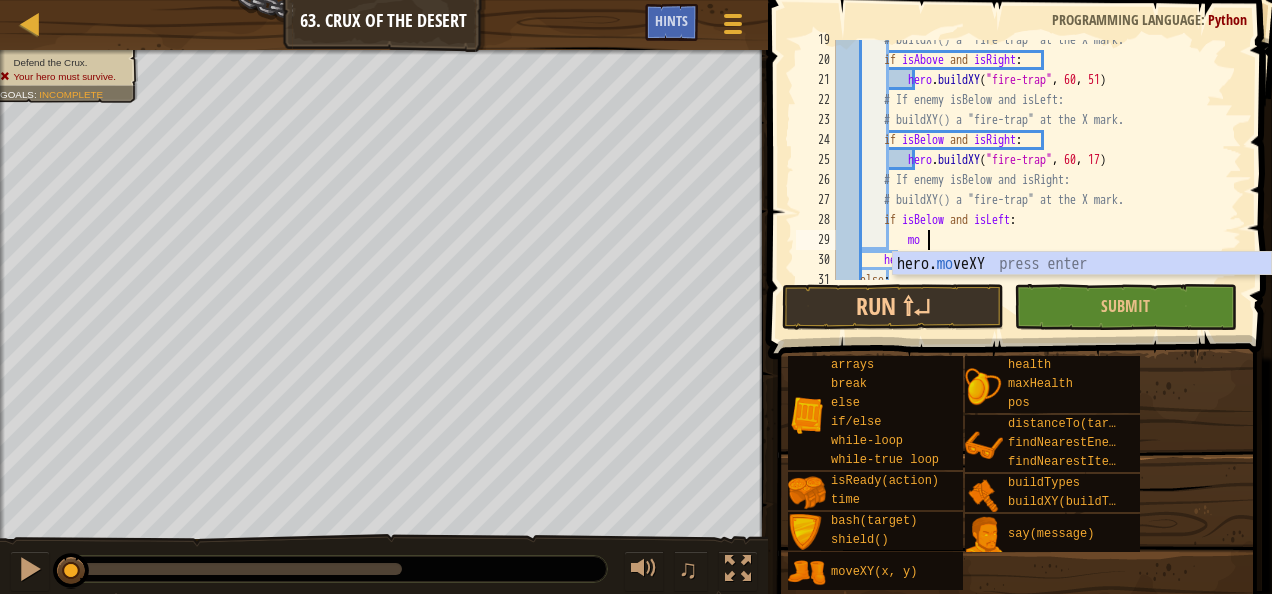 type on "m" 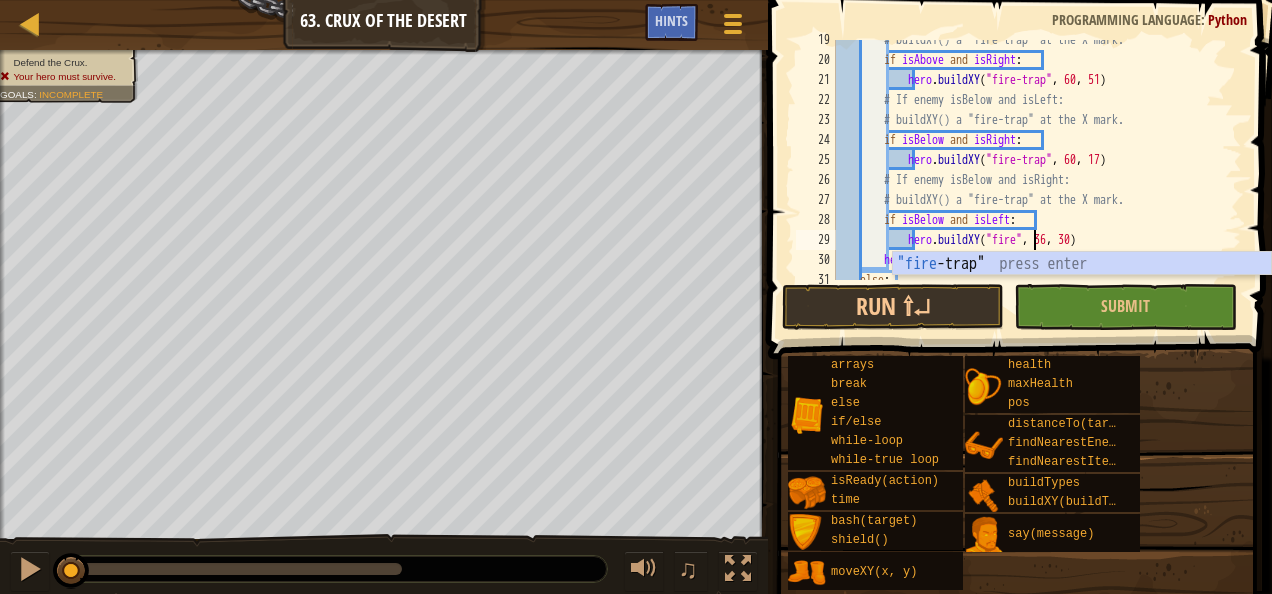 scroll, scrollTop: 9, scrollLeft: 16, axis: both 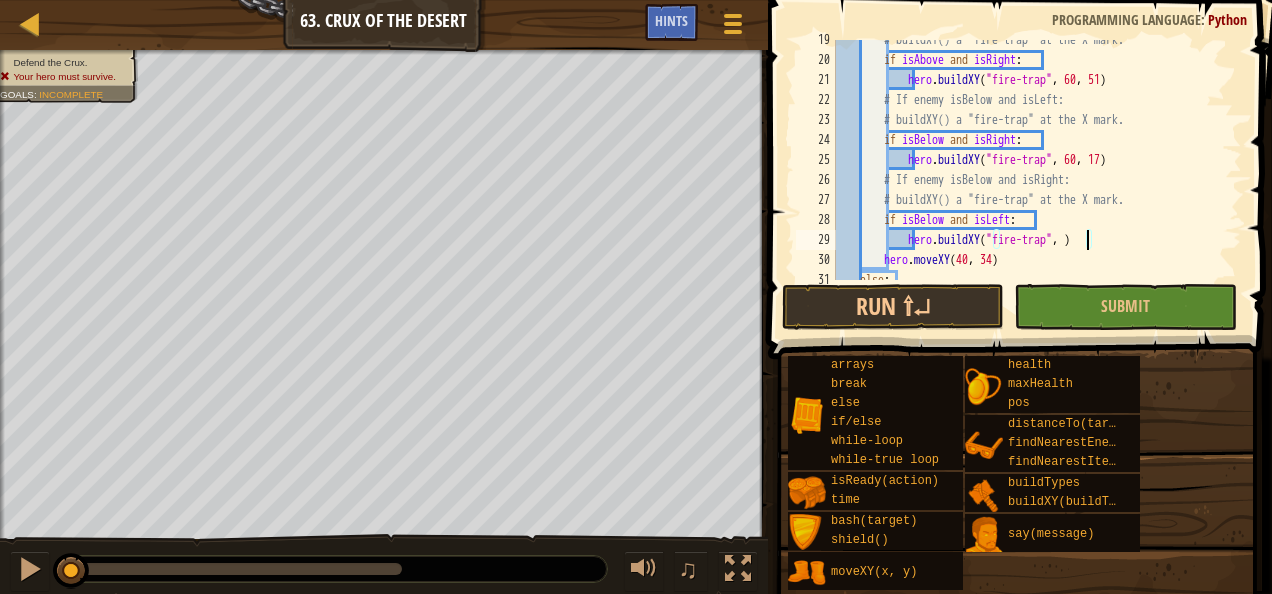 paste on "20, 17" 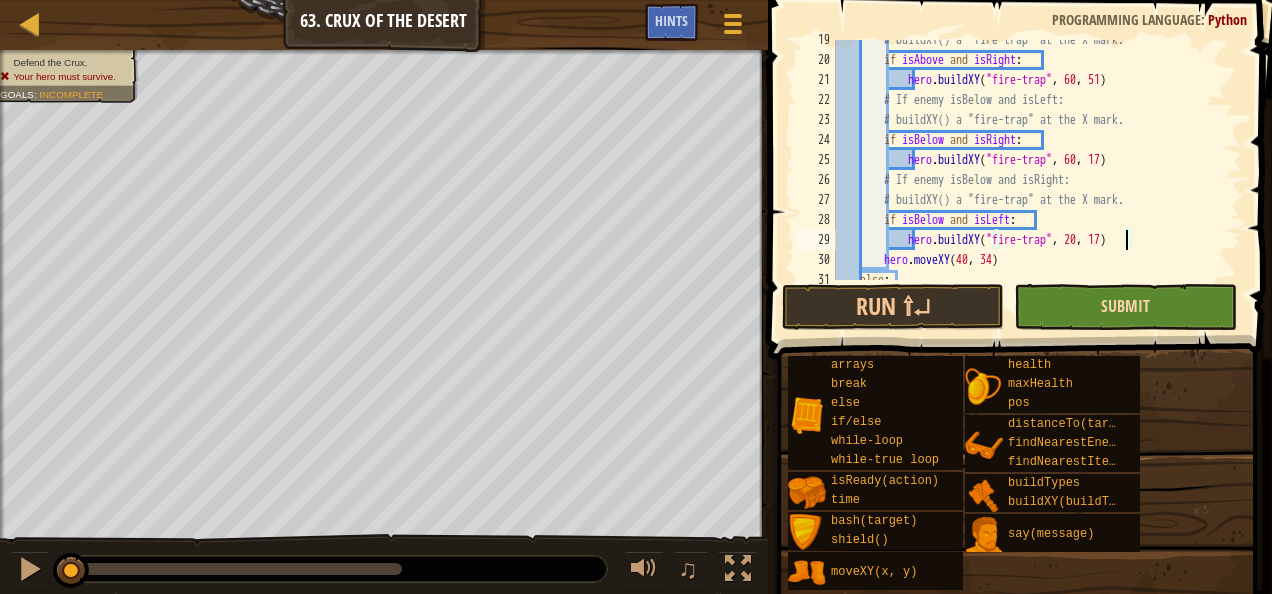 type on "hero.buildXY("fire-trap", 20, 17)" 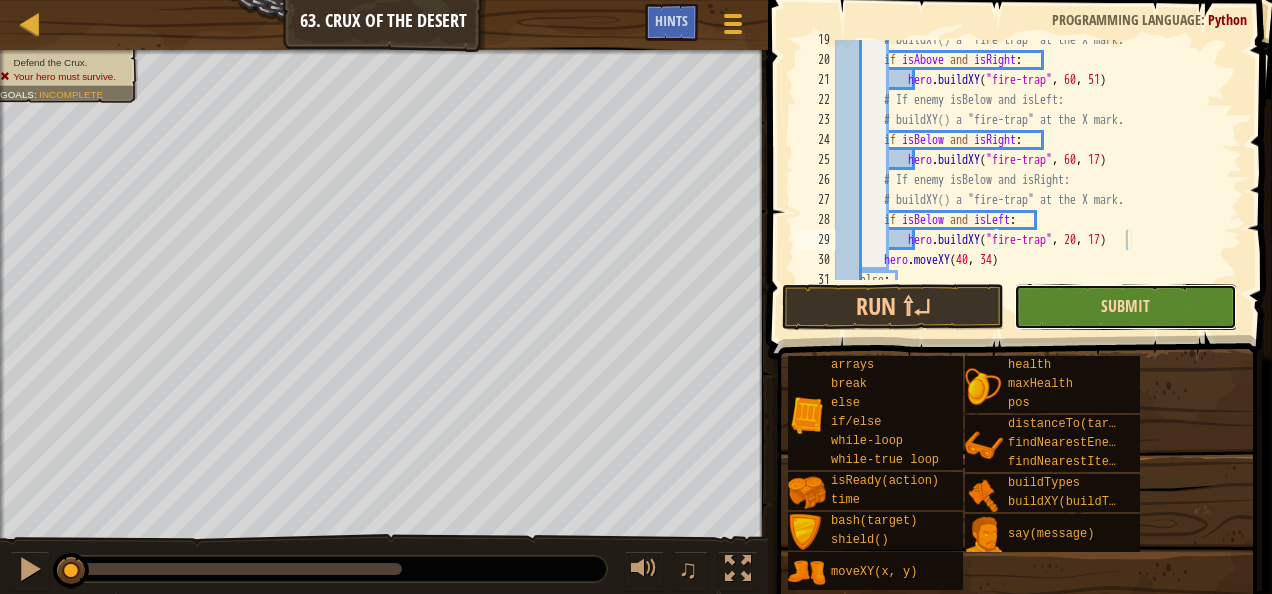 click on "Submit" at bounding box center [1125, 306] 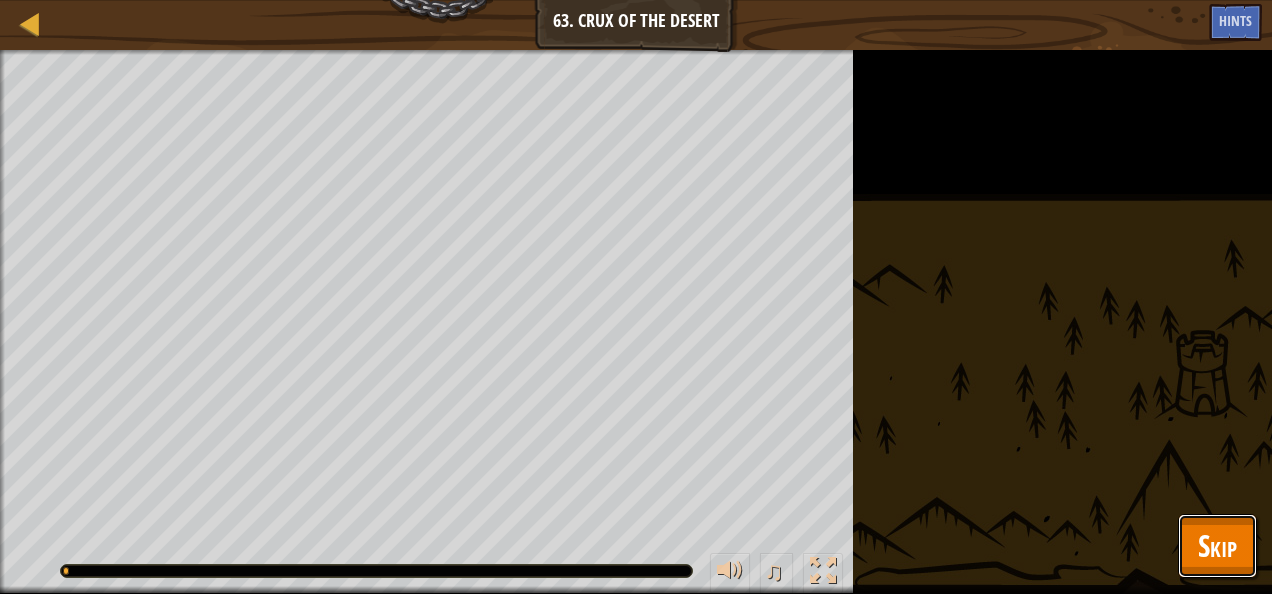 click on "Skip" at bounding box center (1217, 546) 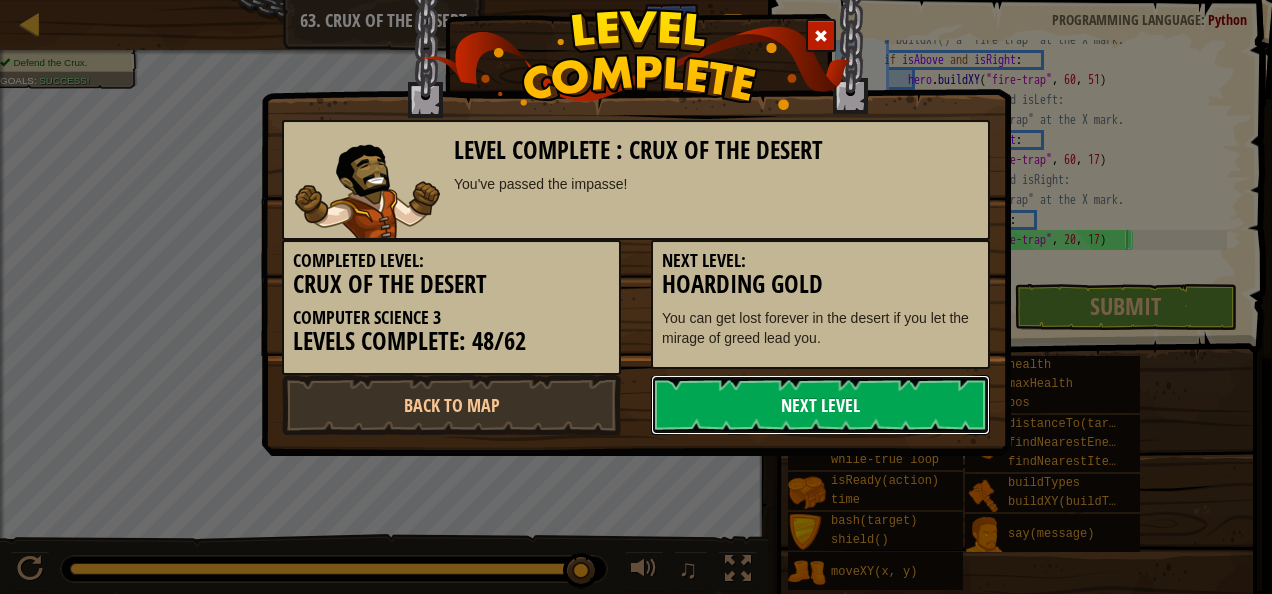 click on "Next Level" at bounding box center [820, 405] 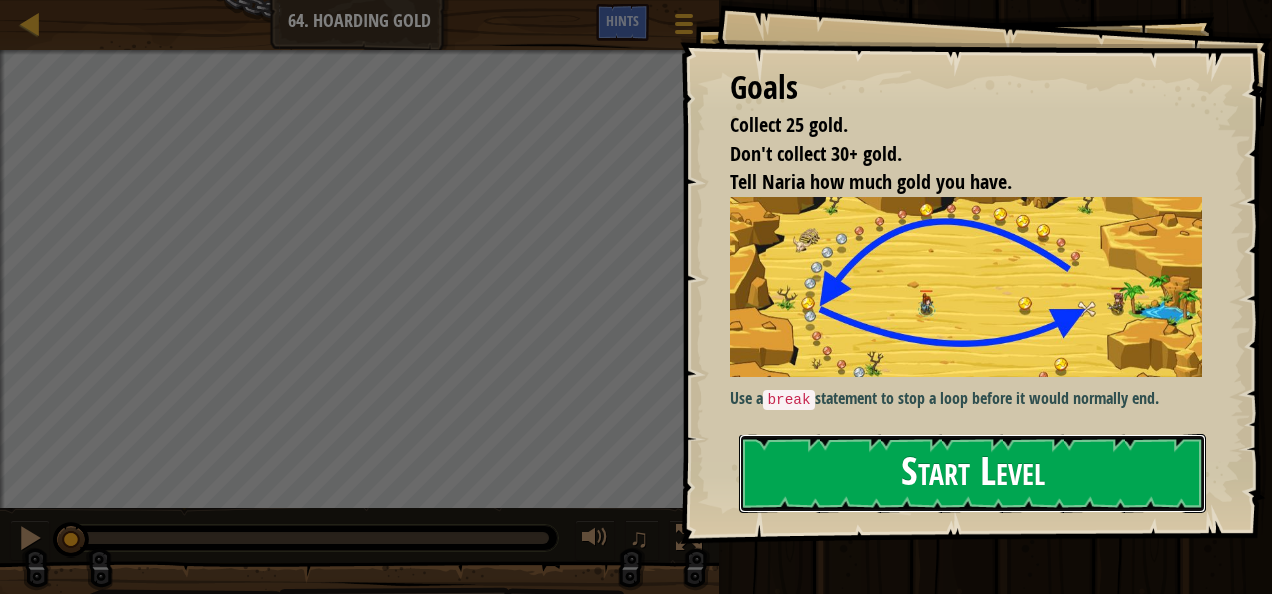click on "Start Level" at bounding box center (972, 473) 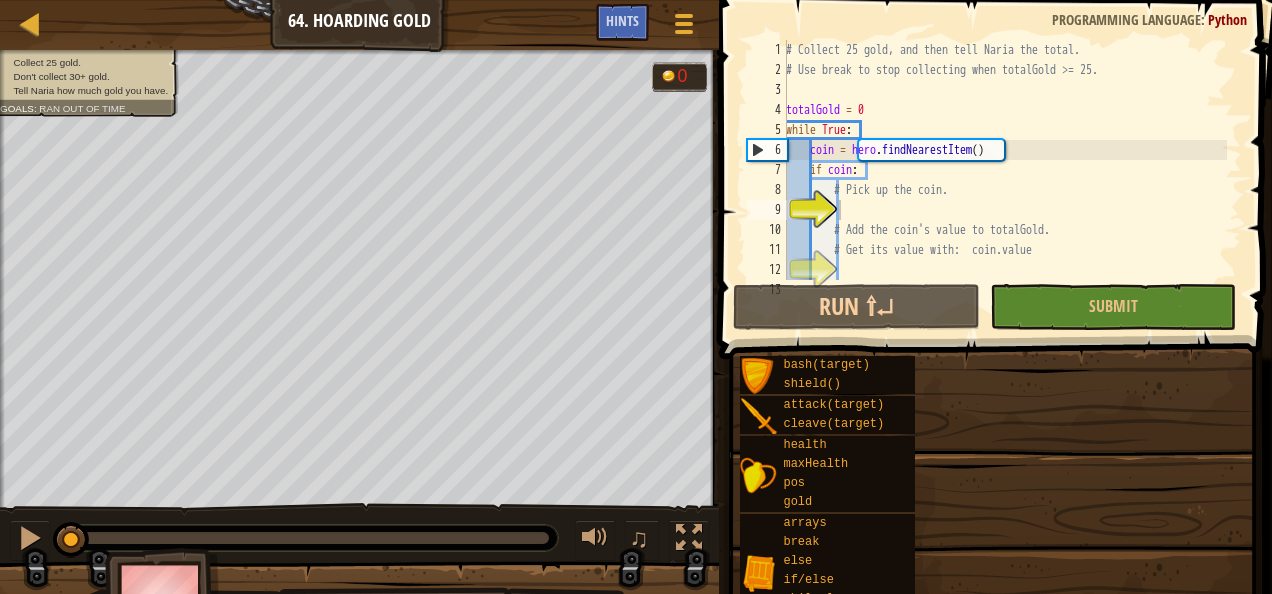 click on "bash(target) shield() attack(target) cleave(target) health maxHealth pos gold arrays break else if/else while-loop while-true loop moveXY(x, y) distanceTo(target) findNearestEnemy() findNearestItem() isReady(action) time say(message)" at bounding box center (998, 581) 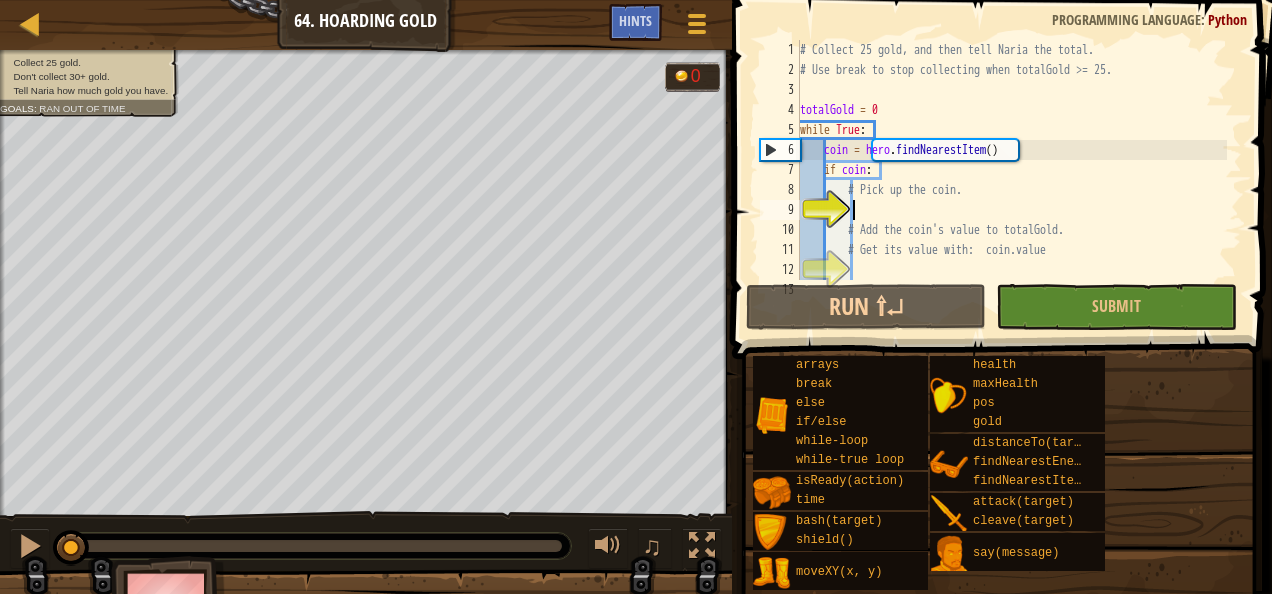 scroll, scrollTop: 0, scrollLeft: 0, axis: both 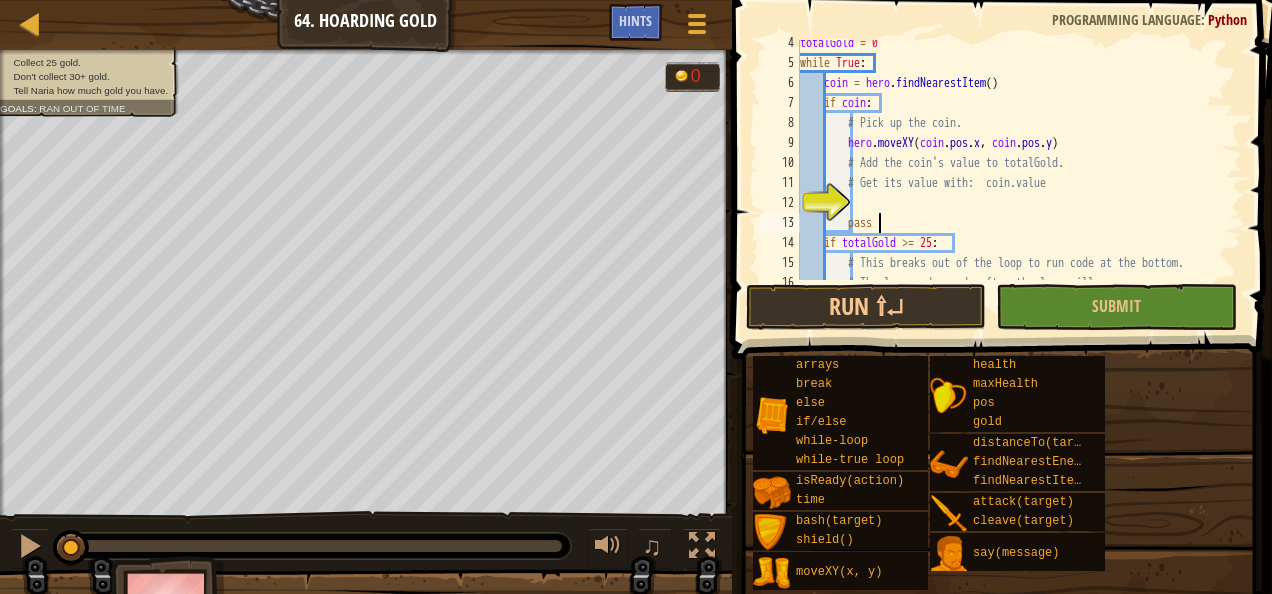 click on "totalGold   =   0 while   True :      coin   =   hero . findNearestItem ( )      if   coin :          # Pick up the coin.          hero . moveXY ( coin . pos . x ,   coin . pos . y )          # Add the coin's value to totalGold.          # Get its value with:  coin.value                   pass      if   totalGold   >=   25 :          # This breaks out of the loop to run code at the bottom.          # The loop ends, code after the loop will run." at bounding box center (1011, 173) 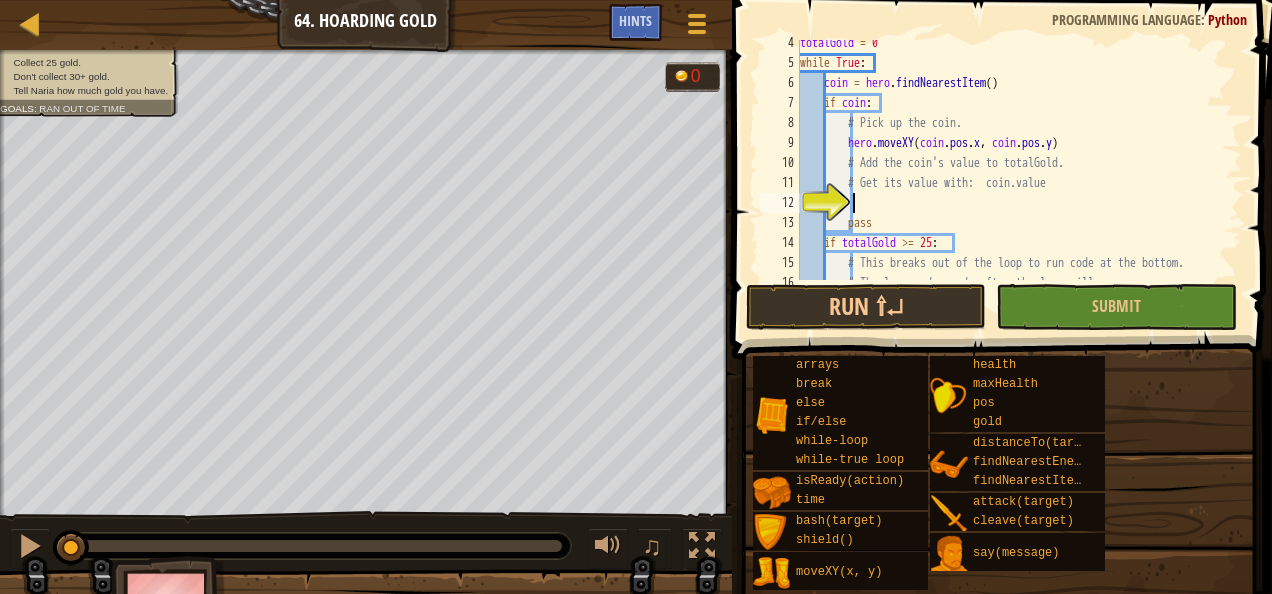 click on "totalGold   =   0 while   True :      coin   =   hero . findNearestItem ( )      if   coin :          # Pick up the coin.          hero . moveXY ( coin . pos . x ,   coin . pos . y )          # Add the coin's value to totalGold.          # Get its value with:  coin.value                   pass      if   totalGold   >=   25 :          # This breaks out of the loop to run code at the bottom.          # The loop ends, code after the loop will run." at bounding box center (1011, 173) 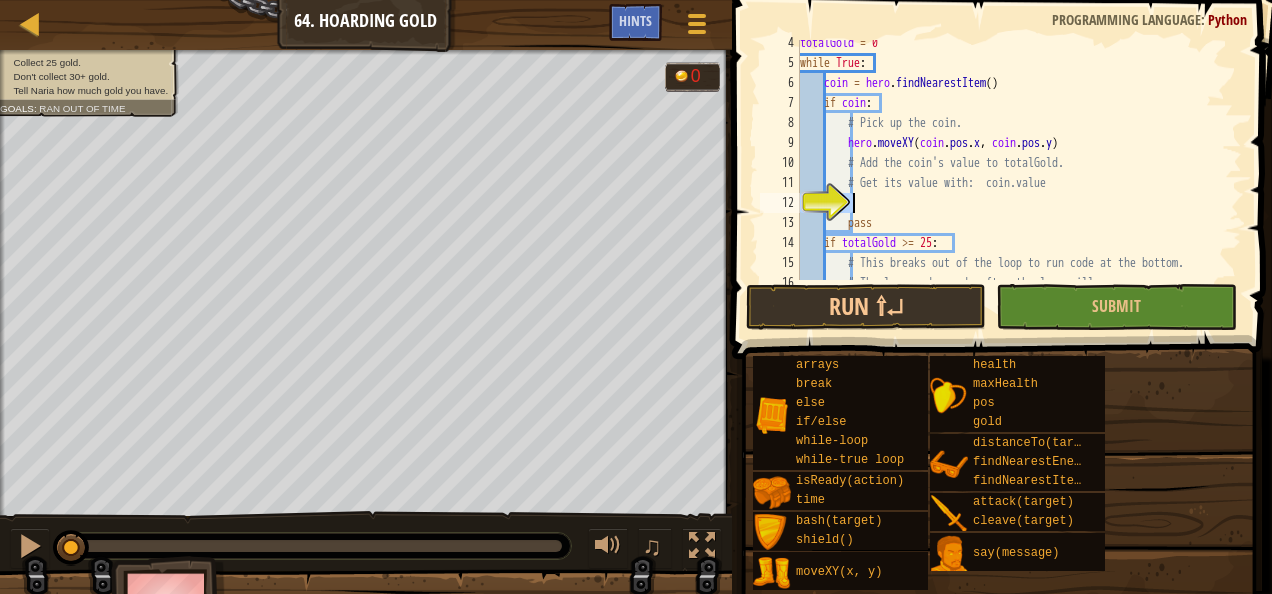 click on "totalGold   =   0 while   True :      coin   =   hero . findNearestItem ( )      if   coin :          # Pick up the coin.          hero . moveXY ( coin . pos . x ,   coin . pos . y )          # Add the coin's value to totalGold.          # Get its value with:  coin.value                   pass      if   totalGold   >=   25 :          # This breaks out of the loop to run code at the bottom.          # The loop ends, code after the loop will run." at bounding box center [1011, 173] 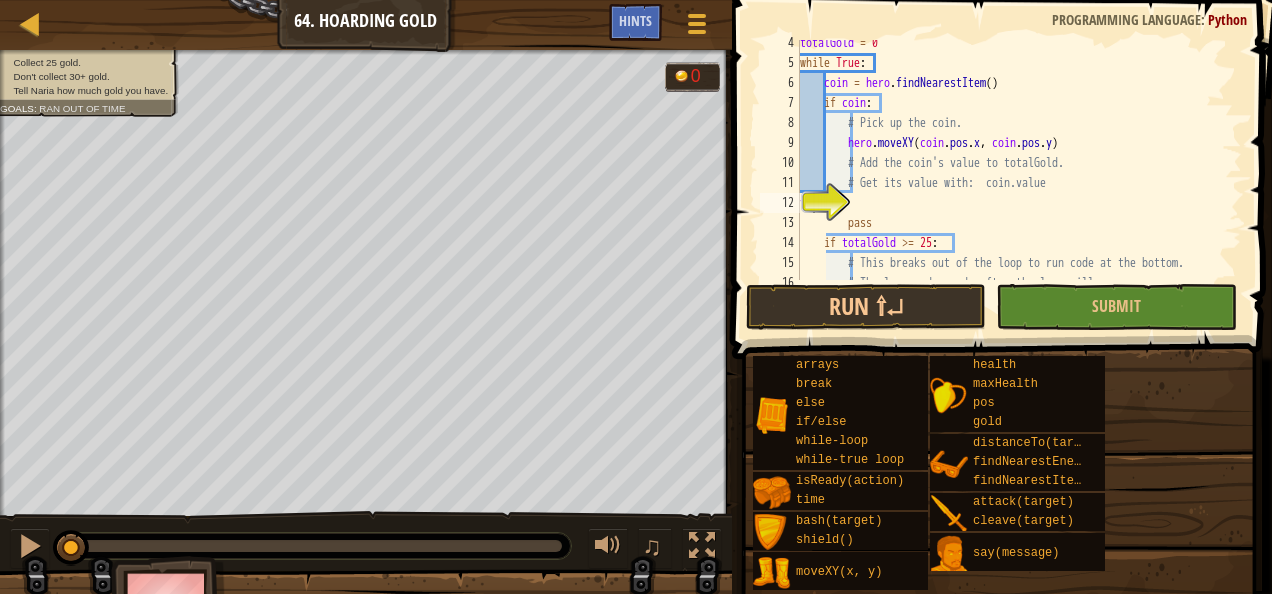 scroll, scrollTop: 9, scrollLeft: 0, axis: vertical 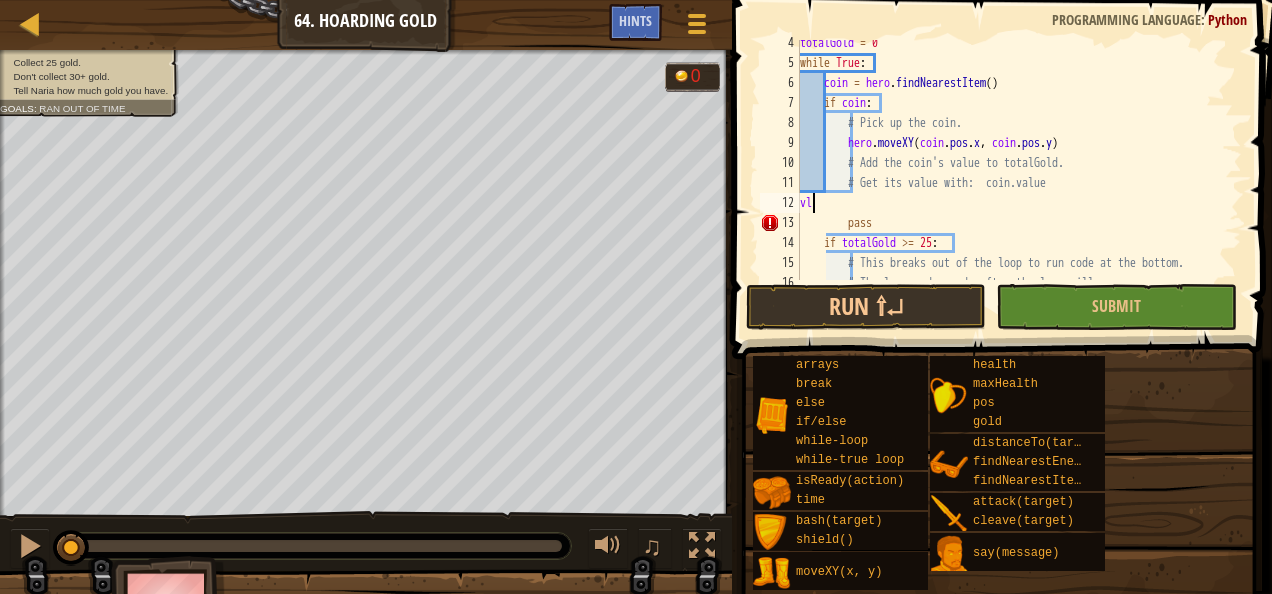 type on "v" 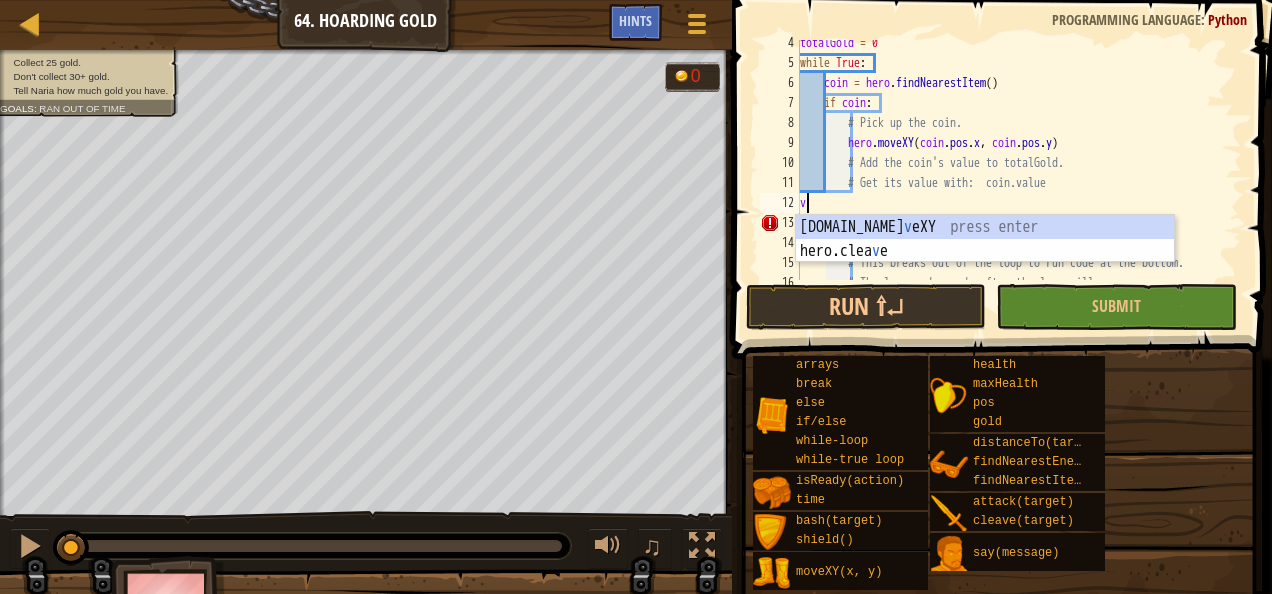 type on "# Get its value with:  coin.value" 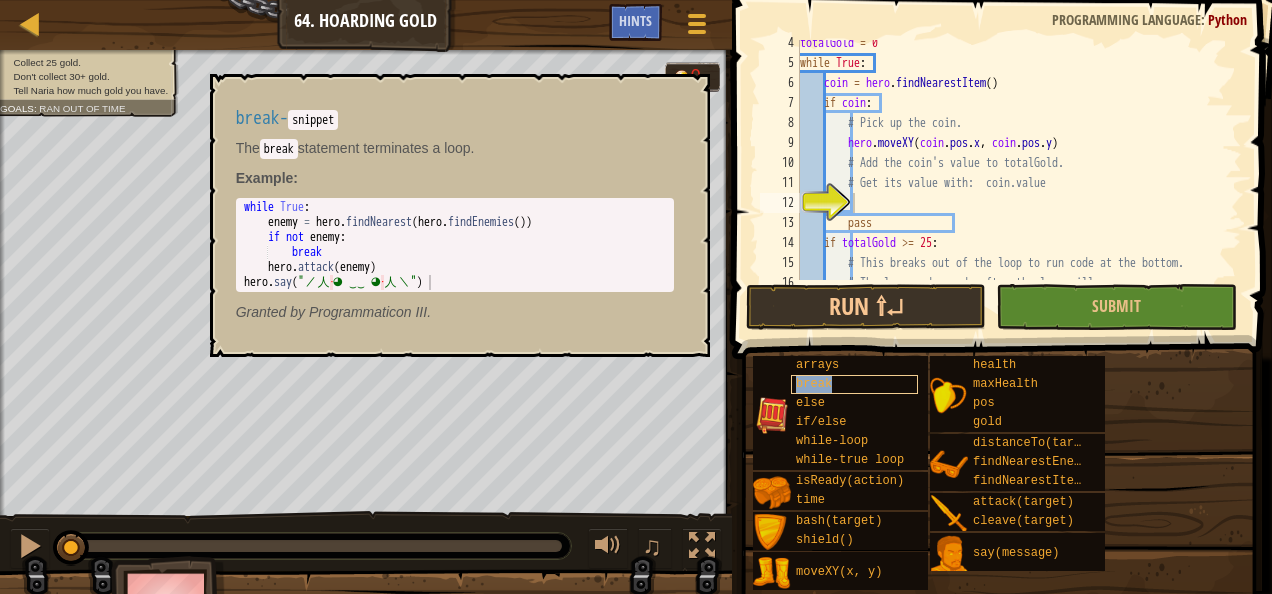 click on "break" at bounding box center (854, 384) 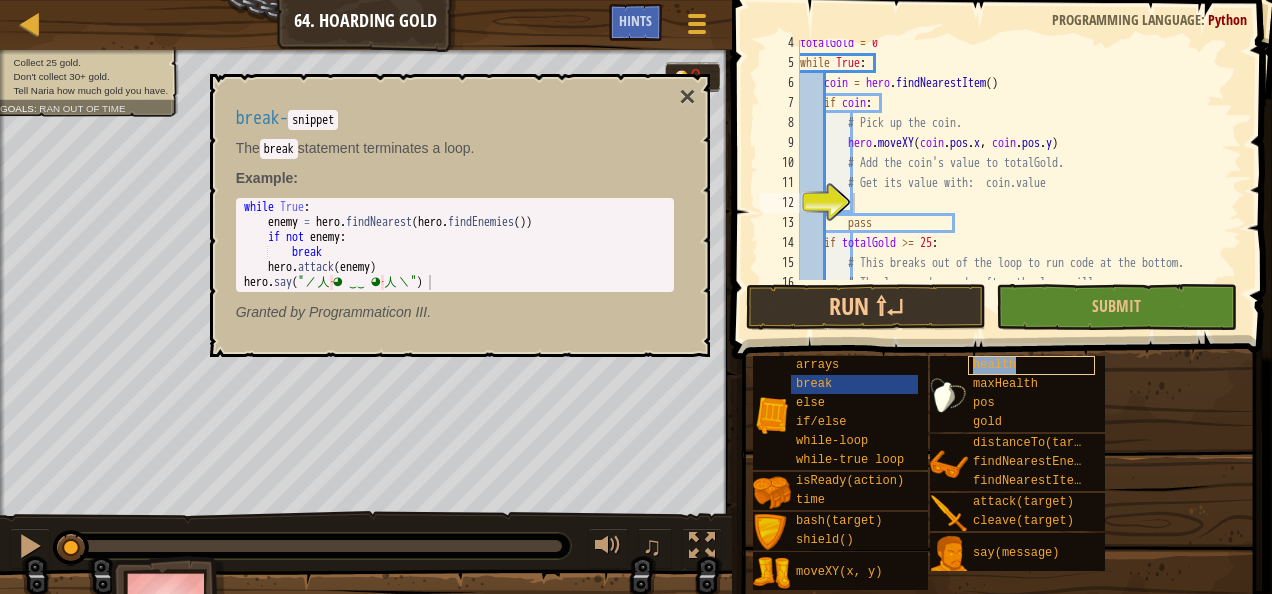 click on "health" at bounding box center [994, 365] 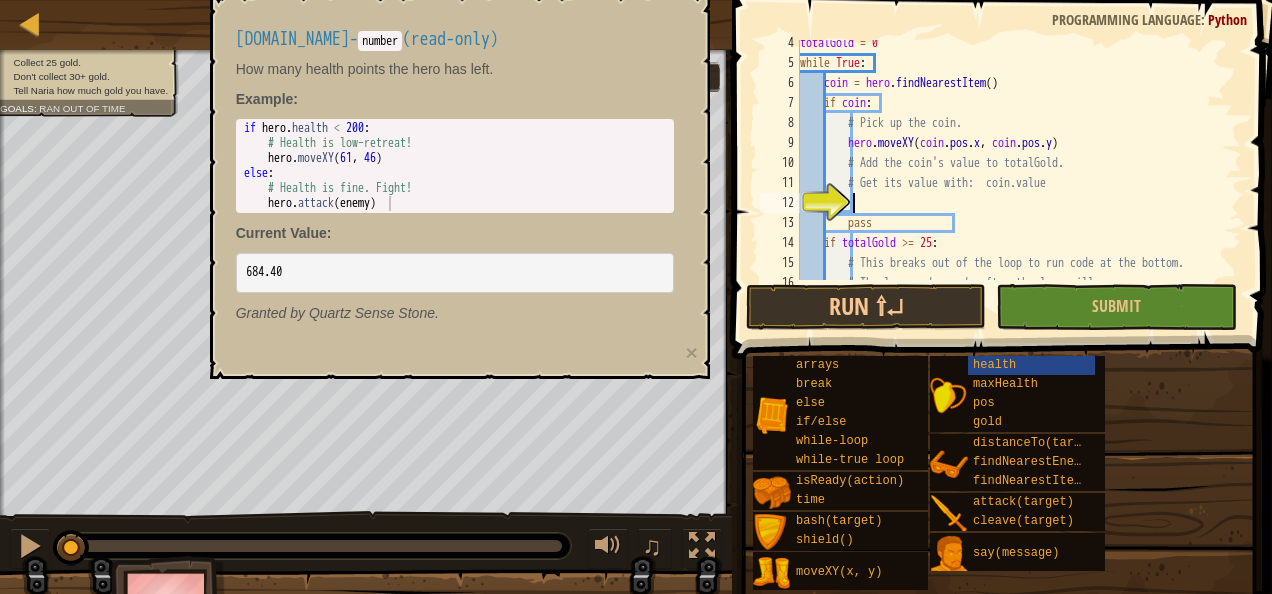 scroll, scrollTop: 9, scrollLeft: 4, axis: both 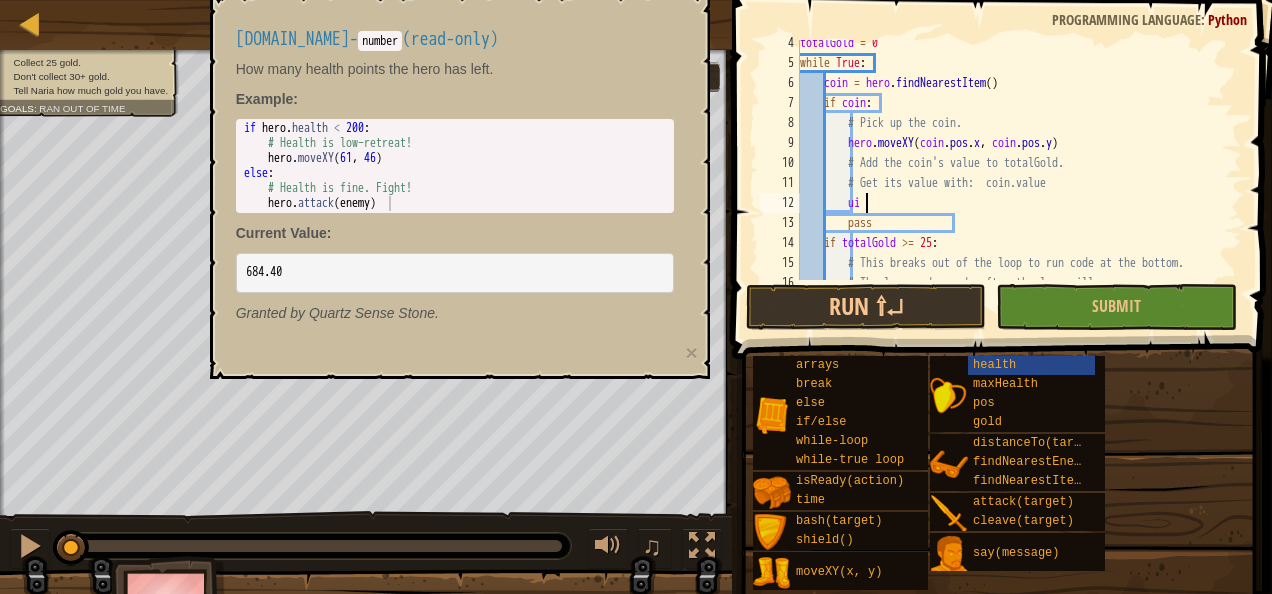 type on "u" 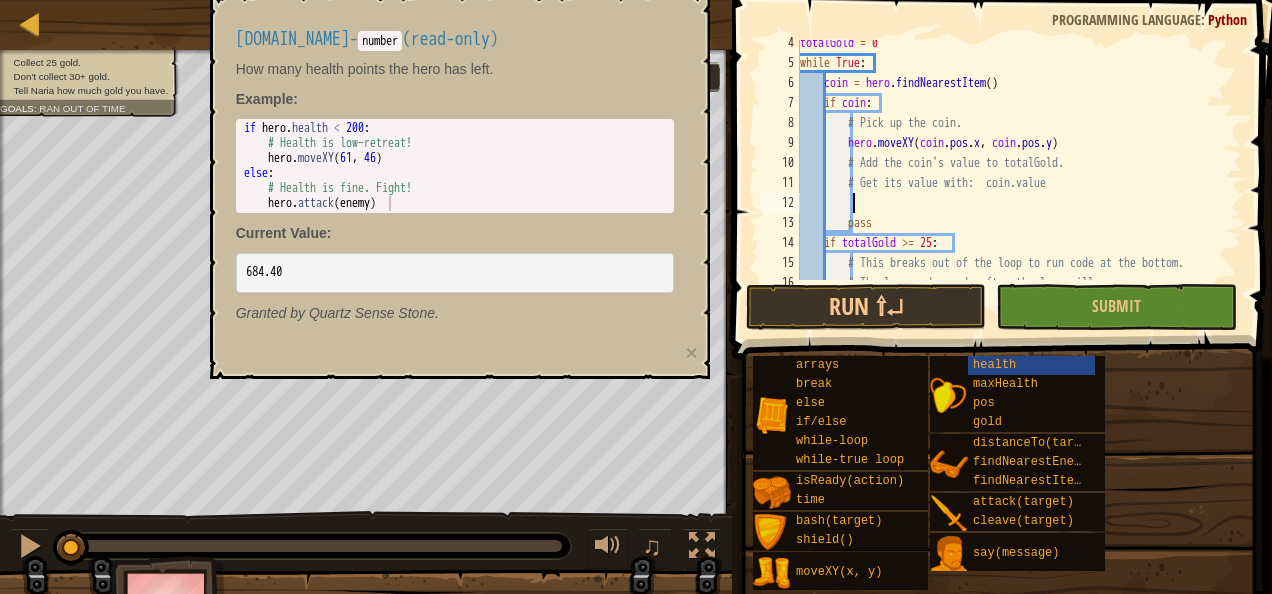 scroll, scrollTop: 9, scrollLeft: 3, axis: both 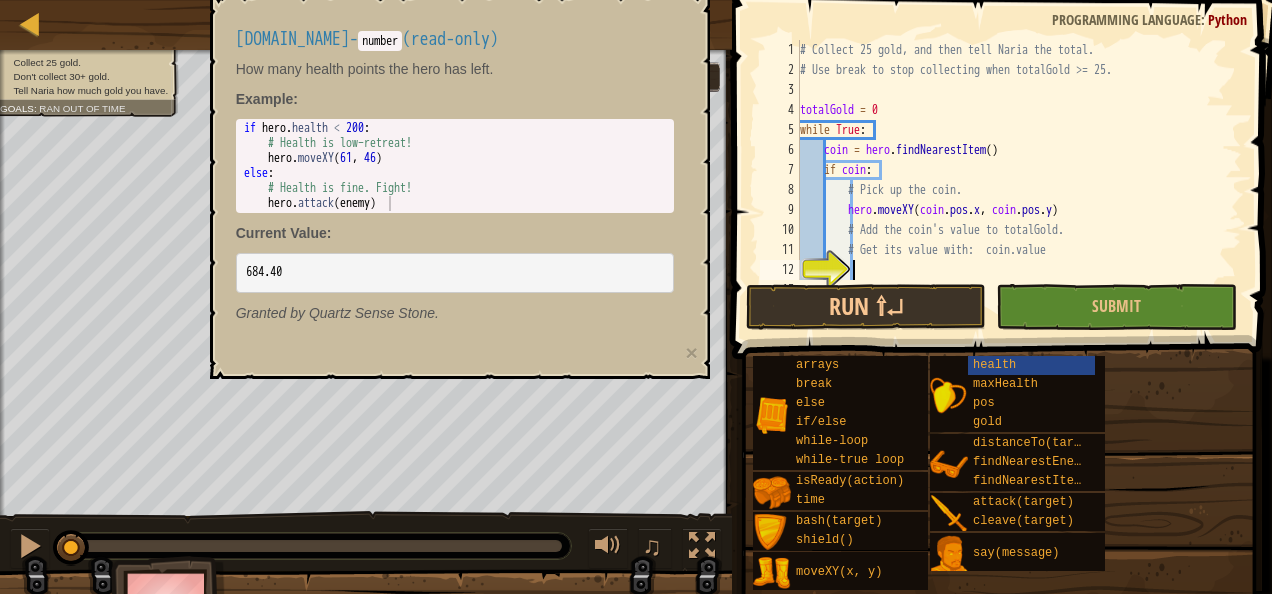 paste on "totalGold += coin.value" 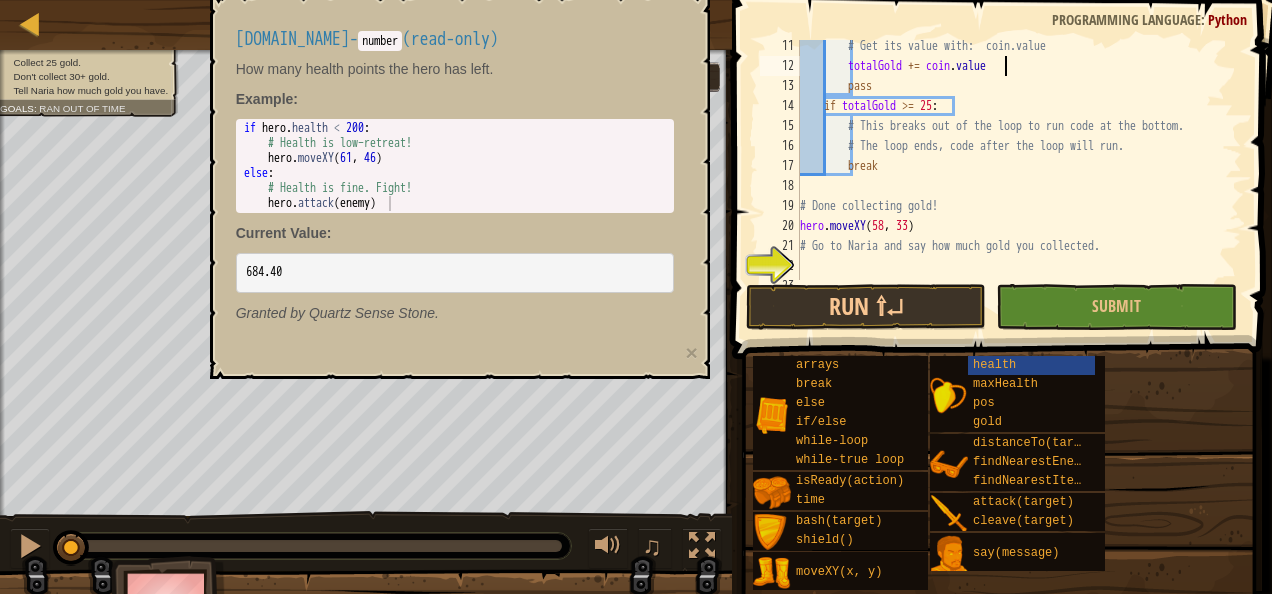 scroll, scrollTop: 220, scrollLeft: 0, axis: vertical 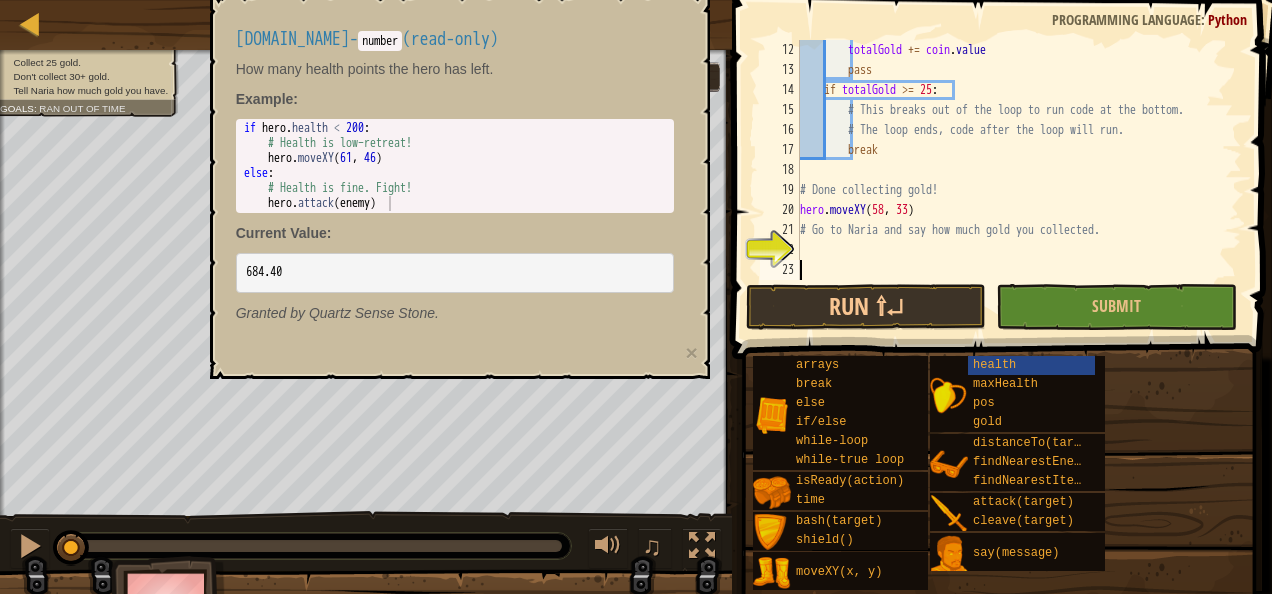 click on "totalGold   +=   coin . value          pass      if   totalGold   >=   25 :          # This breaks out of the loop to run code at the bottom.          # The loop ends, code after the loop will run.          break # Done collecting gold! hero . moveXY ( 58 ,   33 ) # Go to Naria and say how much gold you collected." at bounding box center [1011, 180] 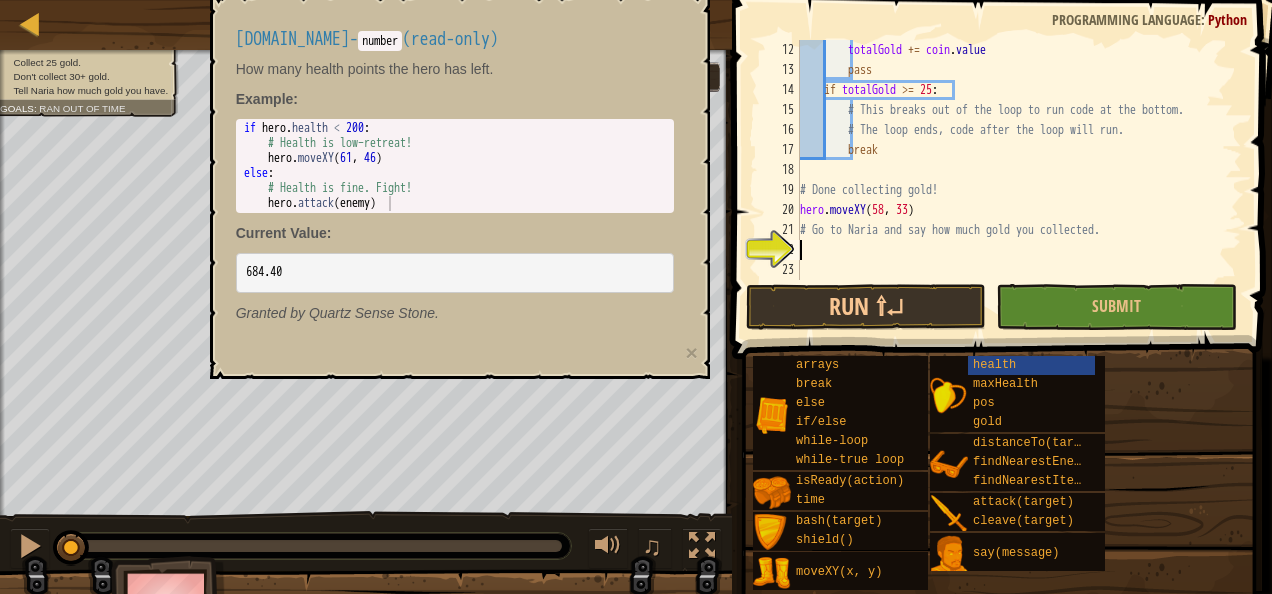 click on "totalGold   +=   coin . value          pass      if   totalGold   >=   25 :          # This breaks out of the loop to run code at the bottom.          # The loop ends, code after the loop will run.          break # Done collecting gold! hero . moveXY ( 58 ,   33 ) # Go to Naria and say how much gold you collected." at bounding box center [1011, 180] 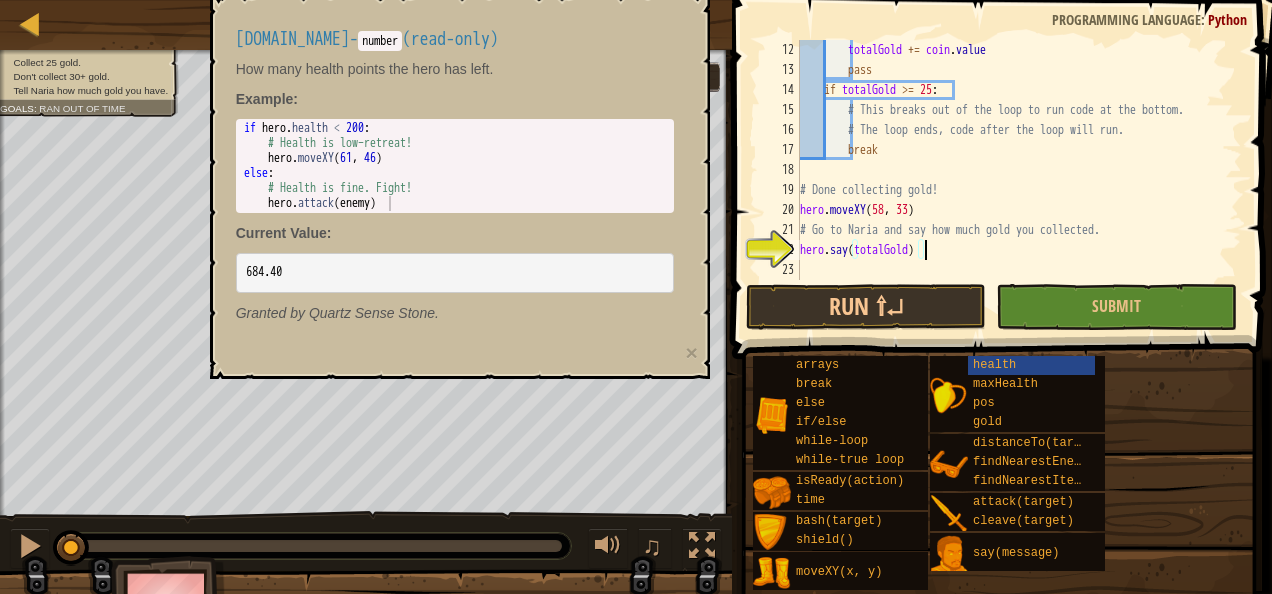 type 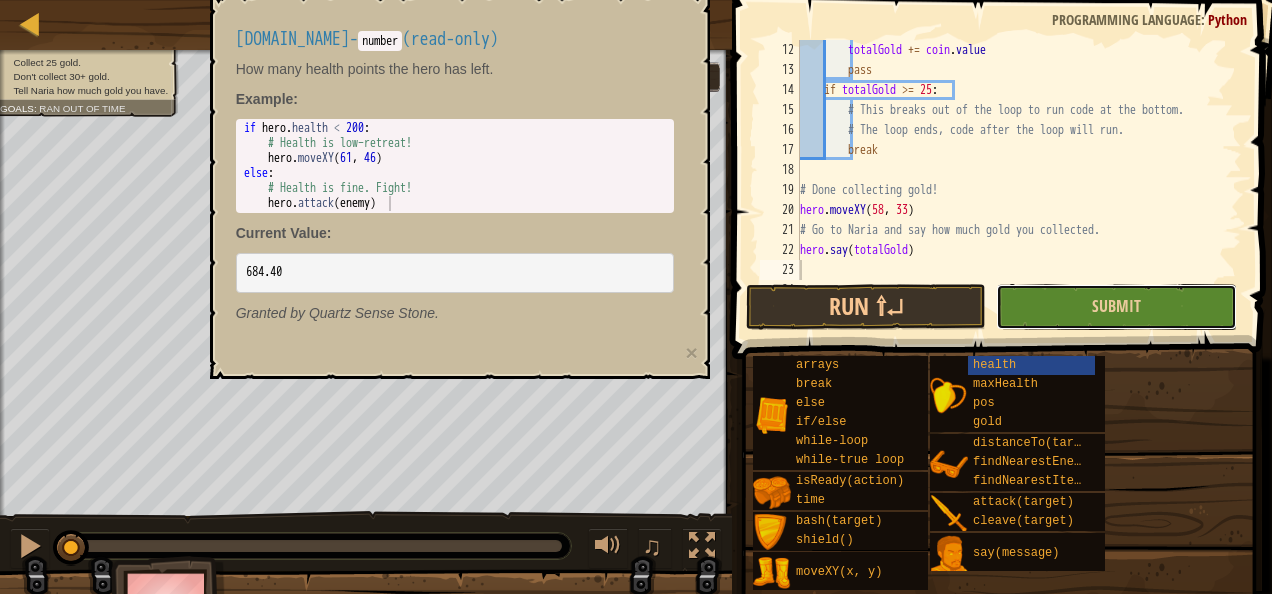 click on "Submit" at bounding box center [1116, 307] 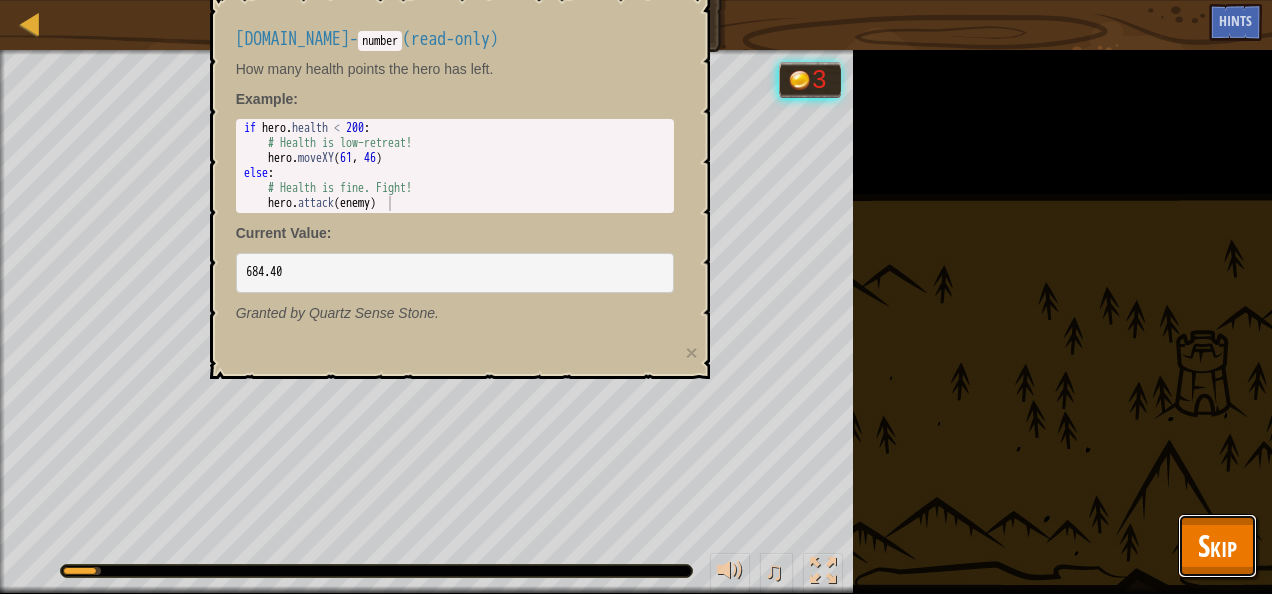 click on "Skip" at bounding box center [1217, 545] 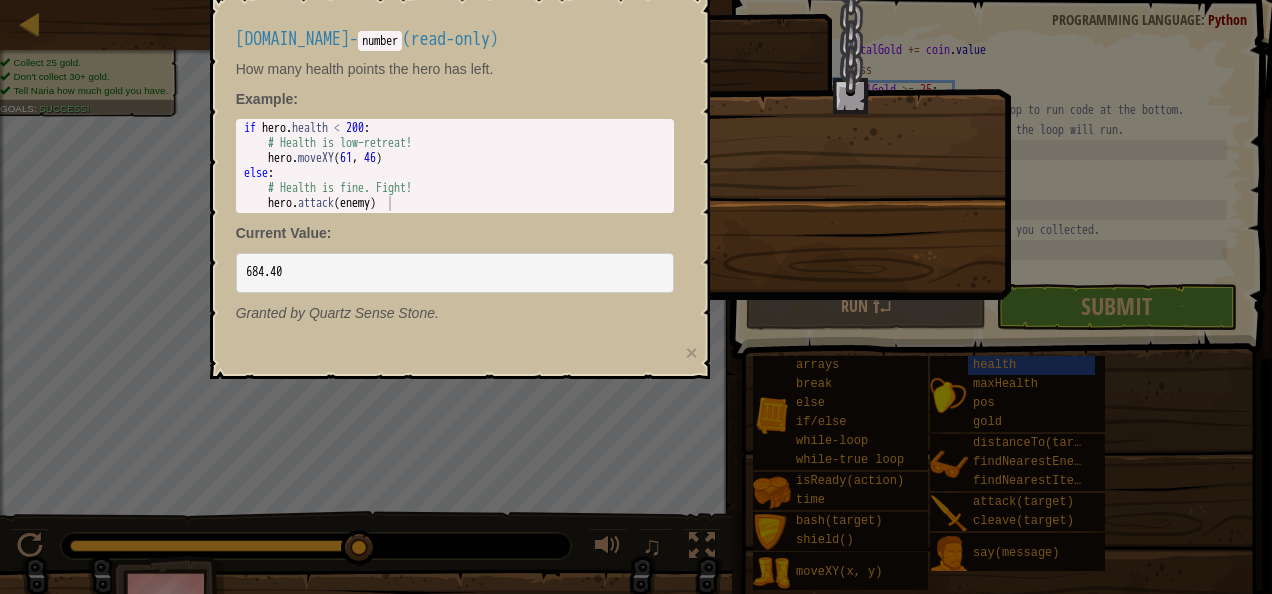 click on "[DOMAIN_NAME]  -  number  ( read-only ) How many health points the hero has left.
Example : 1 2 3 4 5 6 if   hero . health   <   200 :      # Health is low–retreat!      hero . moveXY ( 61 ,   46 ) else :      # Health is fine. Fight!      hero . attack ( enemy )     הההההההההההההההההההההההההההההההההההההההההההההההההההההההההההההההההההההההההההההההההההההההההההההההההההההההההההההההההההההההההההההההההההההההההההההההההההההההההההההההההההההההההההההההההההההההההההההההההההההההההההההההההההההההההההההההההההההההההההההההההההההההההההההההה Current Value : 684.40 Granted by Quartz Sense Stone." at bounding box center [455, 176] 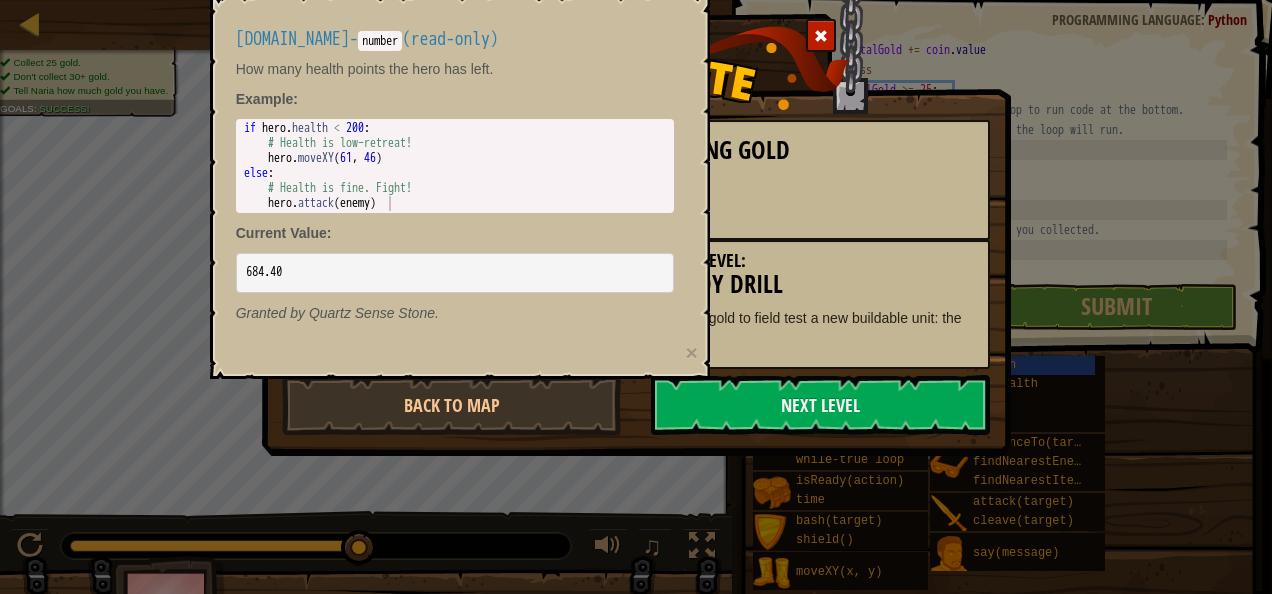 click on "Level Complete : Hoarding Gold Frugality is a valuable trait. Completed Level: Hoarding Gold Computer Science 3 Levels Complete: 49/62 Next Level: Decoy Drill Gather gold to field test a new buildable unit: the decoy.
Back to Map Next Level" at bounding box center [636, 297] 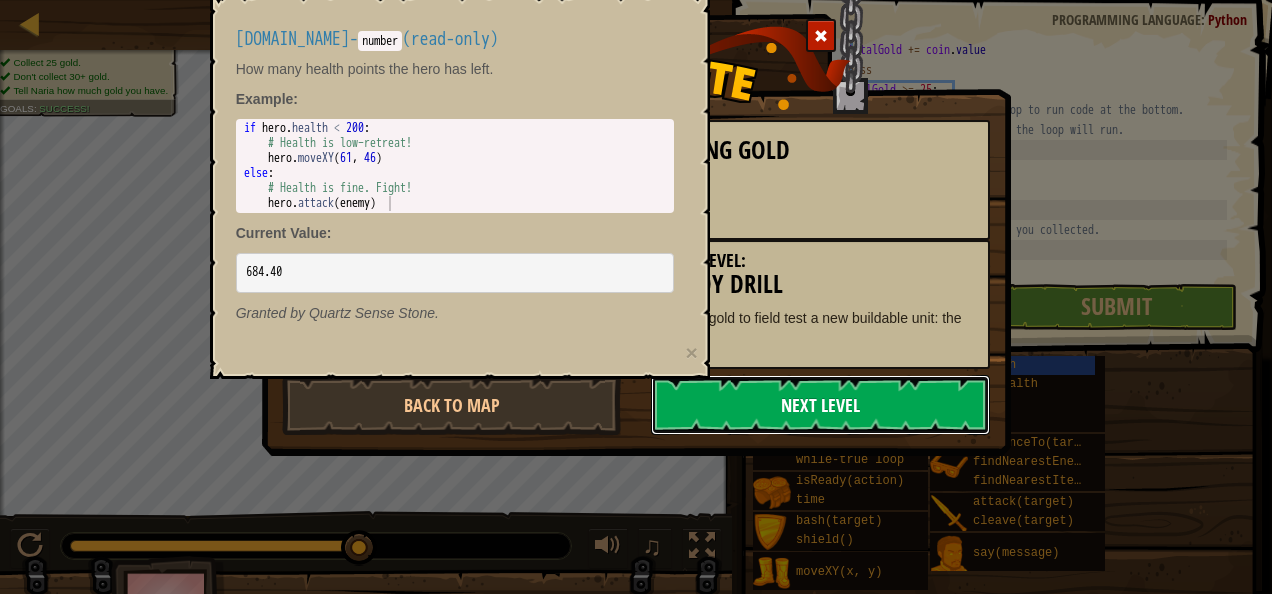 click on "Next Level" at bounding box center (820, 405) 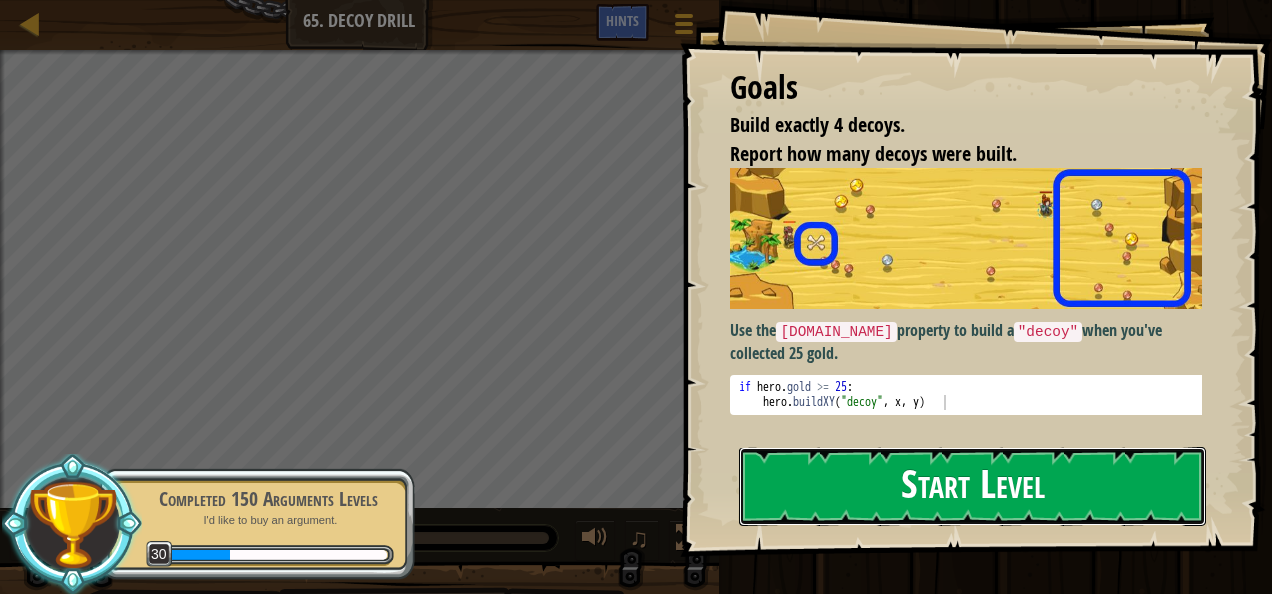 click on "Start Level" at bounding box center [972, 486] 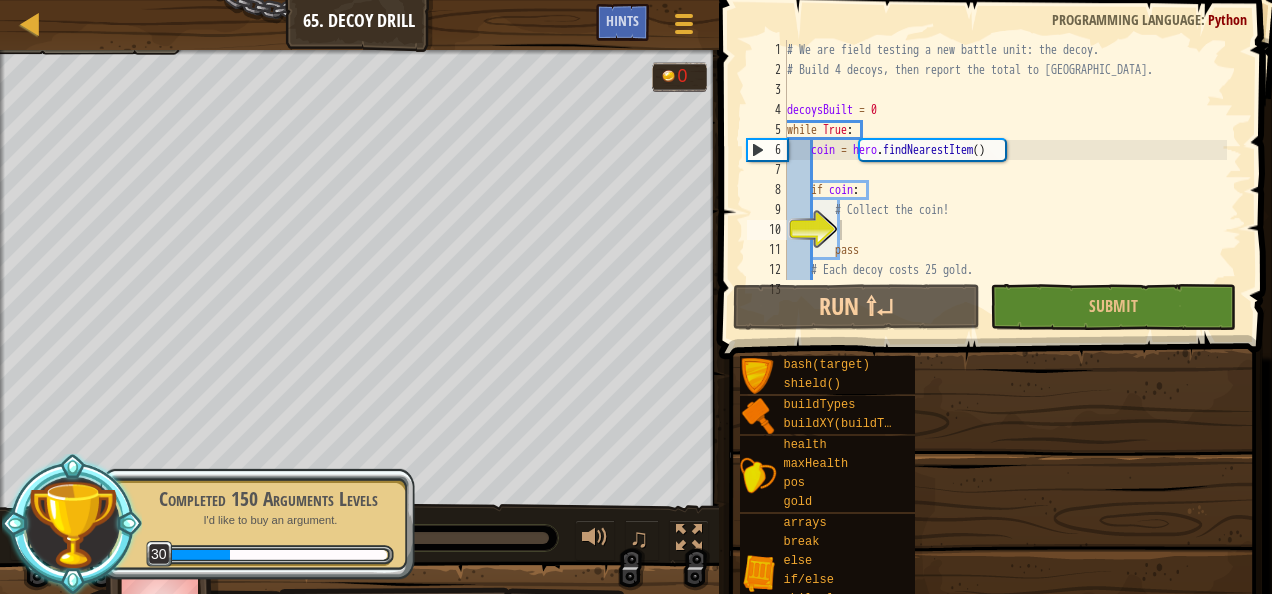 click on "Goals Build exactly 4 decoys. Report how many decoys were built.
Use the  [DOMAIN_NAME]  property to build a  "decoy"  when you've collected 25 gold.
1 2 if   hero . gold   >=   25 :      hero . buildXY ( "decoy" ,   x ,   y )     הההההההההההההההההההההההההההההההההההההההההההההההההההההההההההההההההההההההההההההההההההההההההההההההההההההההההההההההההההההההההההההההההההההההההההההההההההההההההההההההההההההההההההההההההההההההההההההההההההההההההההההההההההההההההההההההההההההההההההההההההההההההההההההההה XXXXXXXXXXXXXXXXXXXXXXXXXXXXXXXXXXXXXXXXXXXXXXXXXXXXXXXXXXXXXXXXXXXXXXXXXXXXXXXXXXXXXXXXXXXXXXXXXXXXXXXXXXXXXXXXXXXXXXXXXXXXXXXXXXXXXXXXXXXXXXXXXXXXXXXXXXXXXXXXXXXXXXXXXXXXXXXXXXXXXXXXXXXXXXXXXXXXXXXXXXXXXXXXXXXXXXXXXXXXXXXXXXXXXXXXXXXXXXXXXXXXXXXXXXXXXXXX
Start Level Map 1 1" at bounding box center [636, 297] 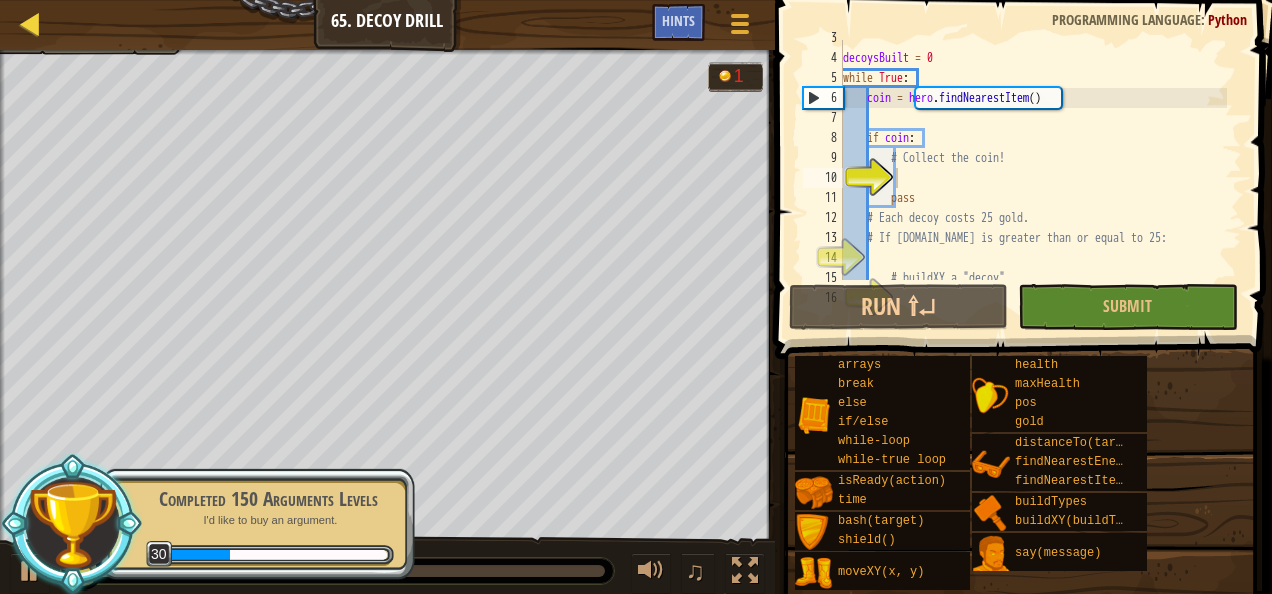 scroll, scrollTop: 60, scrollLeft: 0, axis: vertical 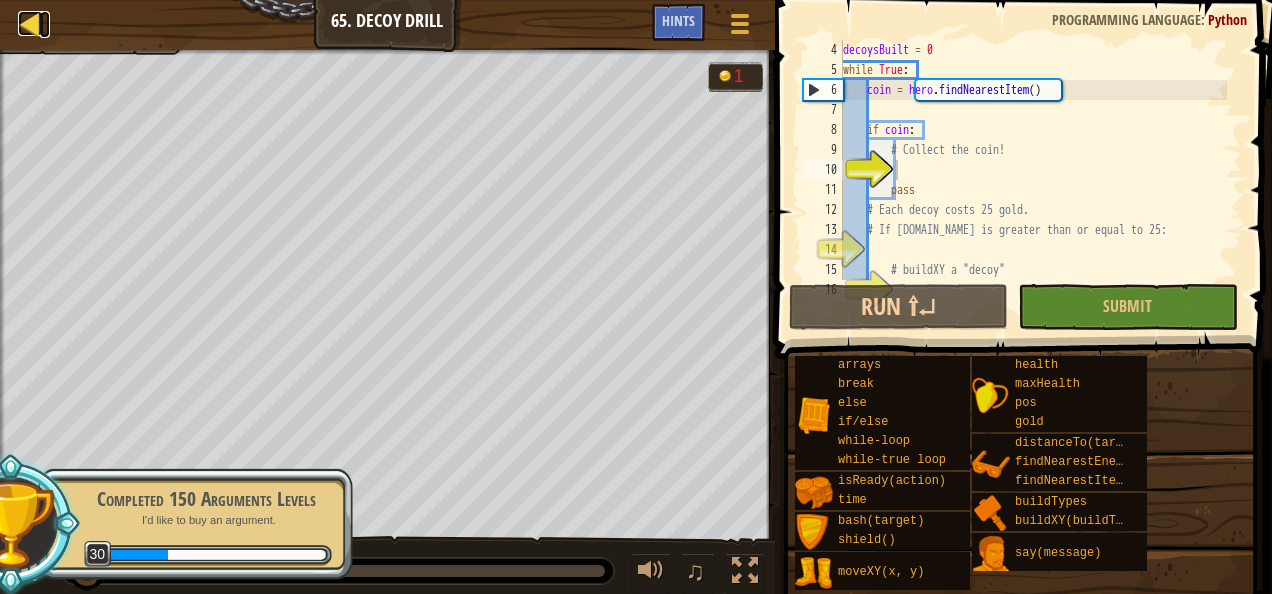 click at bounding box center [30, 23] 